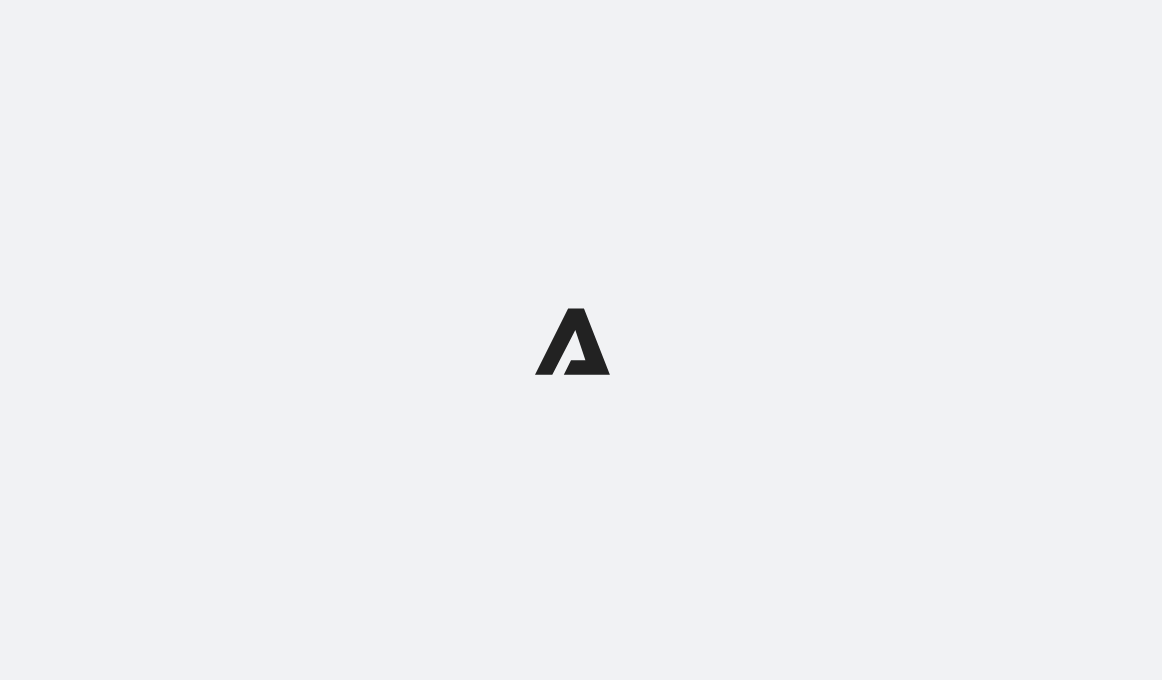 scroll, scrollTop: 0, scrollLeft: 0, axis: both 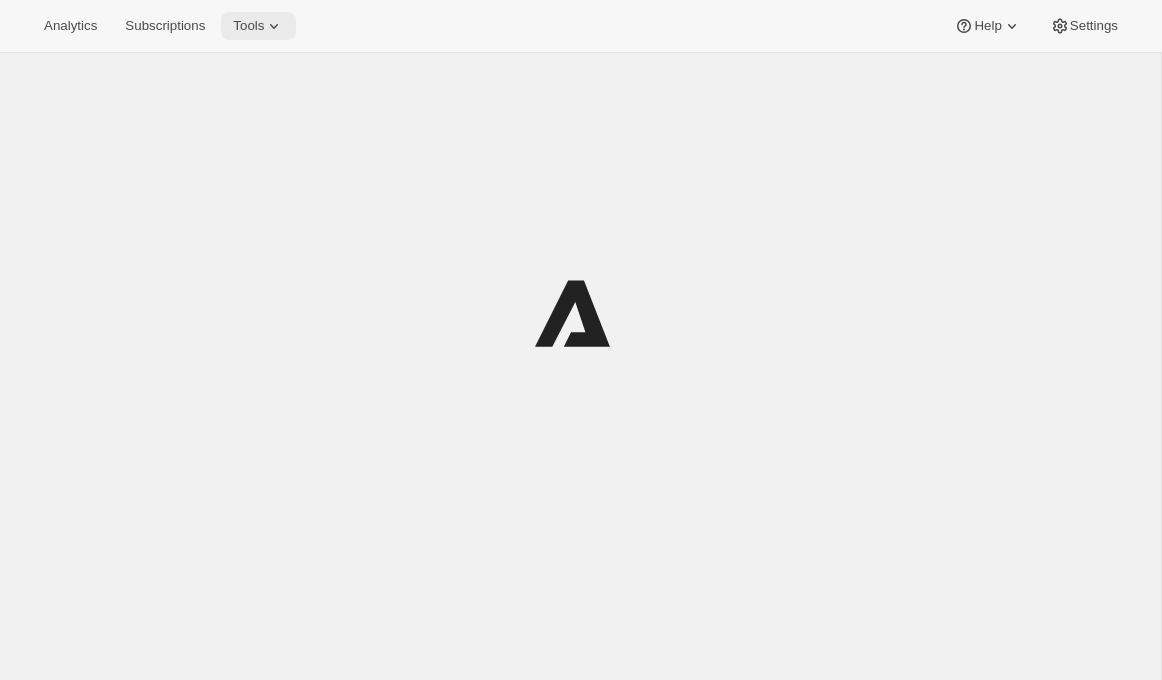 drag, startPoint x: 264, startPoint y: 36, endPoint x: 265, endPoint y: 26, distance: 10.049875 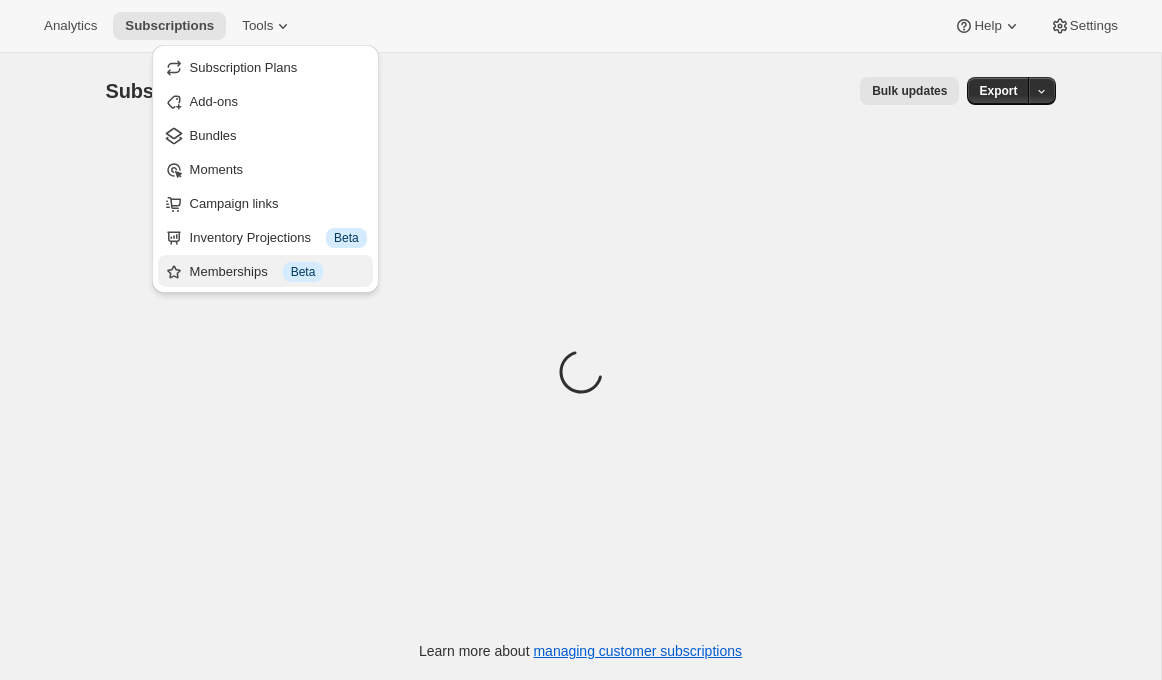 click on "Memberships Info Beta" at bounding box center (278, 272) 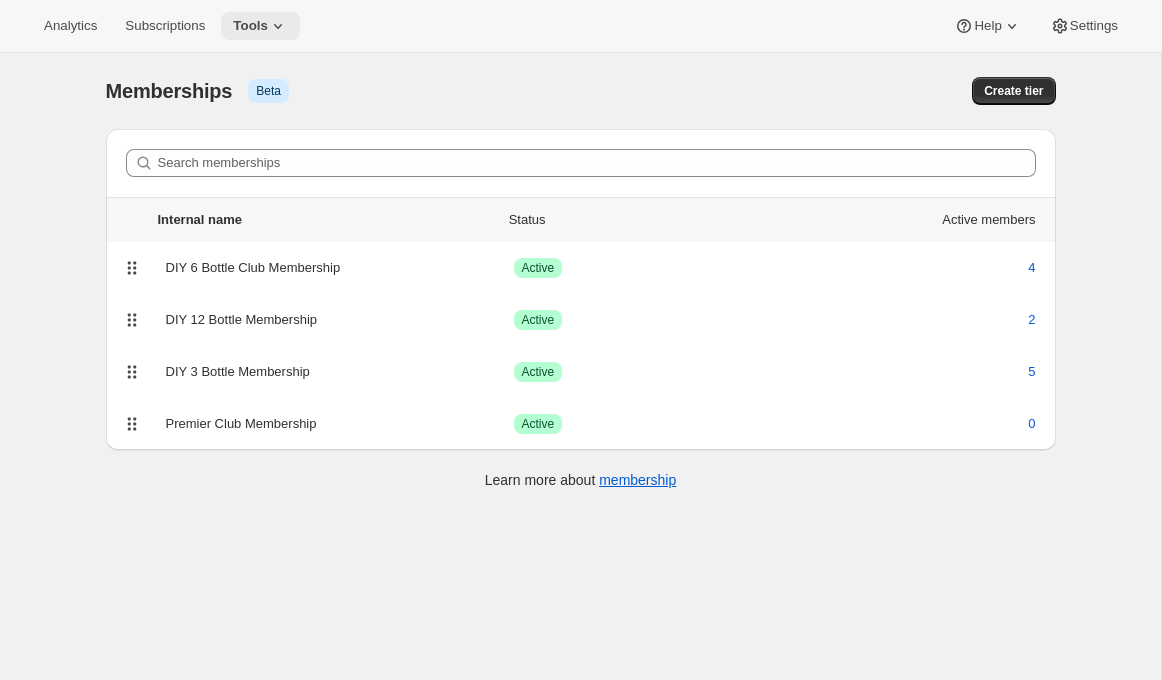 click 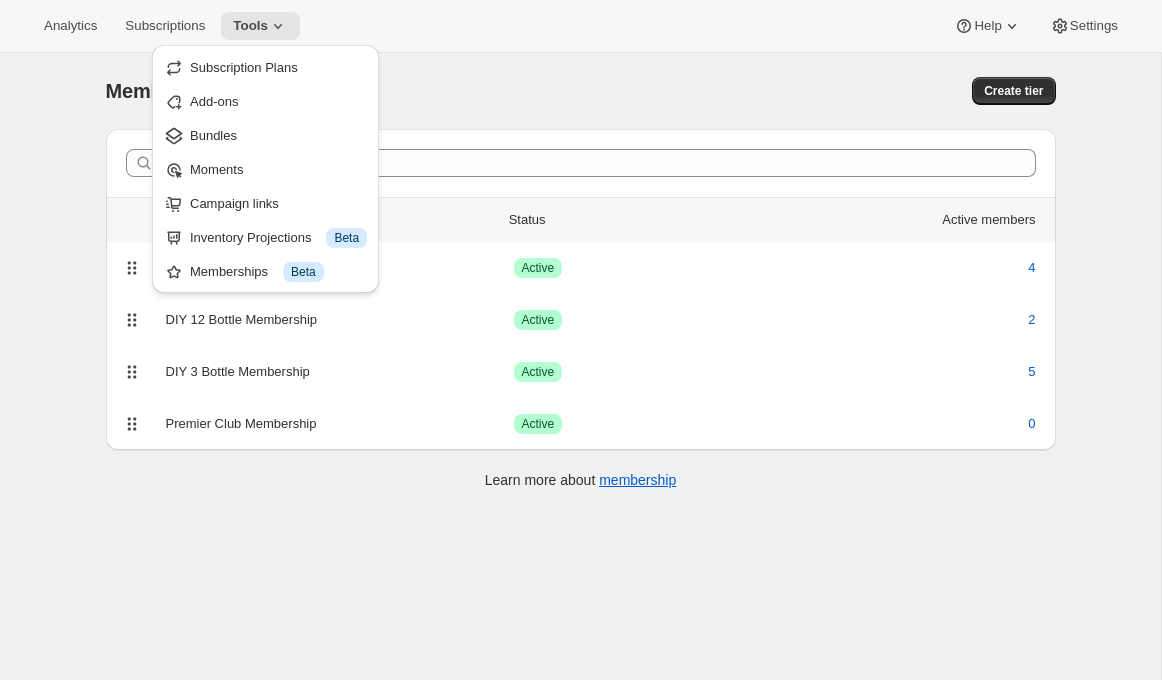click on "Memberships Info Beta" at bounding box center [364, 91] 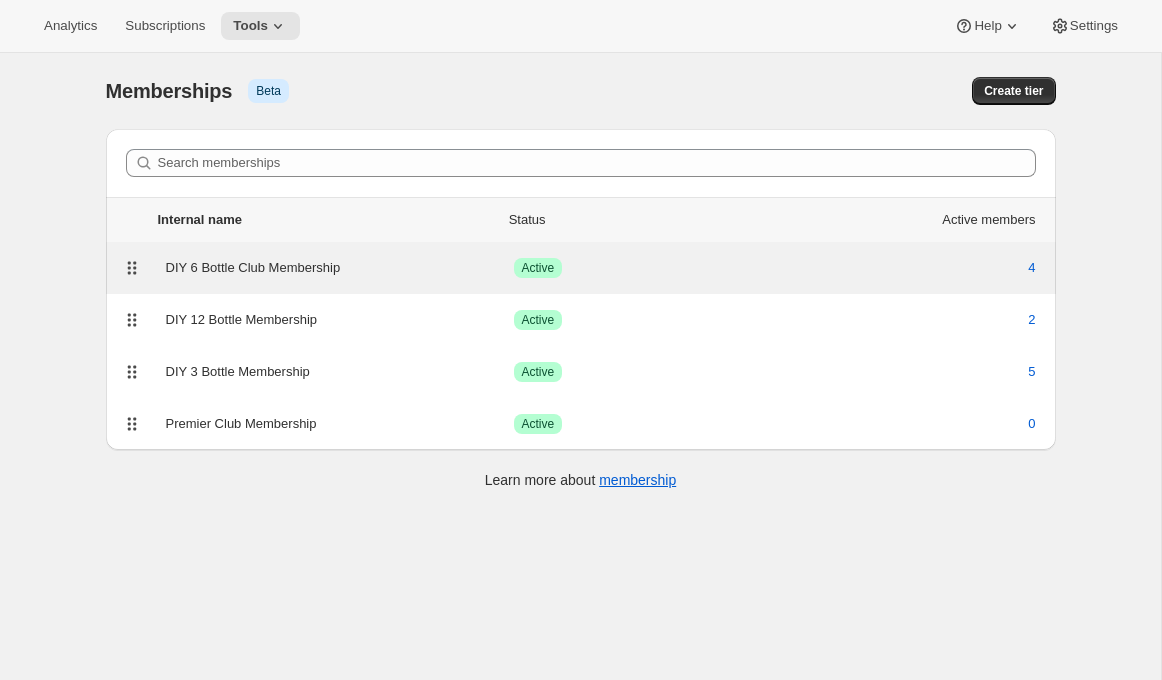 click on "DIY 6 Bottle Club Membership" at bounding box center [340, 268] 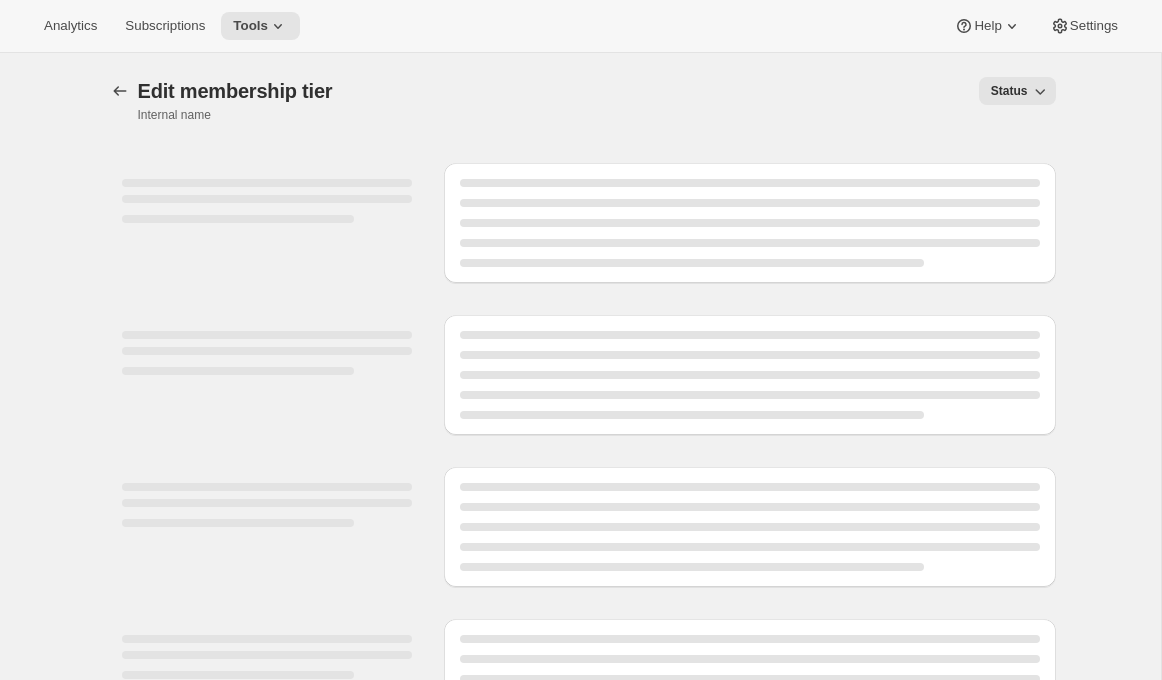 select on "variants" 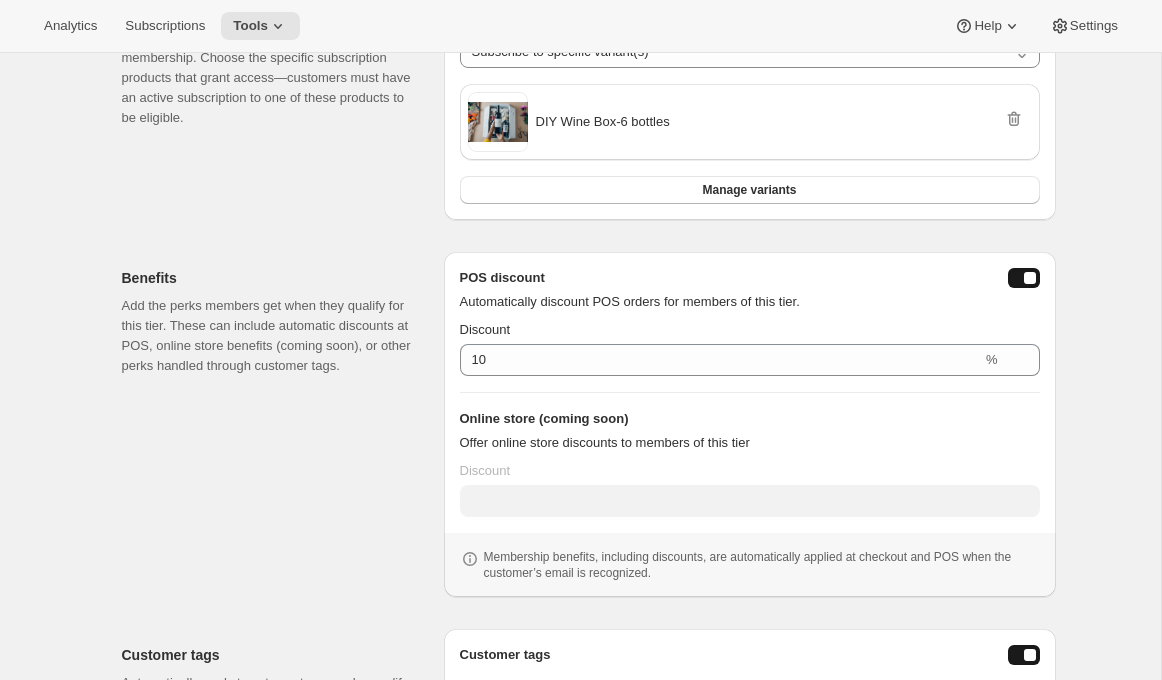 scroll, scrollTop: 408, scrollLeft: 0, axis: vertical 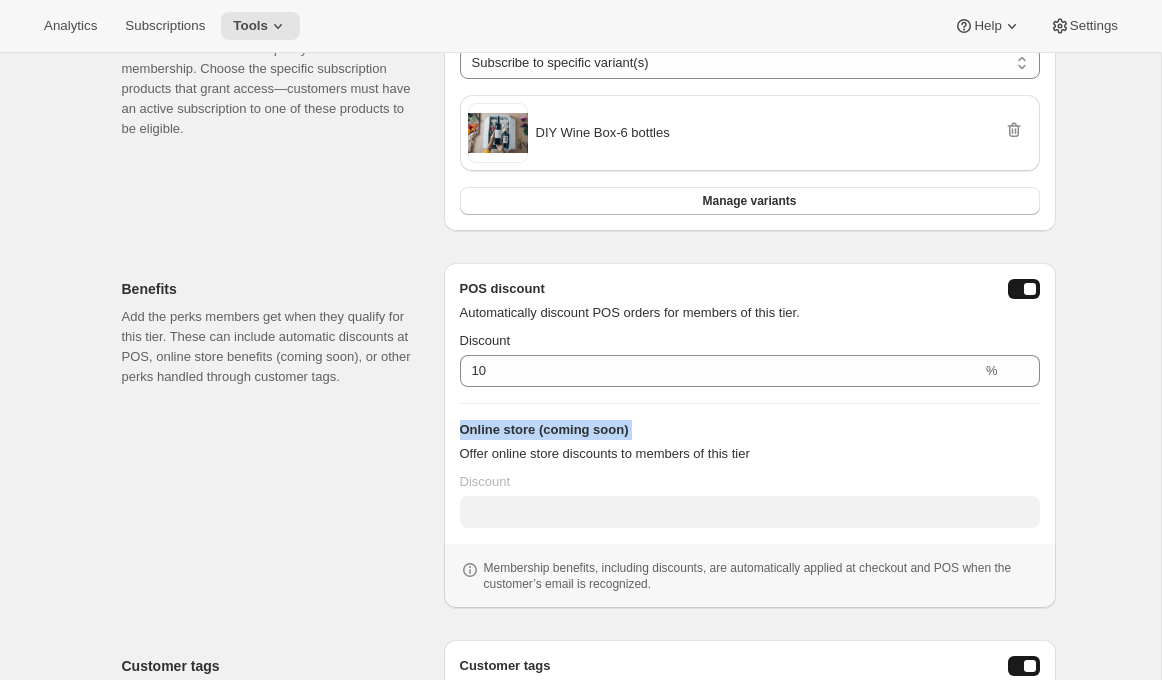 drag, startPoint x: 453, startPoint y: 431, endPoint x: 633, endPoint y: 441, distance: 180.27756 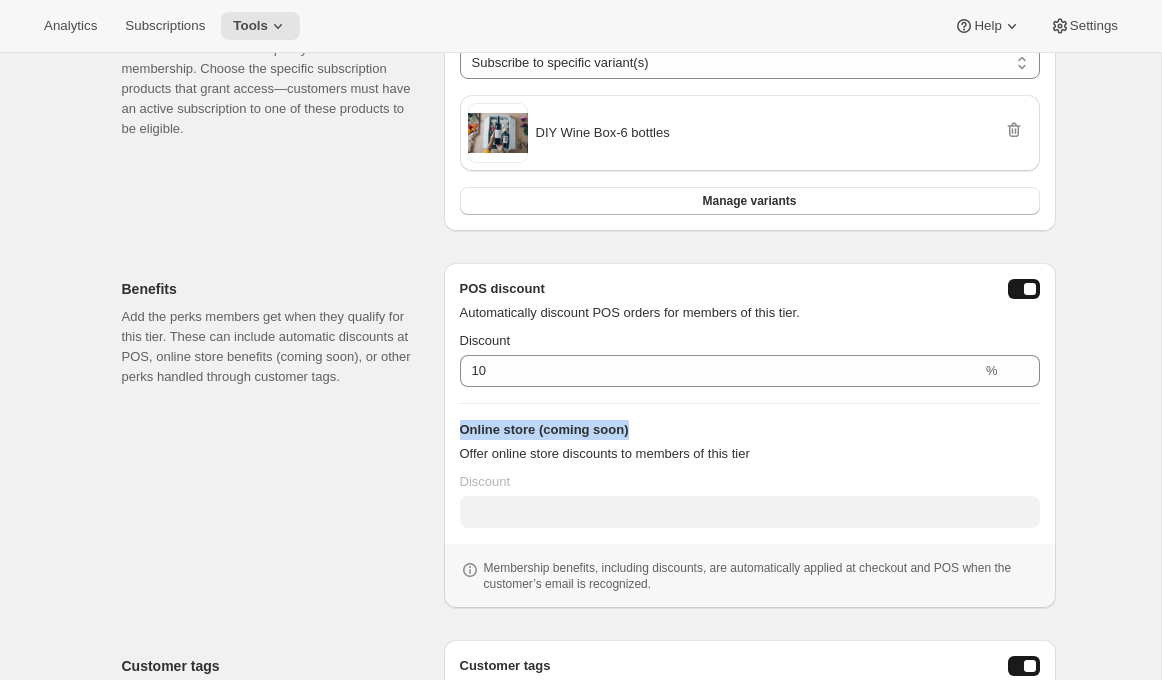 click on "Online store (coming soon) Offer online store discounts to members of this tier" at bounding box center [750, 442] 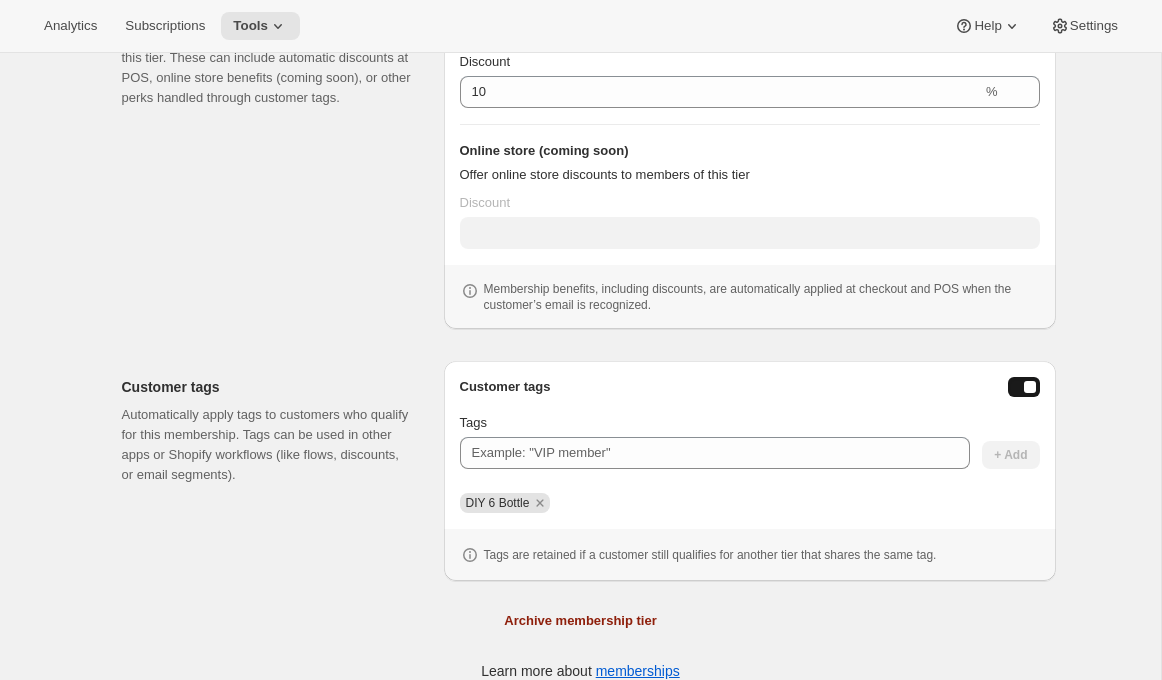 scroll, scrollTop: 708, scrollLeft: 0, axis: vertical 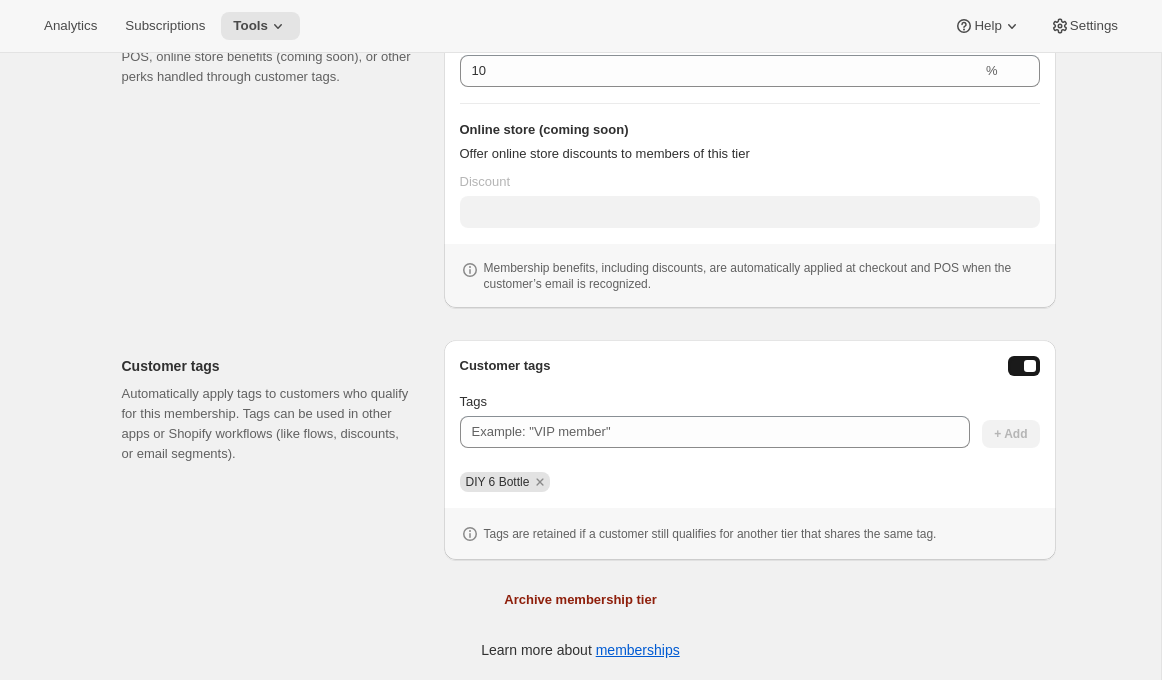 type 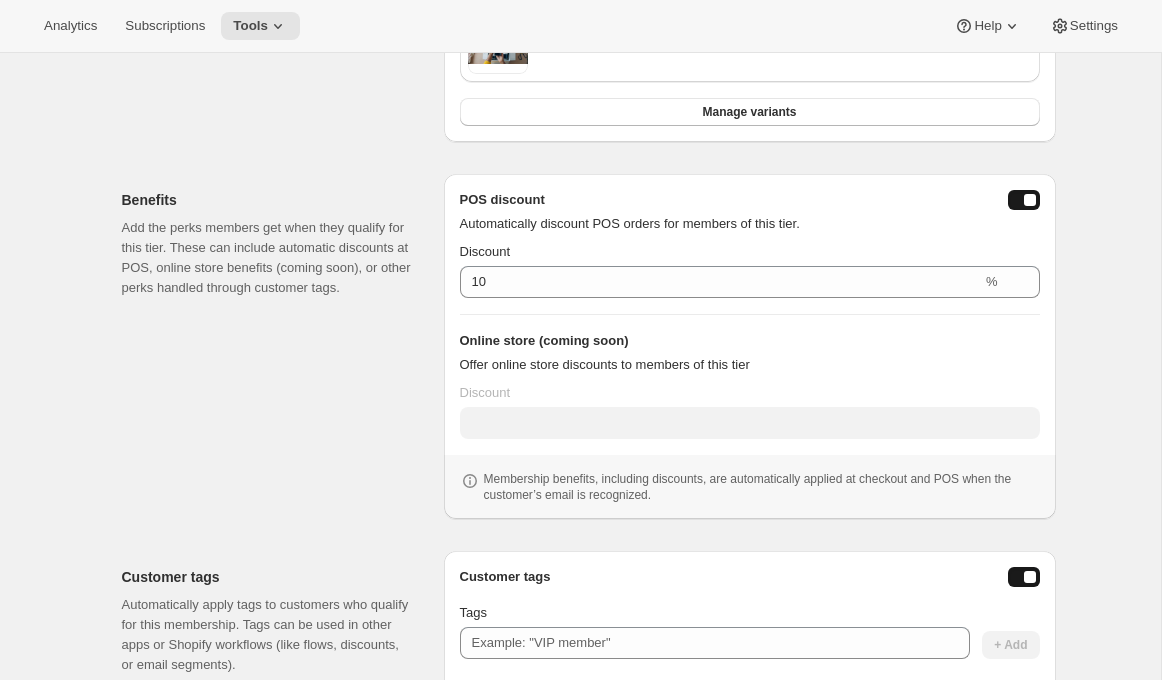 scroll, scrollTop: 0, scrollLeft: 0, axis: both 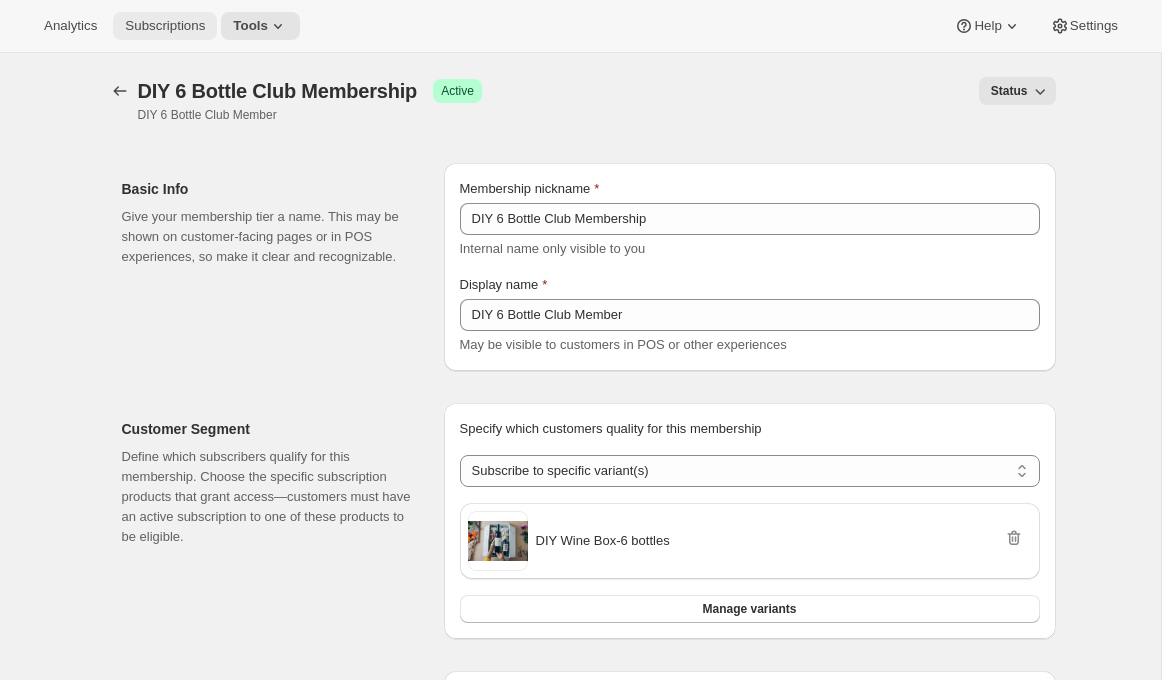 click on "Subscriptions" at bounding box center [165, 26] 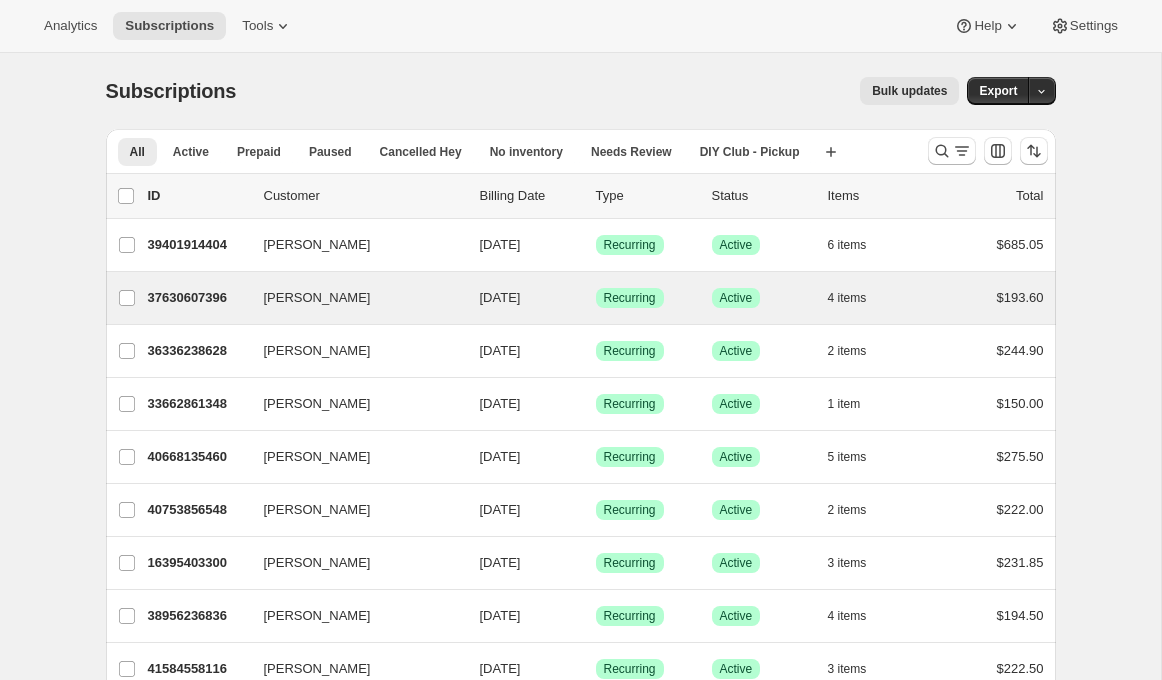 click on "[PERSON_NAME] 37630607396 [PERSON_NAME] [DATE] Success Recurring Success Active 4   items $193.60" at bounding box center [581, 298] 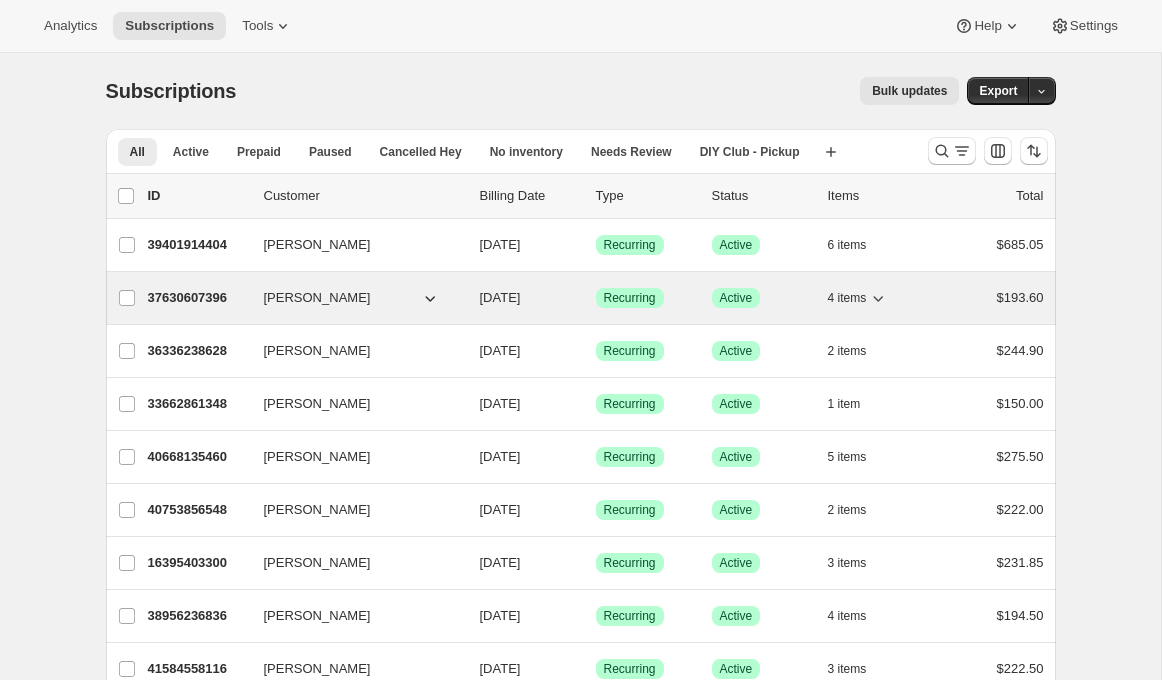 click on "37630607396" at bounding box center (198, 298) 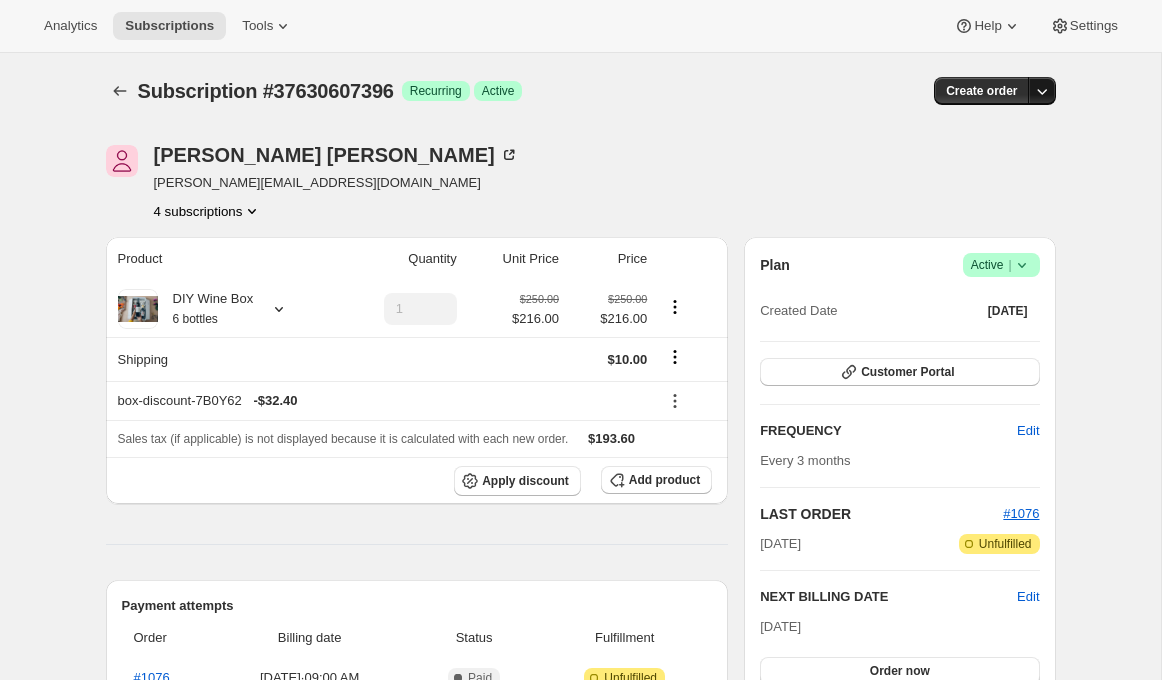 click 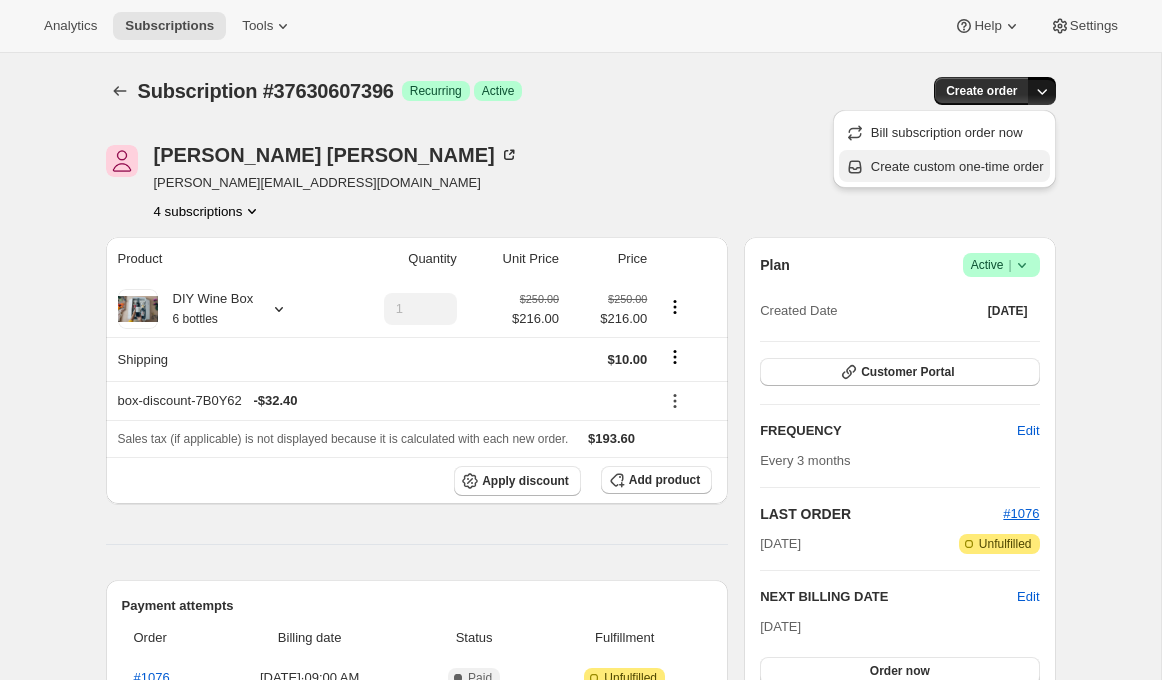 click on "Create custom one-time order" at bounding box center (957, 166) 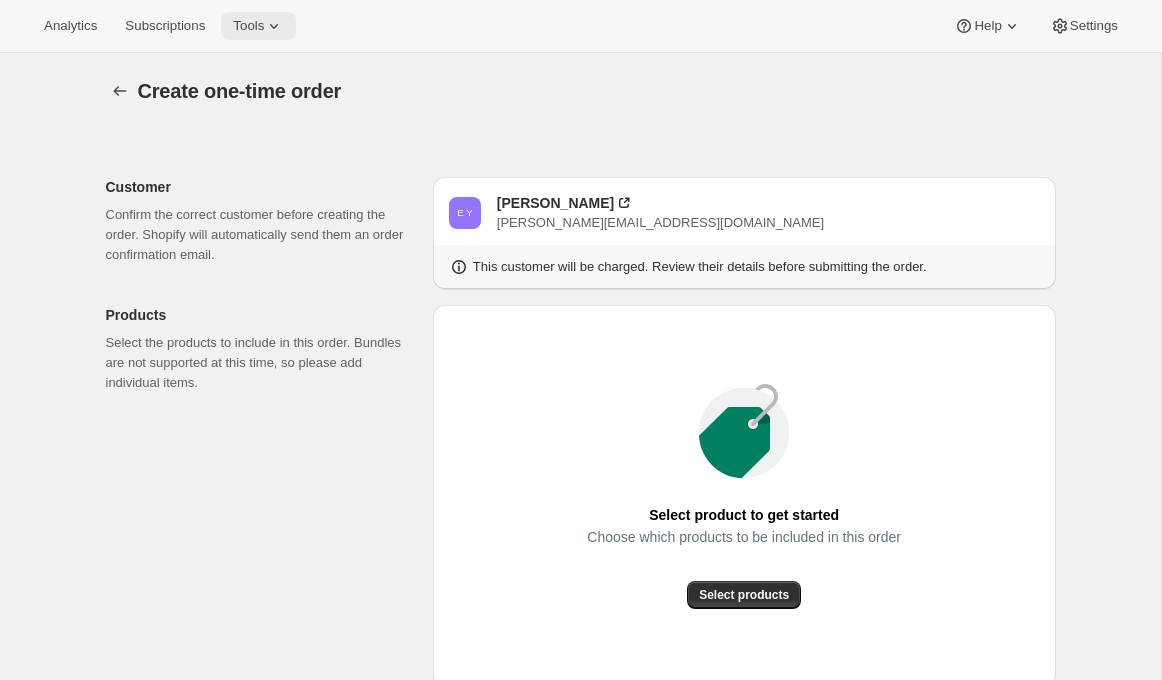 click 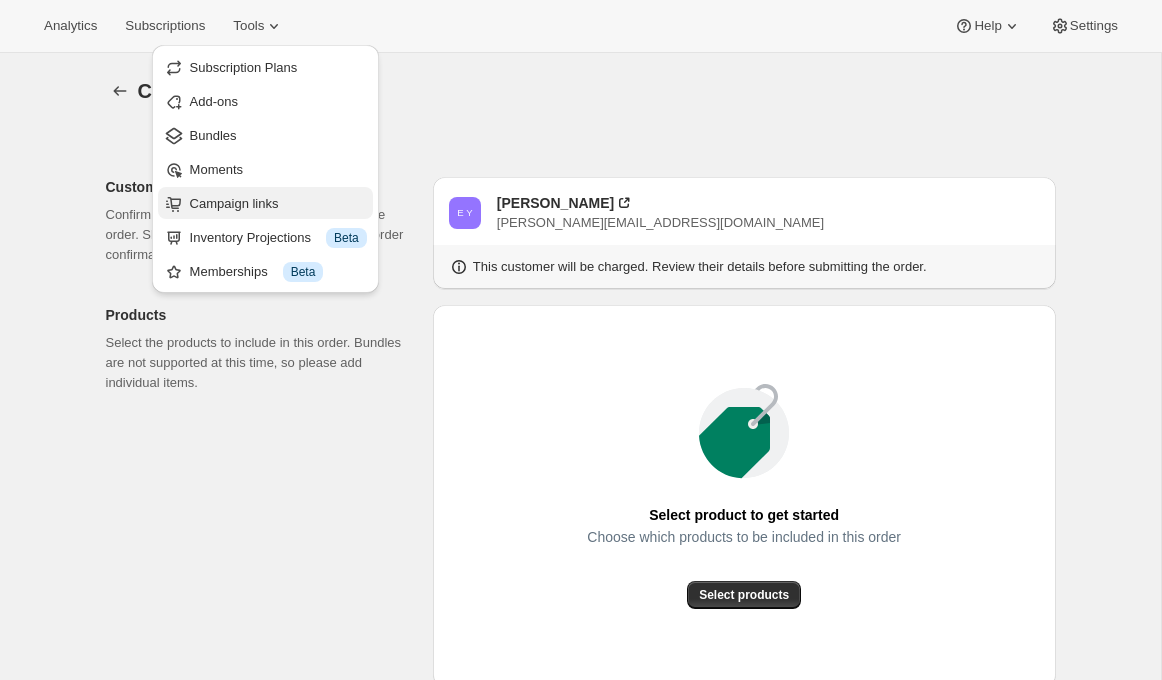 click on "Campaign links" at bounding box center [234, 203] 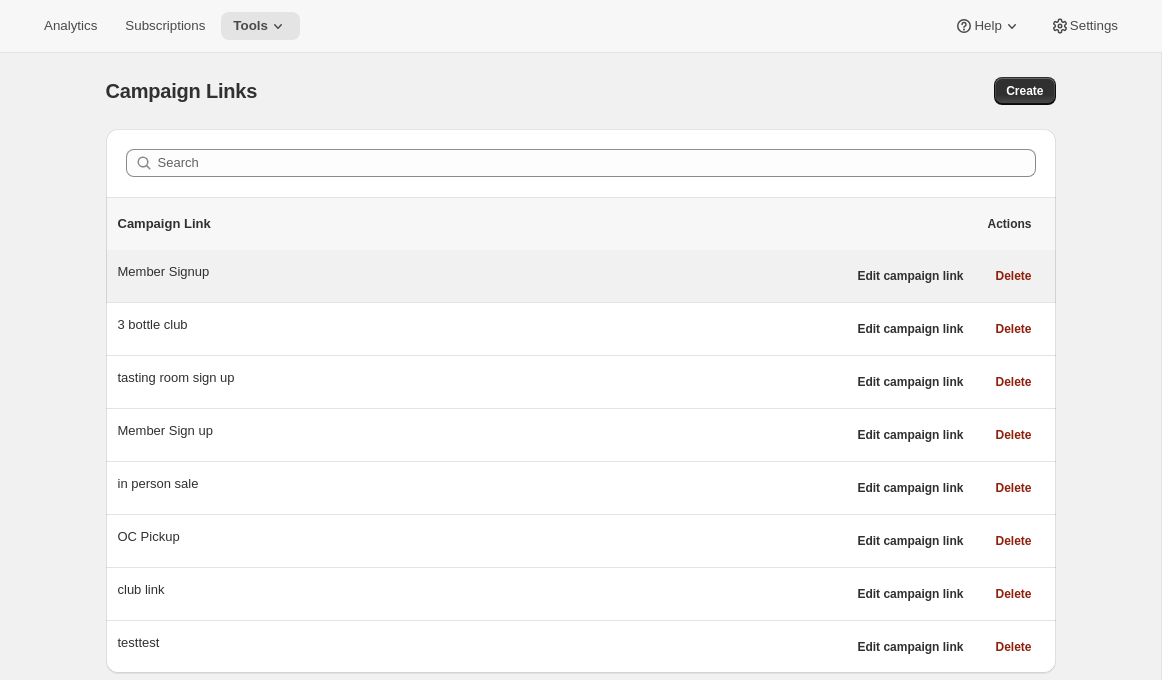 click on "Member Signup" at bounding box center (482, 272) 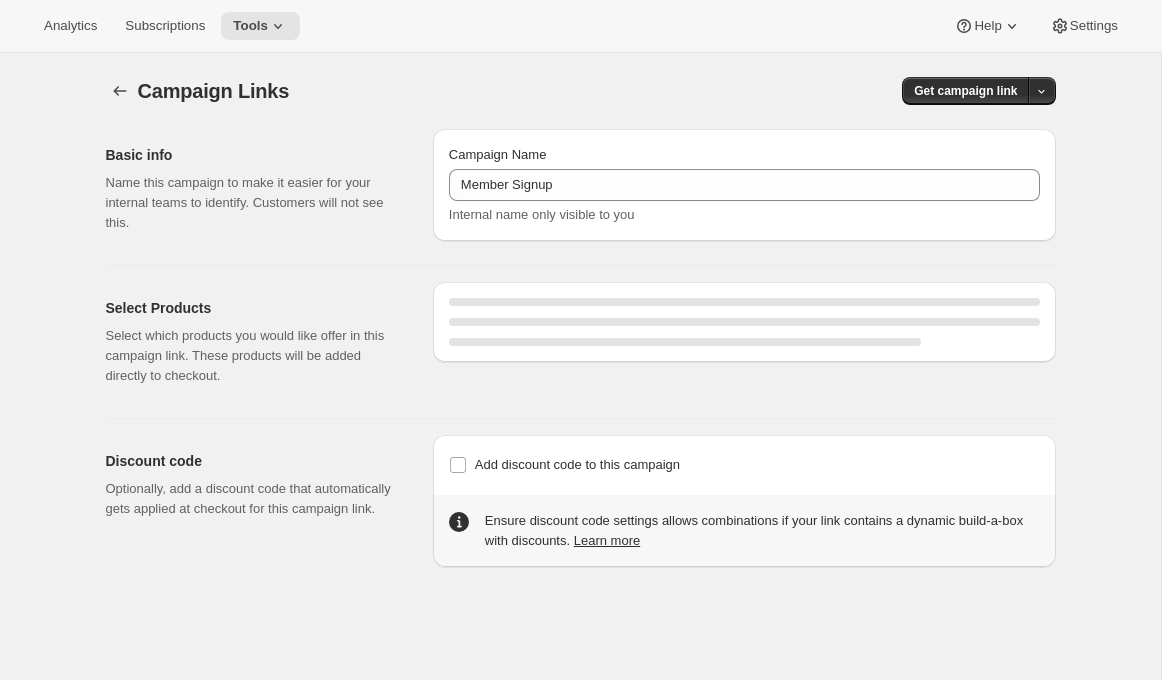select on "gid://shopify/SellingPlan/7445479460" 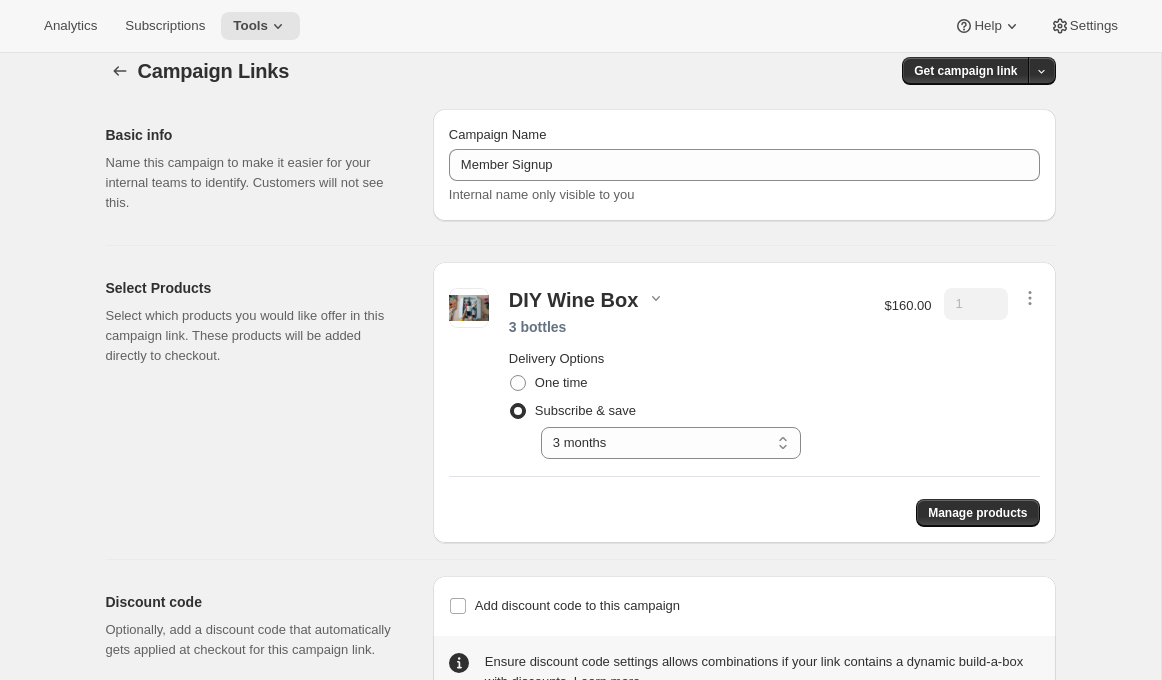 scroll, scrollTop: 0, scrollLeft: 0, axis: both 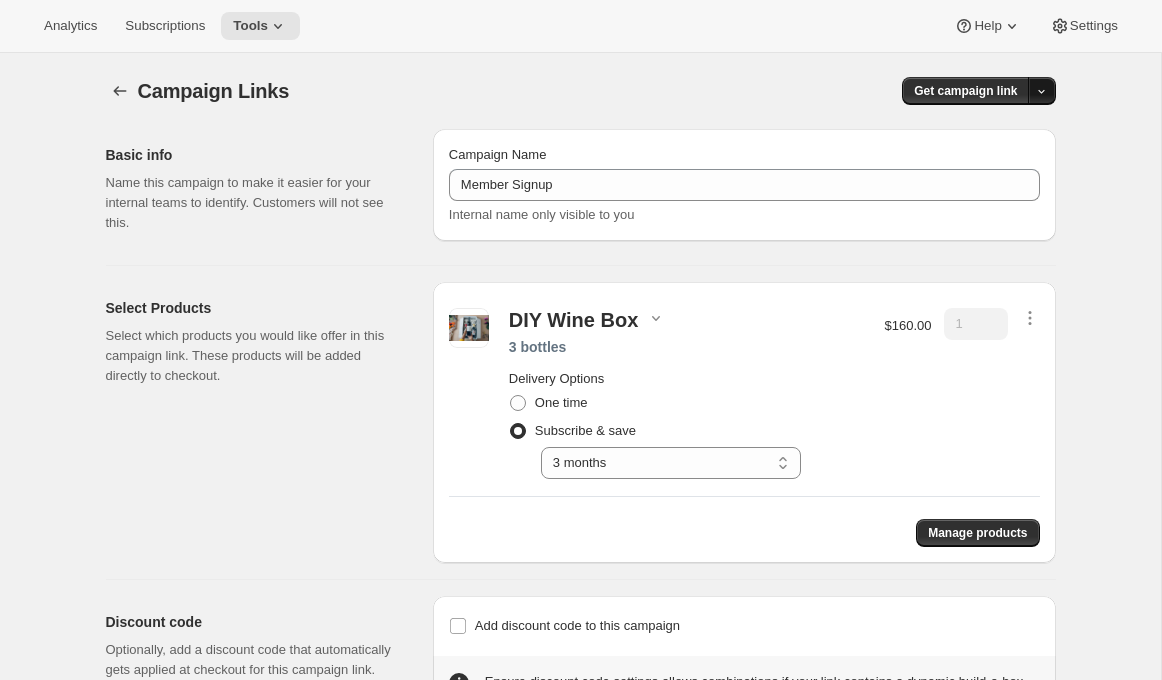click 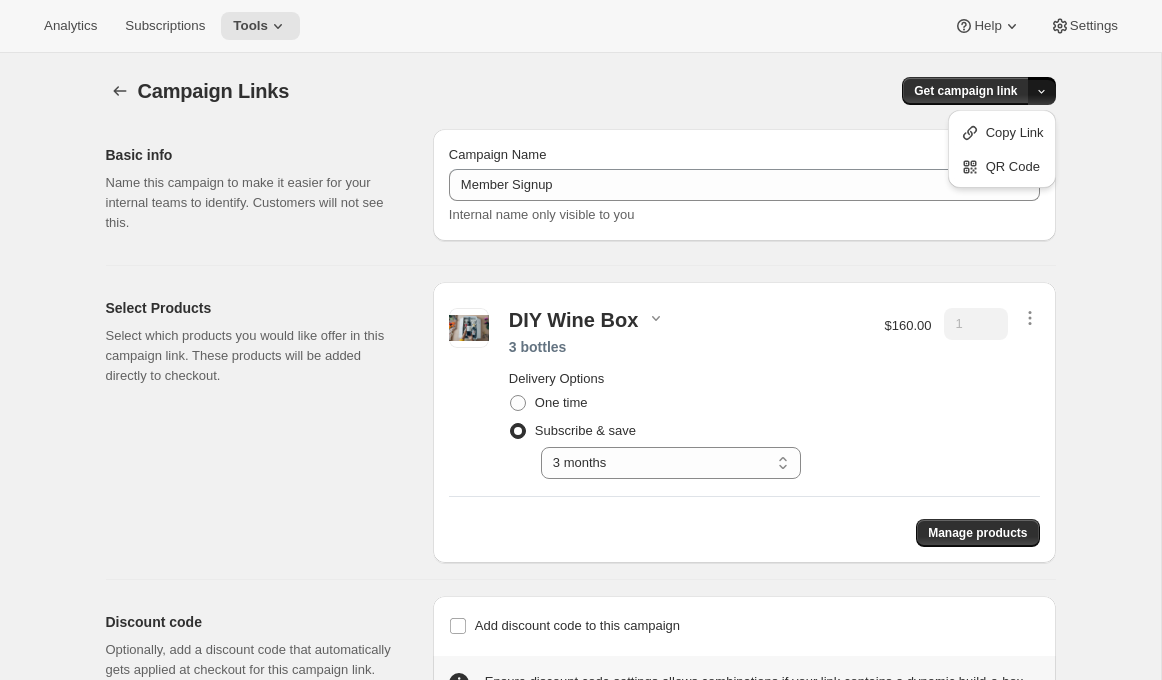 click on "Get campaign link" at bounding box center [830, 91] 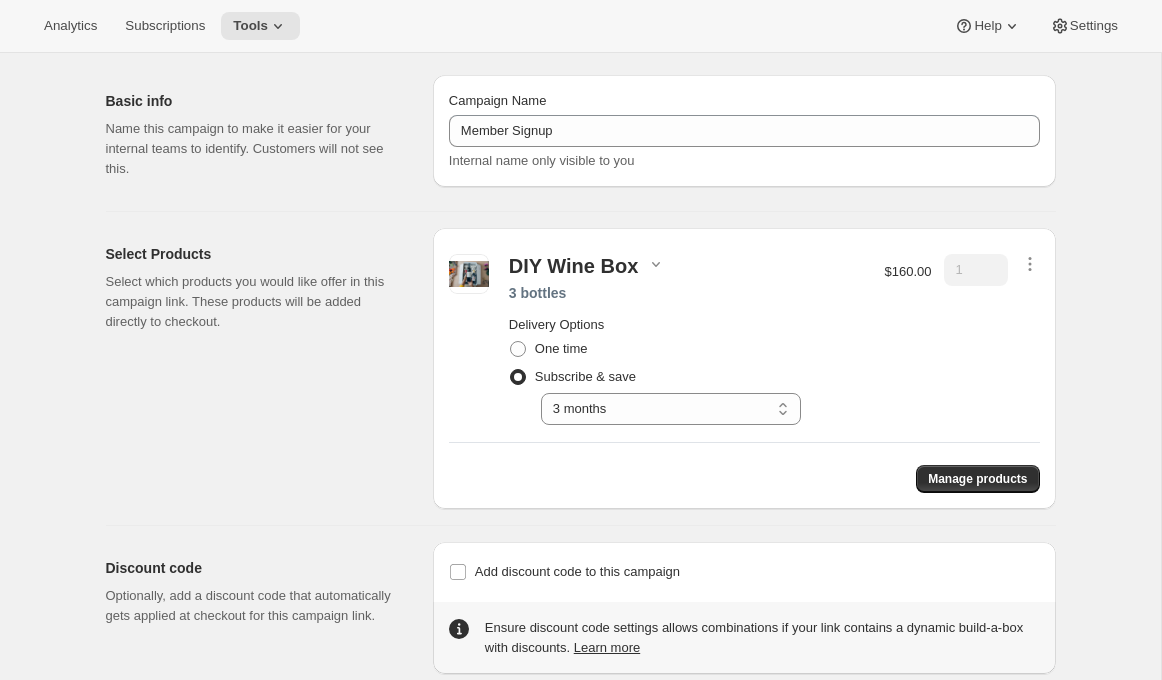 scroll, scrollTop: 0, scrollLeft: 0, axis: both 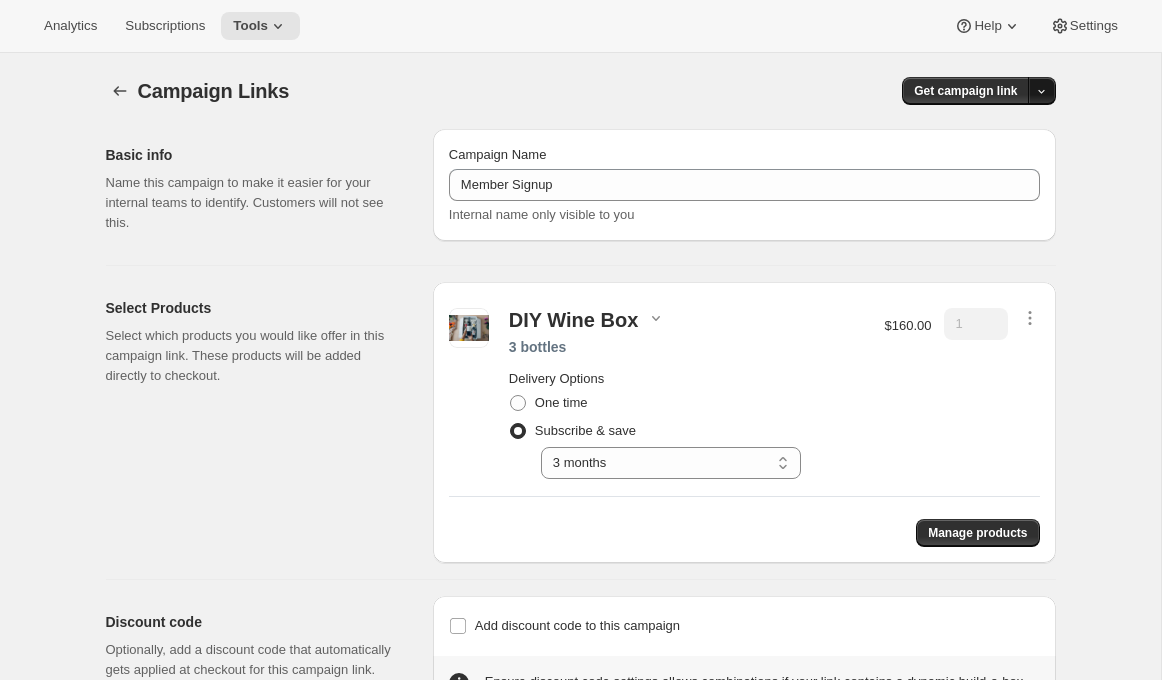 click at bounding box center [1042, 91] 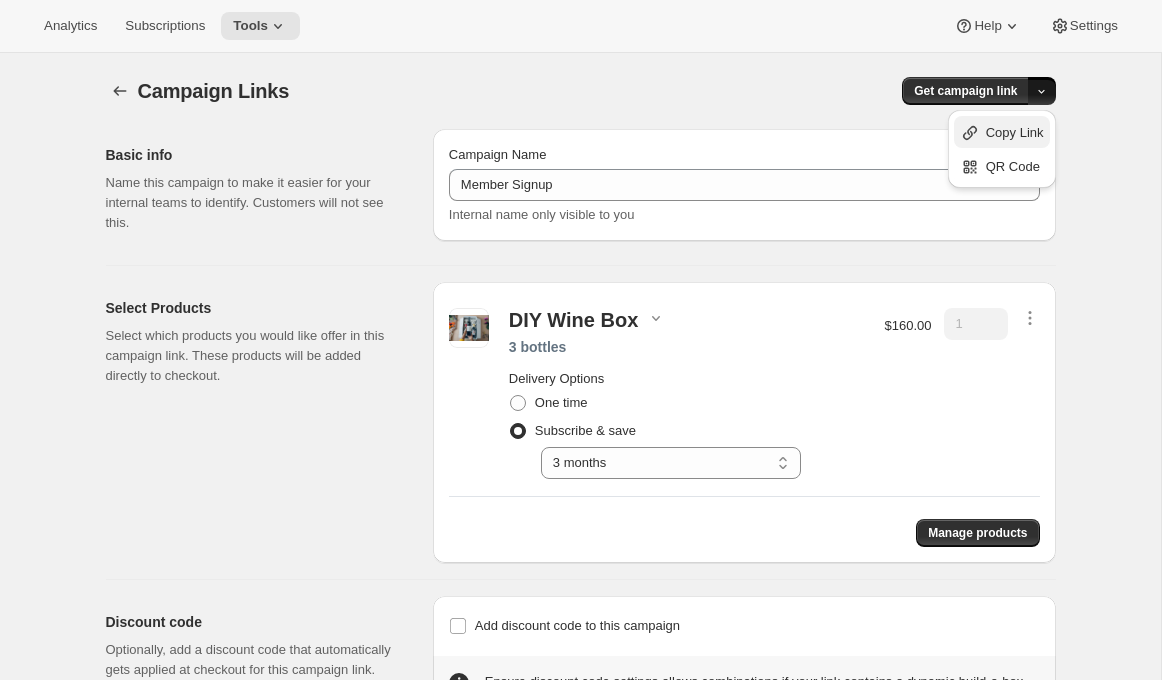 click on "Copy Link" at bounding box center (1015, 132) 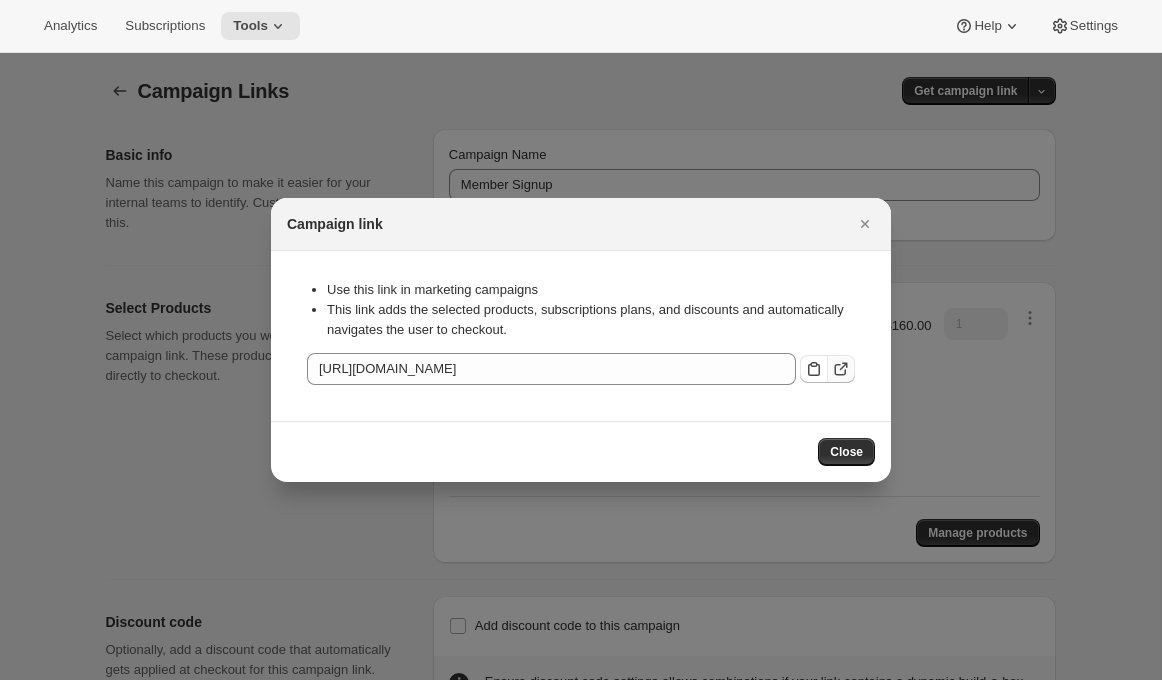click 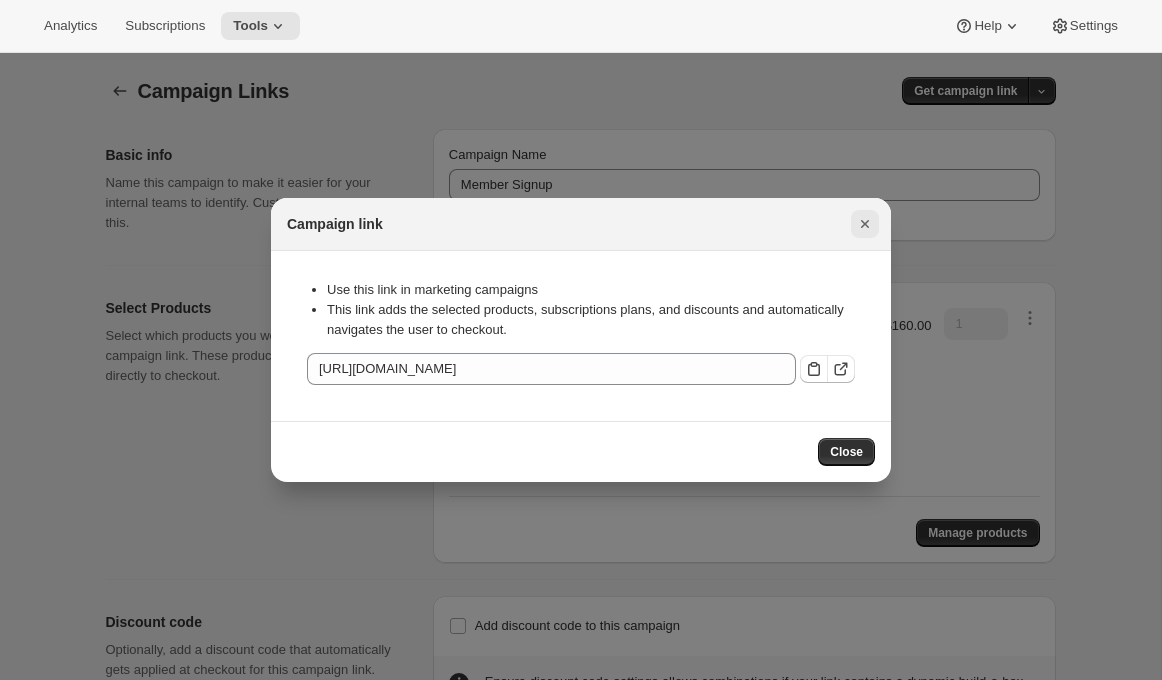 click 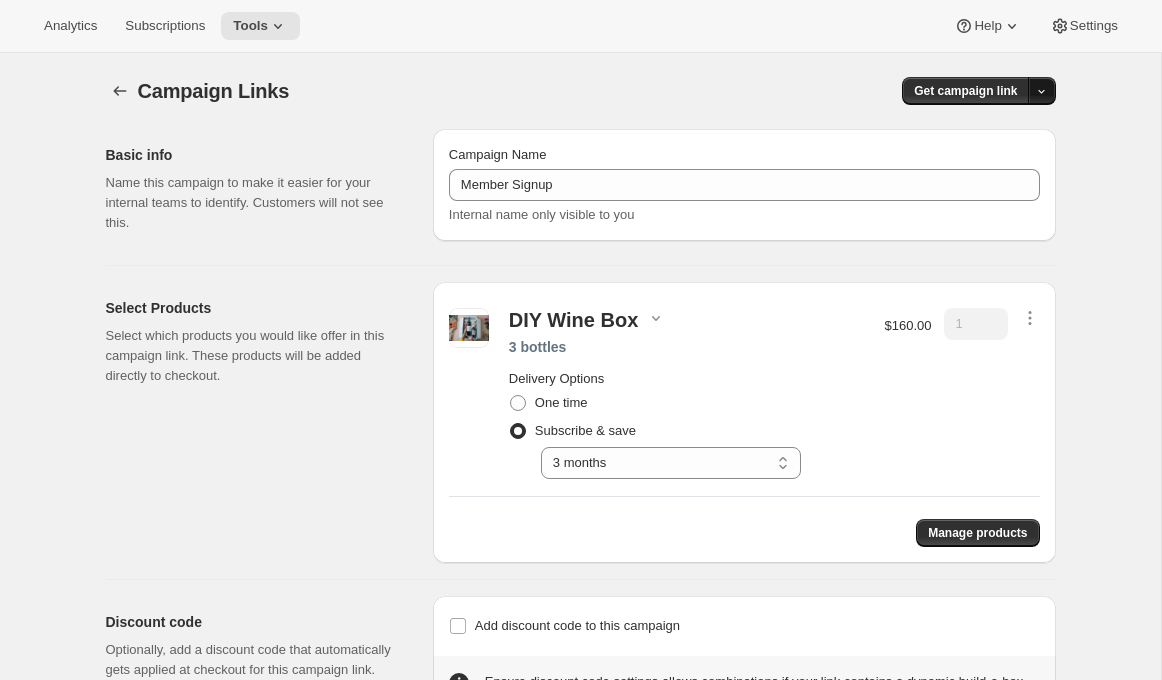 click at bounding box center [1042, 91] 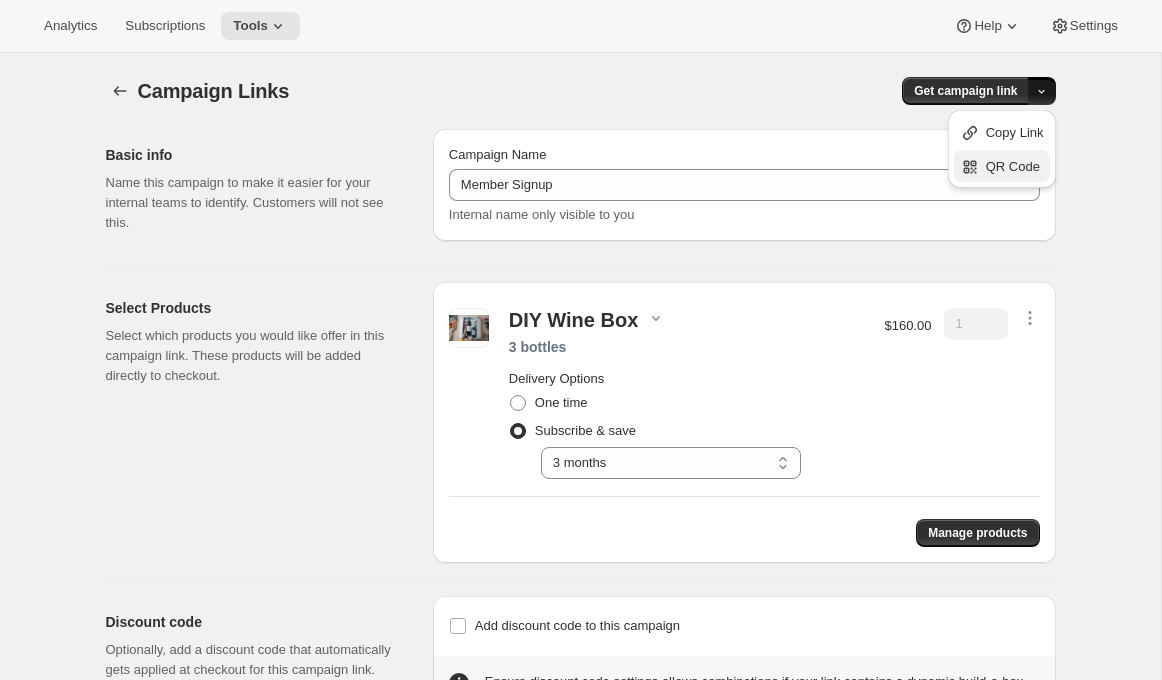 click on "QR Code" at bounding box center [1015, 167] 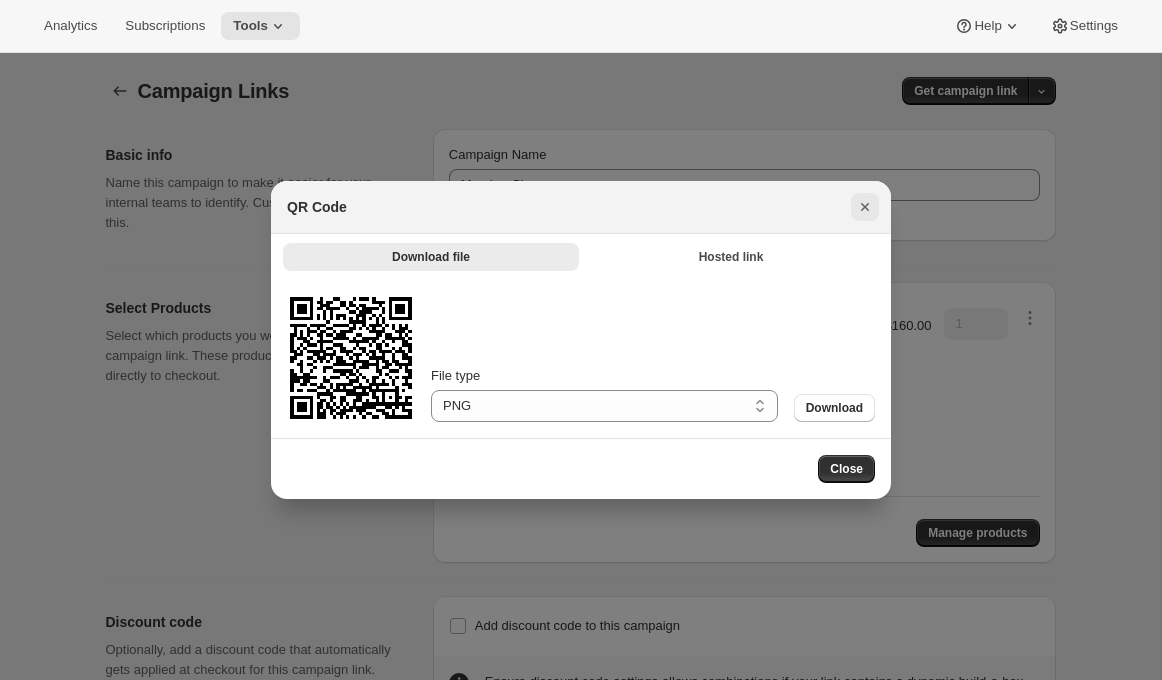 click 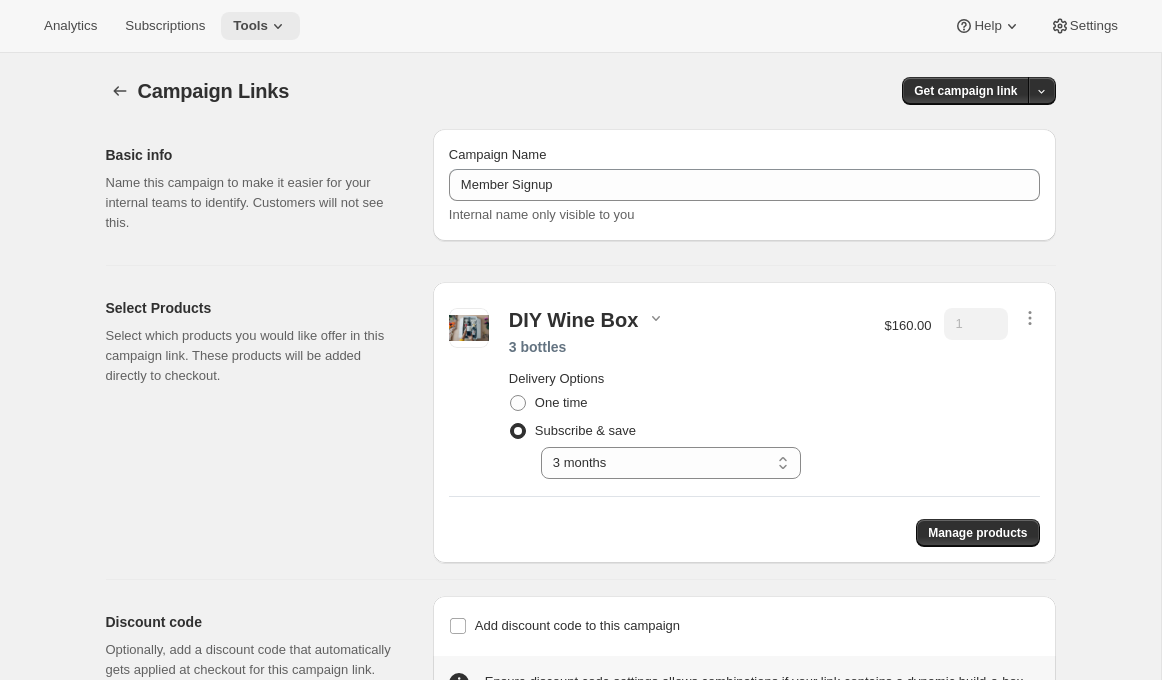 click on "Tools" at bounding box center [260, 26] 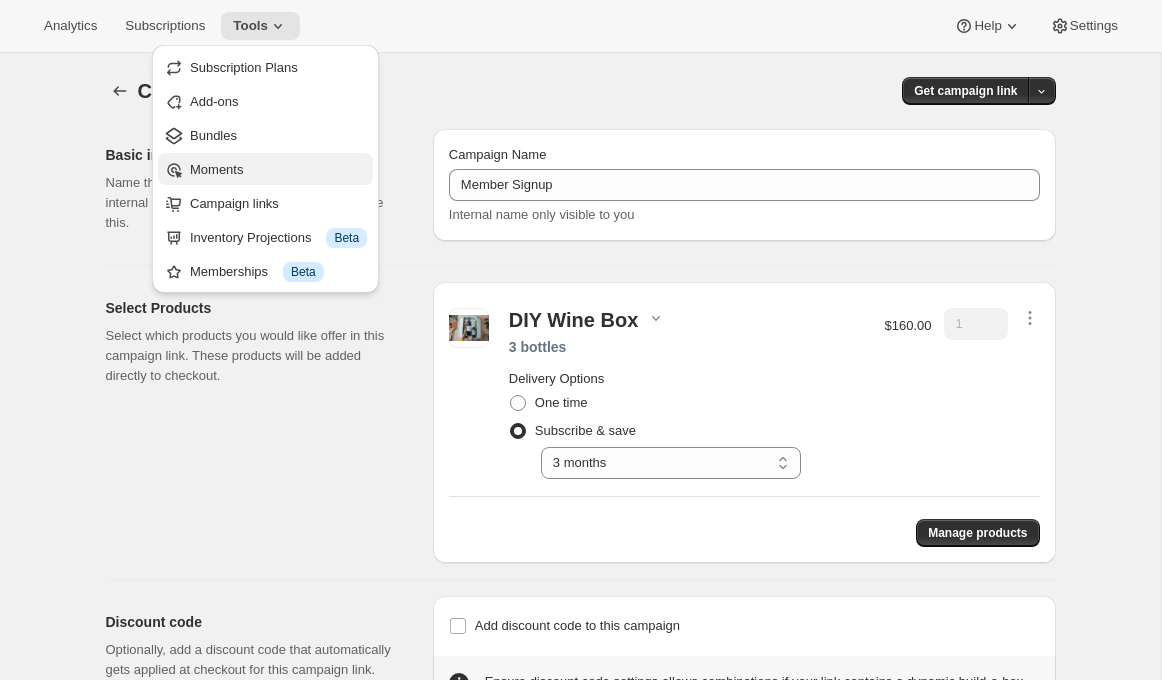 click on "Moments" at bounding box center (278, 170) 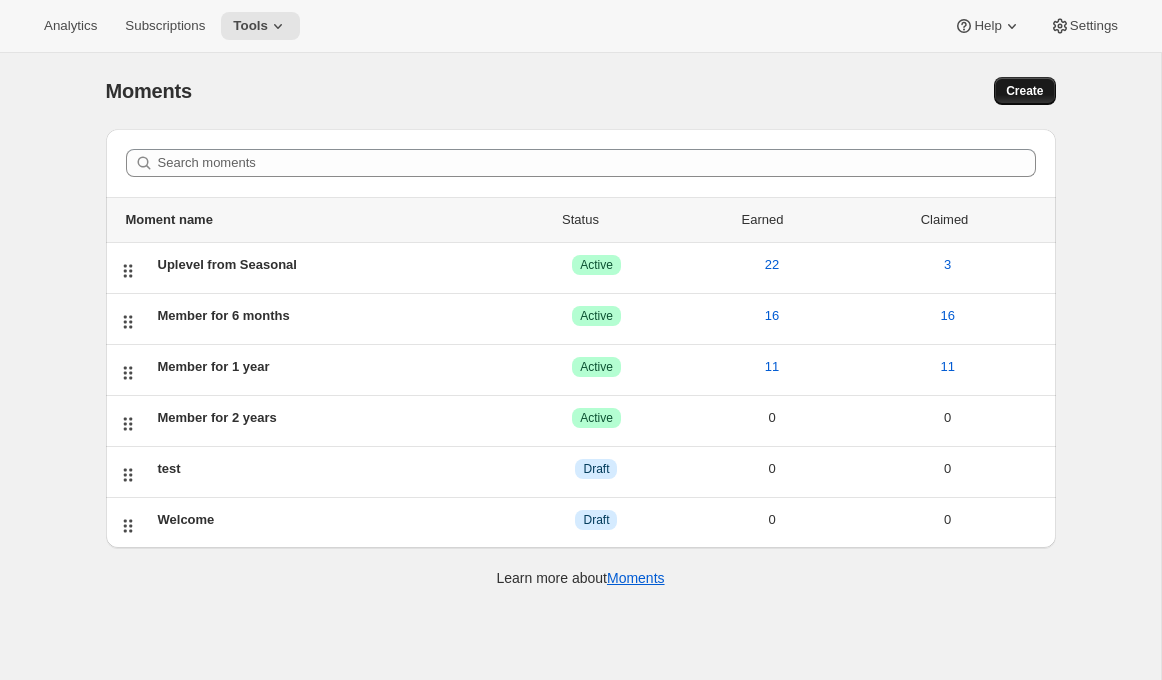 click on "Create" at bounding box center [1024, 91] 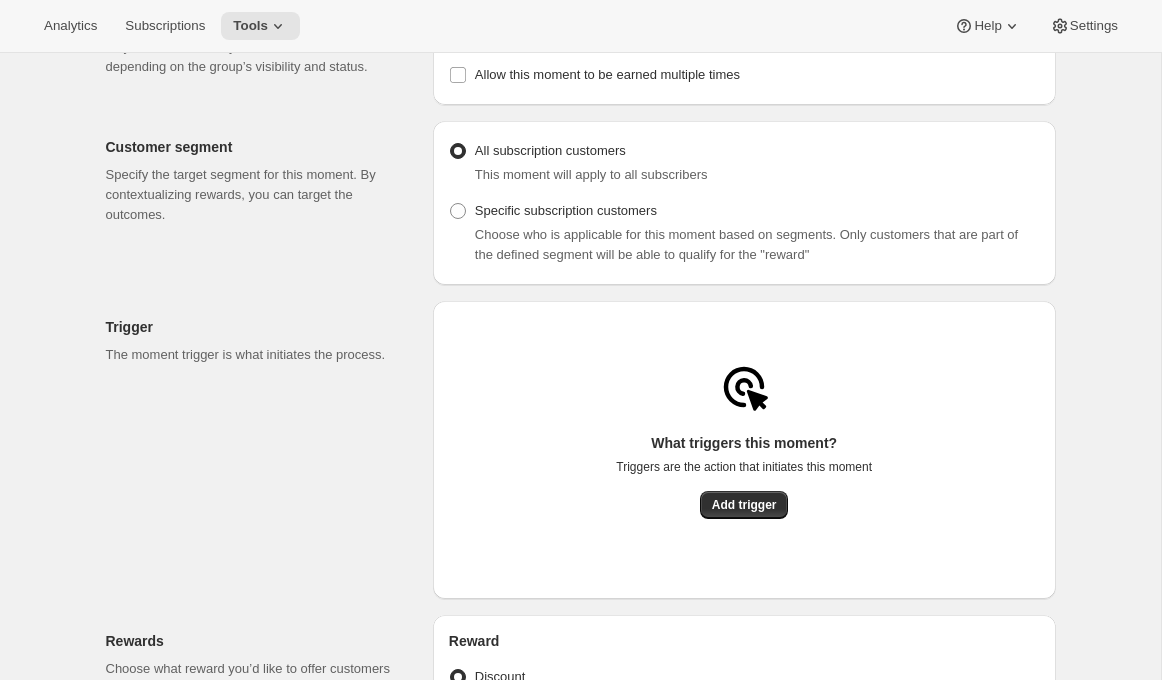 scroll, scrollTop: 167, scrollLeft: 0, axis: vertical 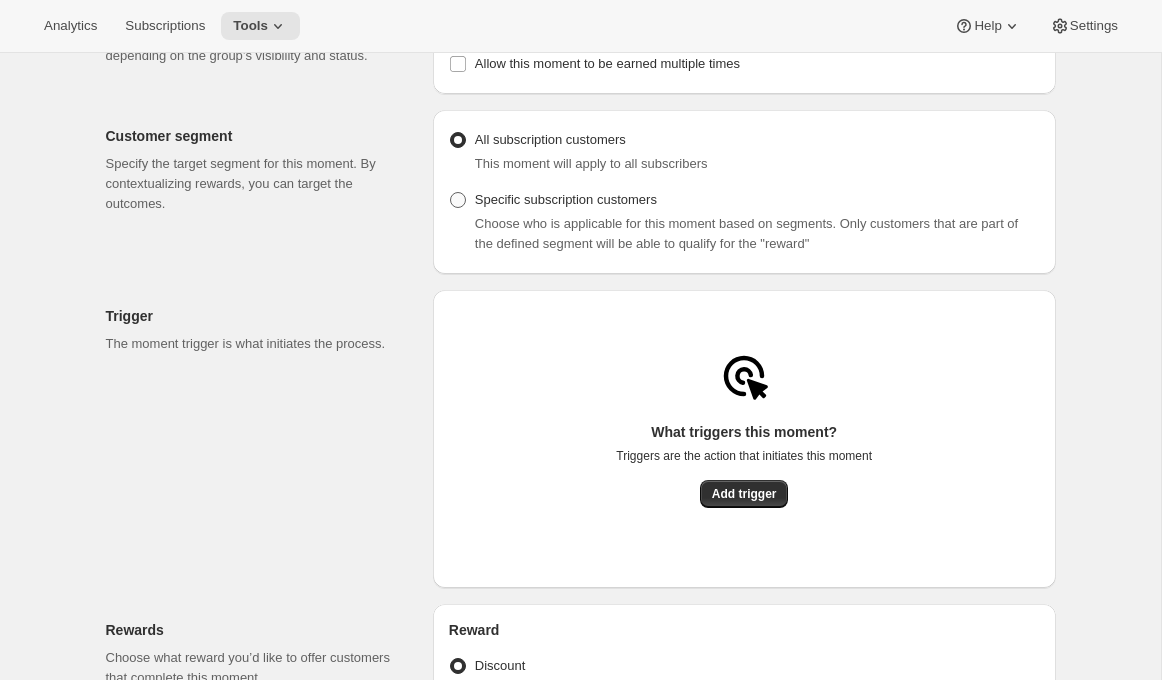 click on "Specific subscription customers" at bounding box center (566, 199) 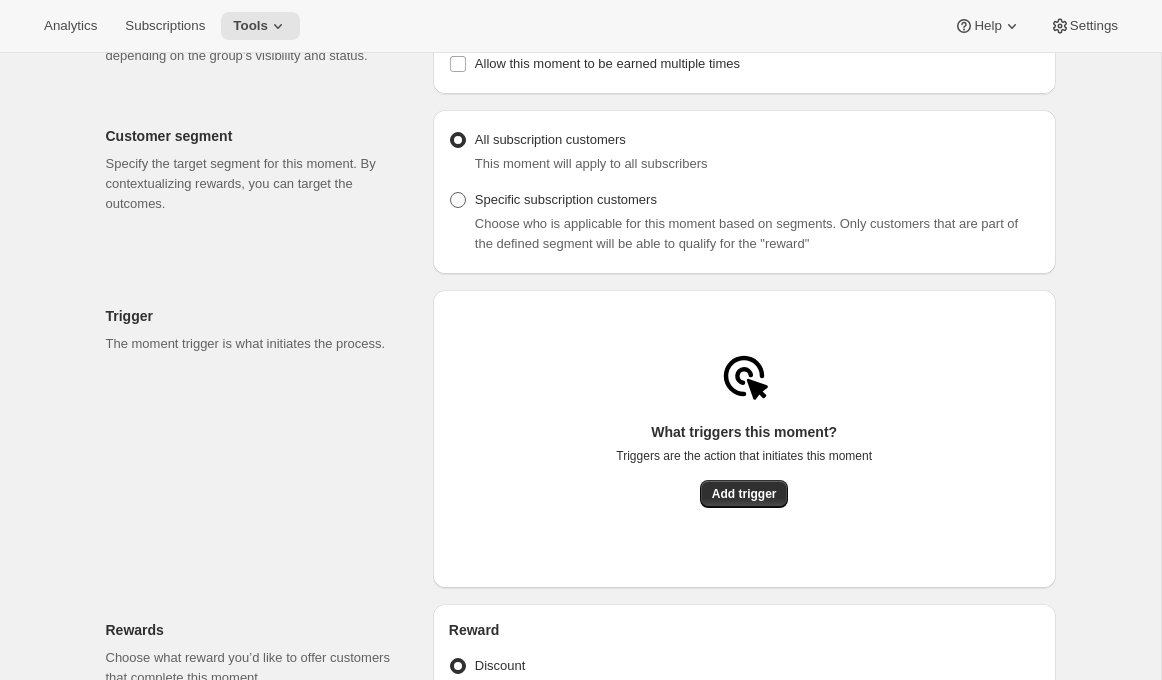 radio on "true" 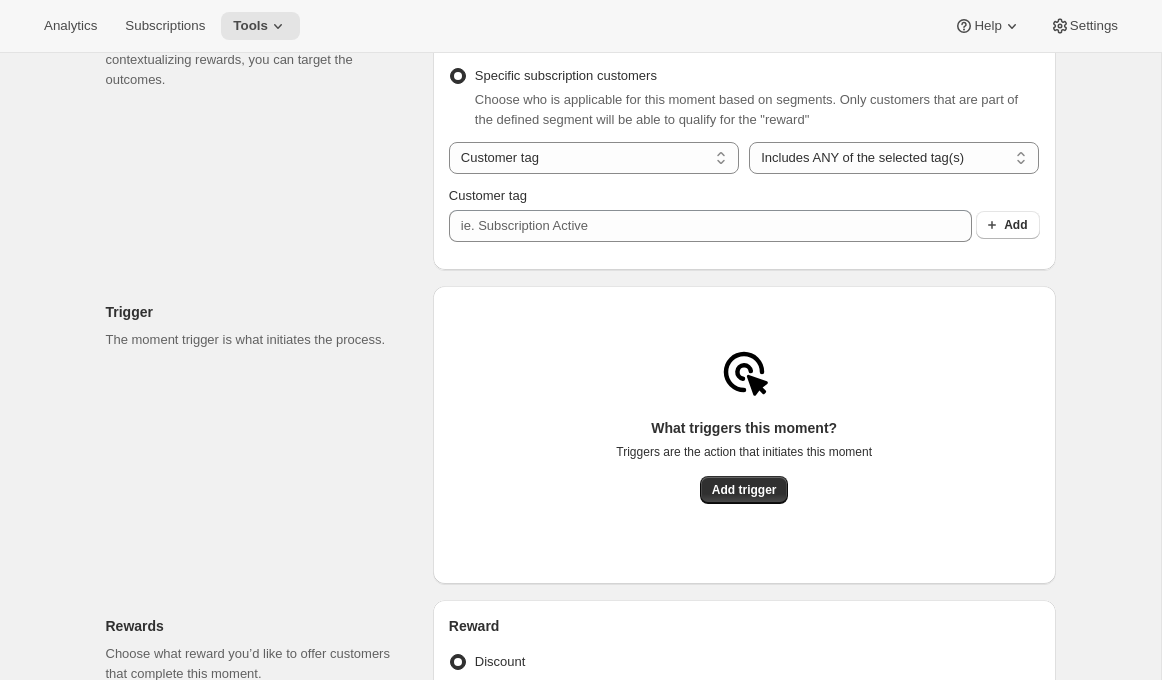 scroll, scrollTop: 292, scrollLeft: 0, axis: vertical 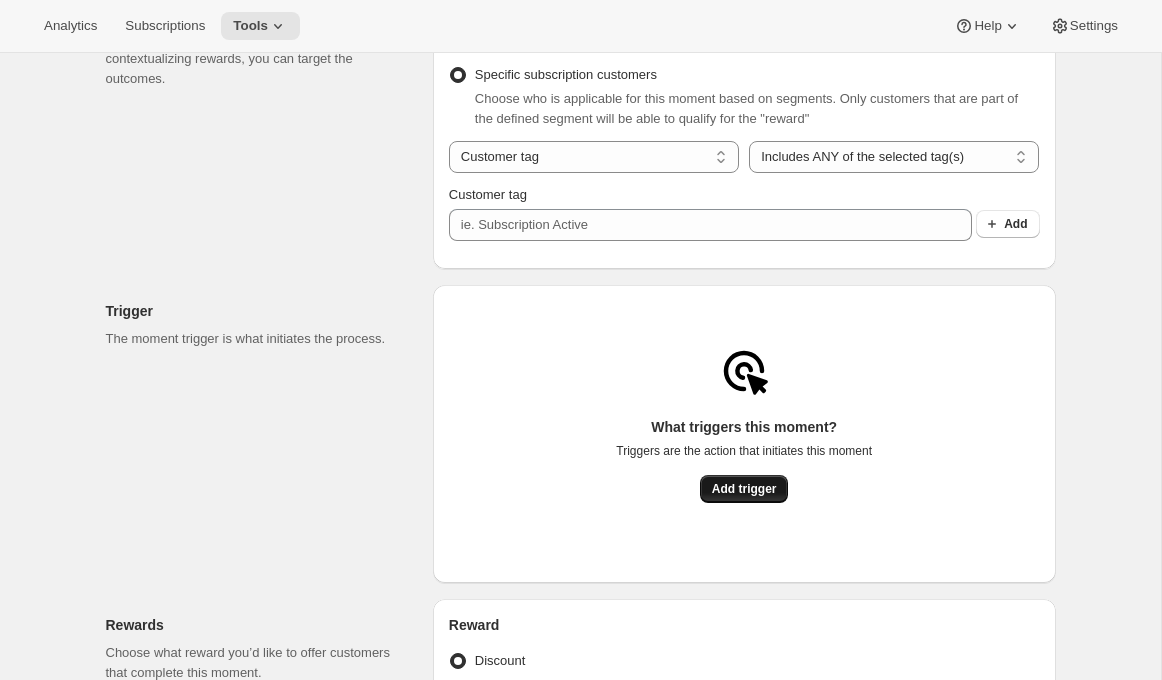click on "Add trigger" at bounding box center [744, 489] 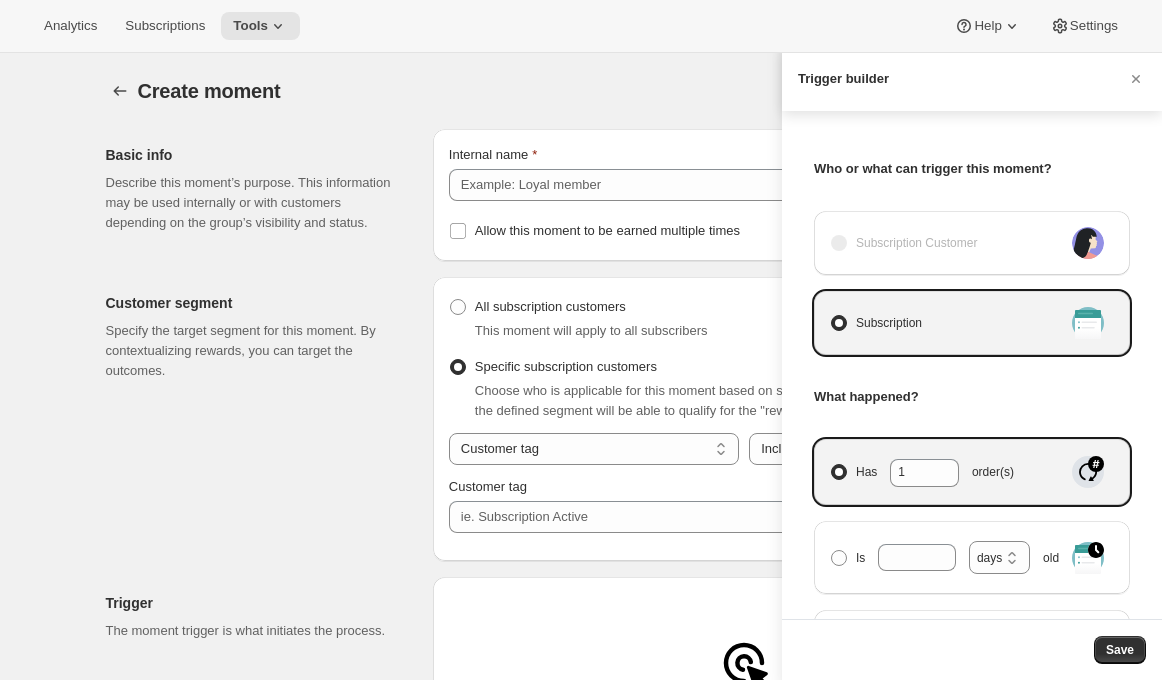 scroll, scrollTop: 0, scrollLeft: 0, axis: both 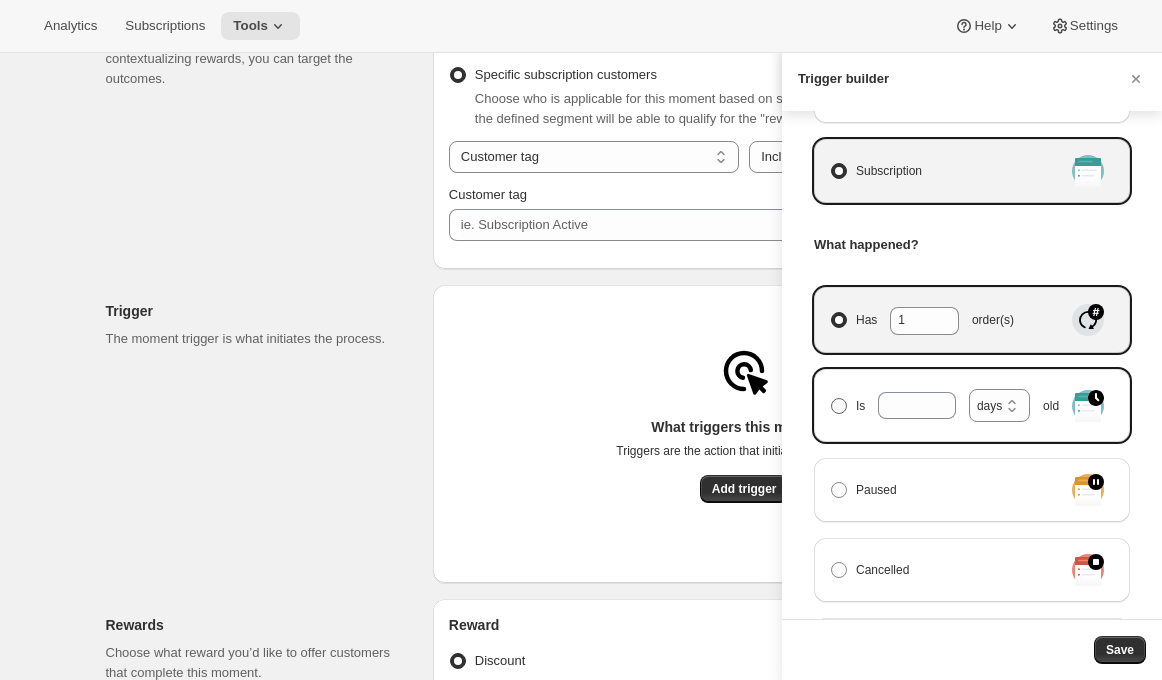 click on "Is    days weeks months years days  old" at bounding box center (946, 405) 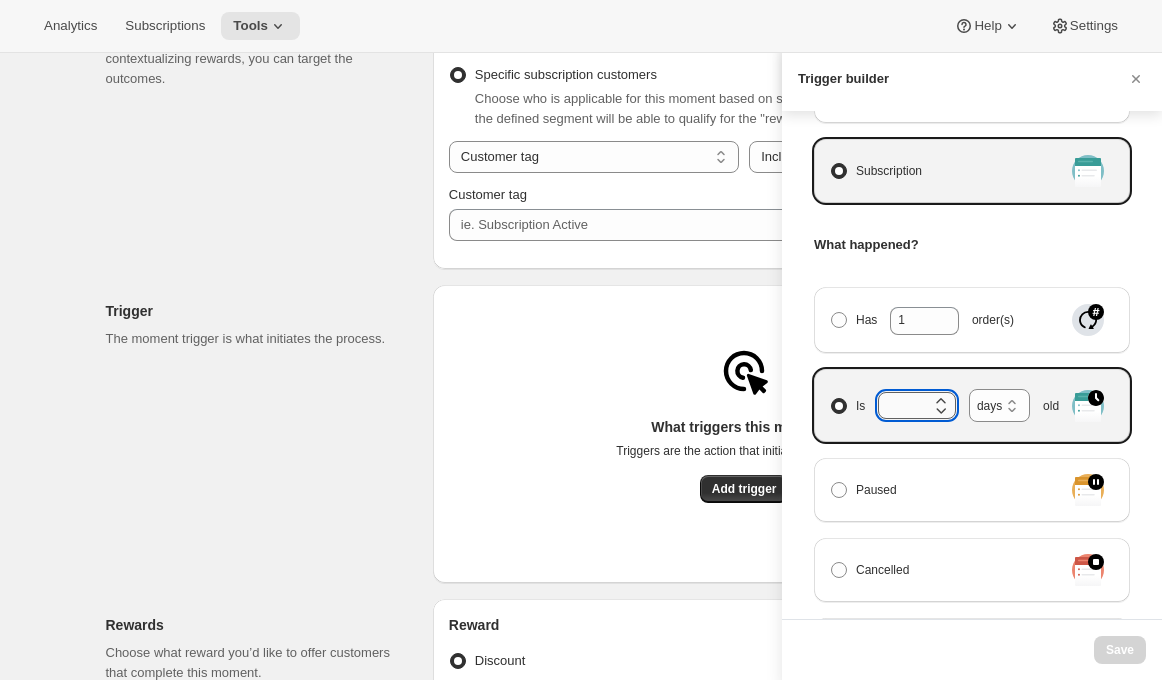 click on "Is    days weeks months years days  old" at bounding box center [902, 405] 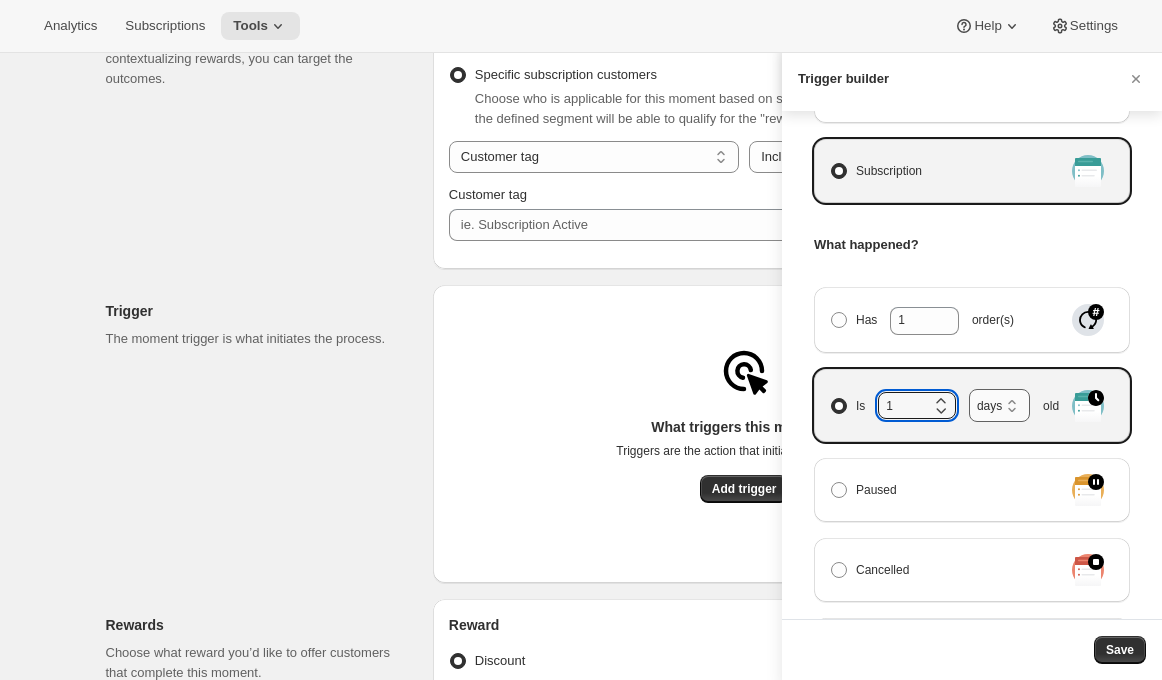 type on "1" 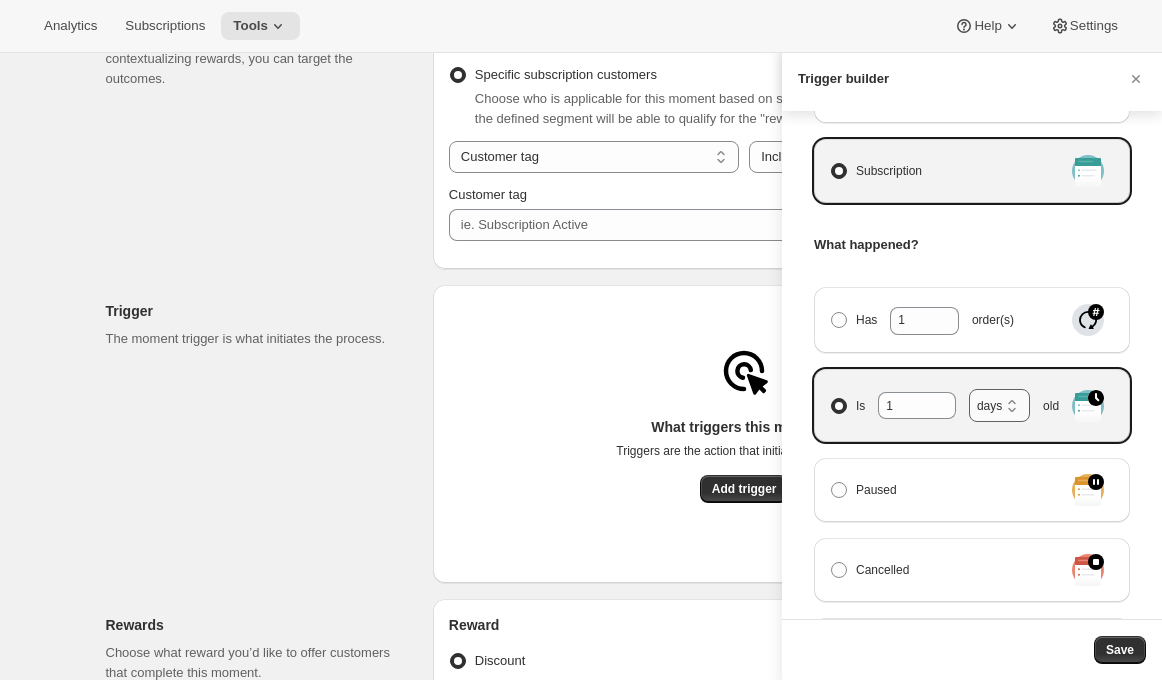 select on "years" 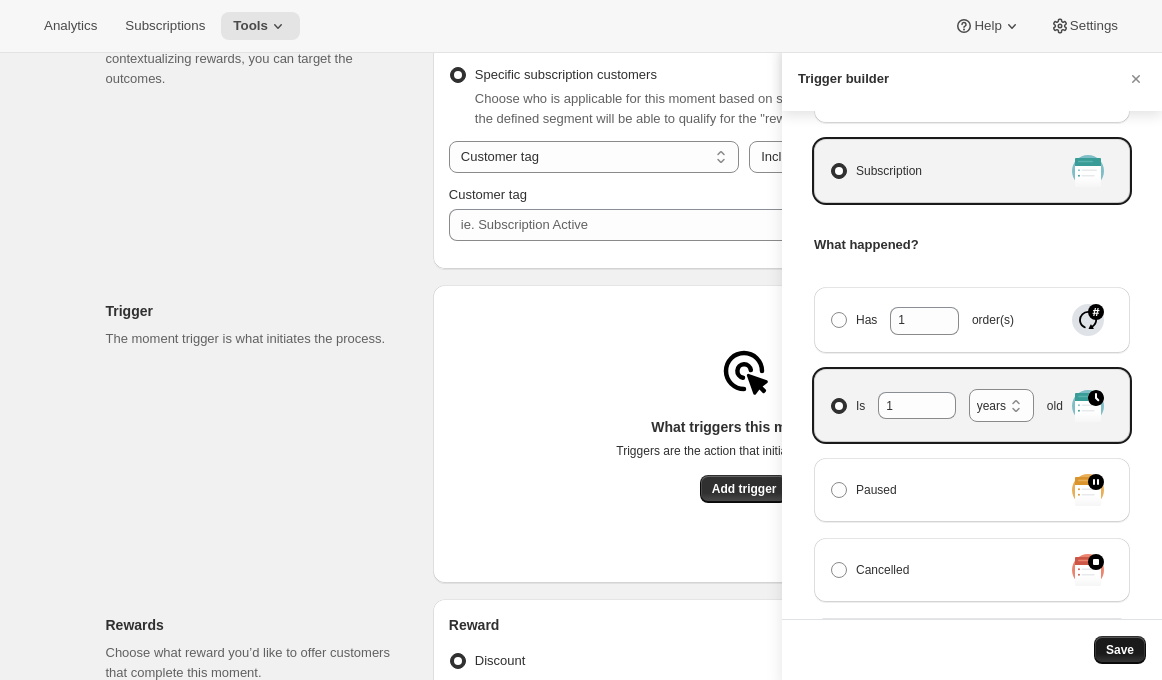 click on "Save" at bounding box center (1120, 650) 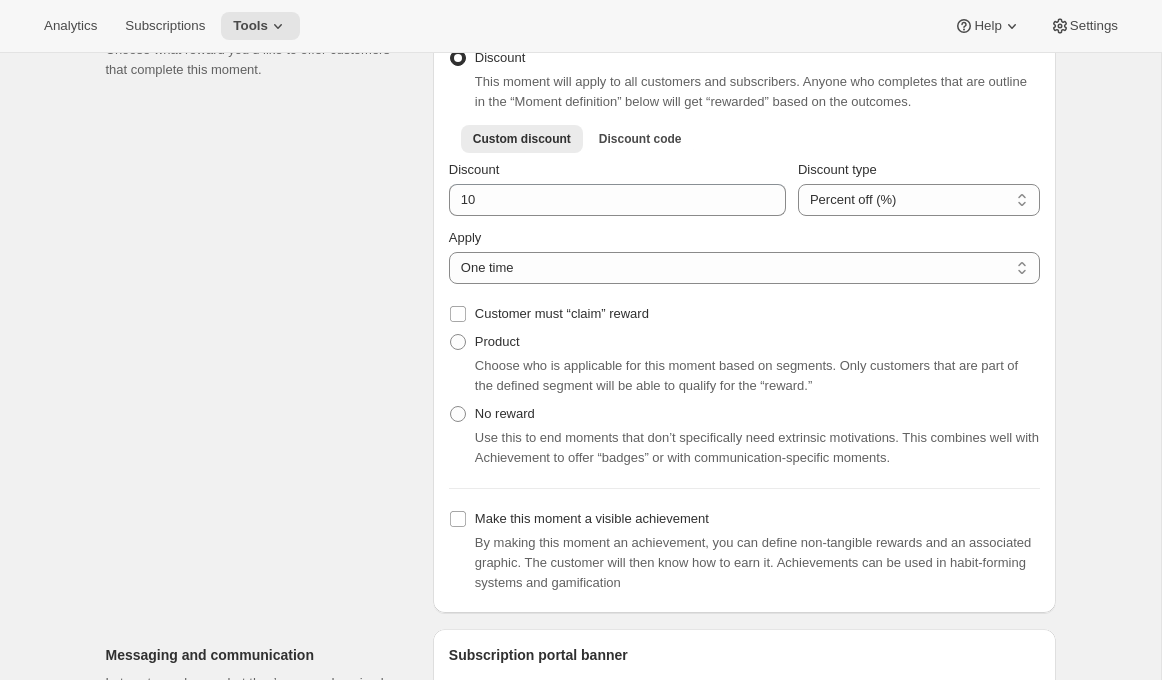 scroll, scrollTop: 884, scrollLeft: 0, axis: vertical 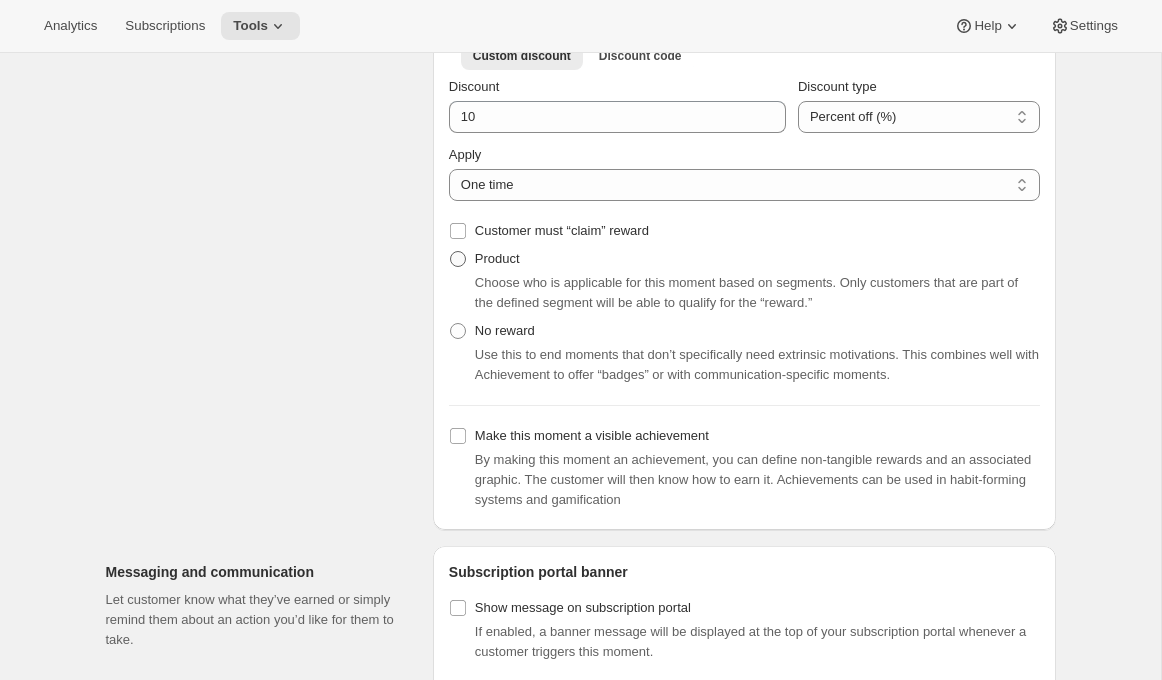 click on "Product" at bounding box center (497, 258) 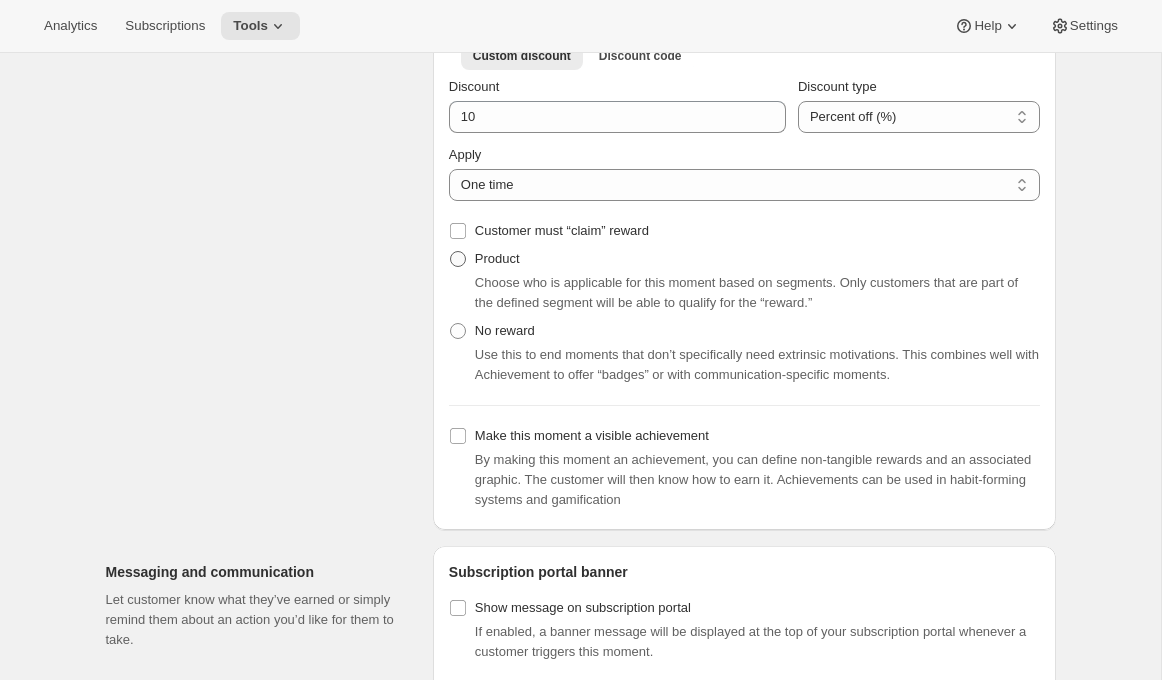radio on "true" 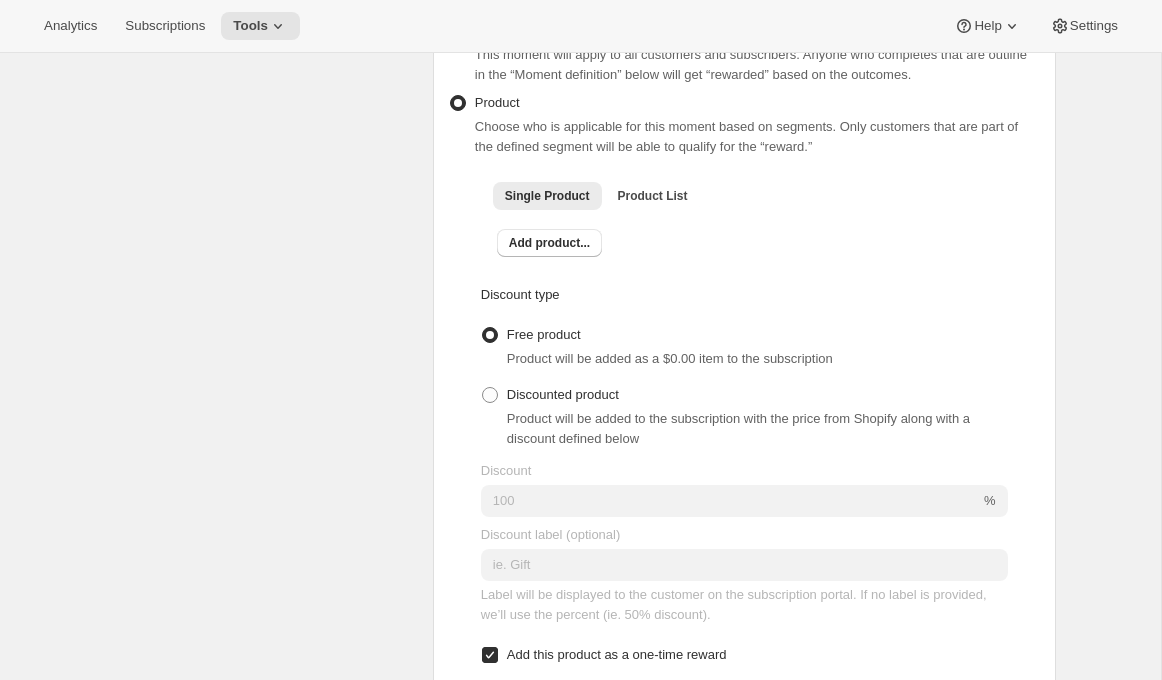 scroll, scrollTop: 809, scrollLeft: 0, axis: vertical 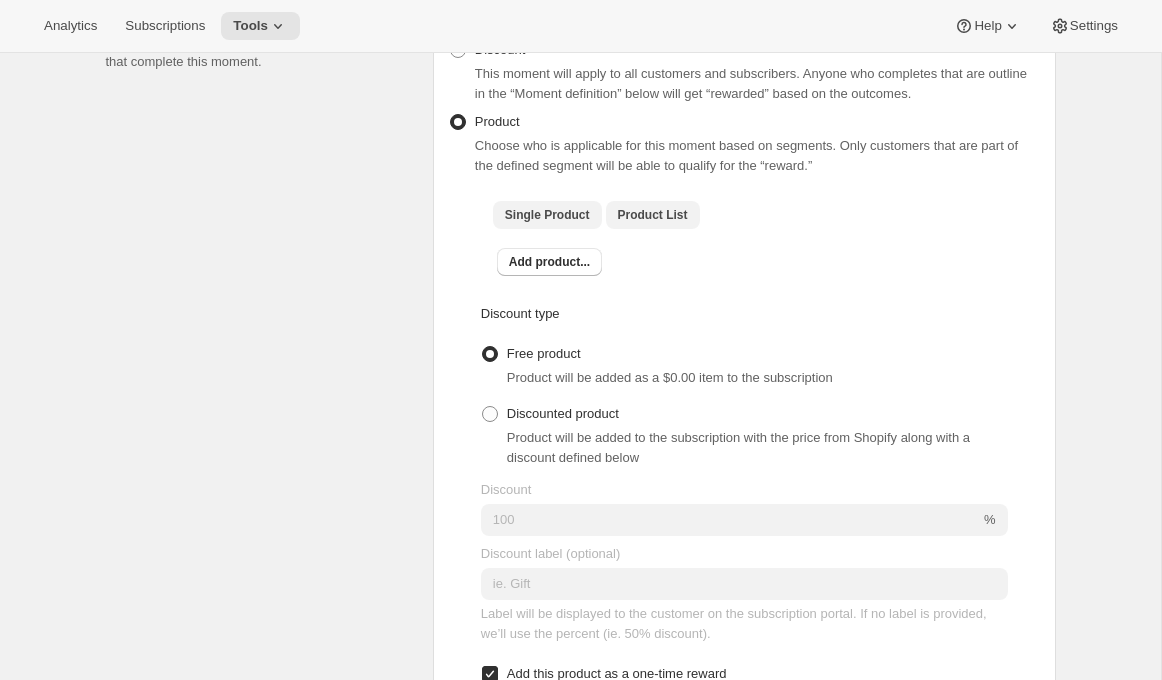 click on "Product List" at bounding box center [653, 215] 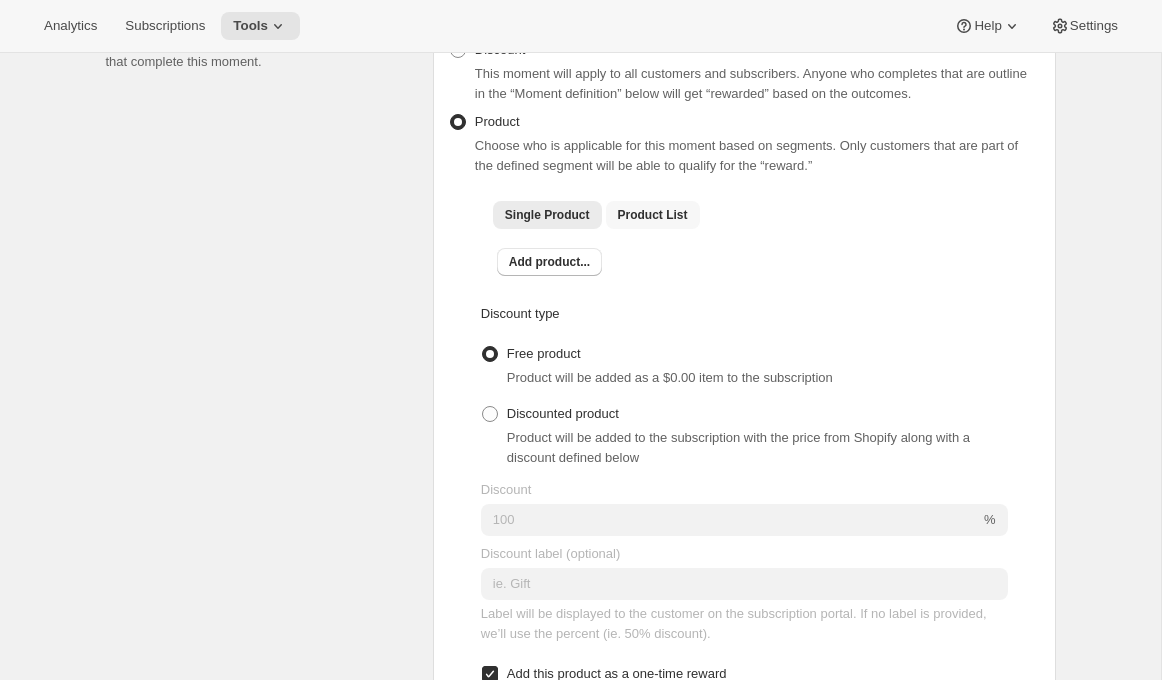 checkbox on "true" 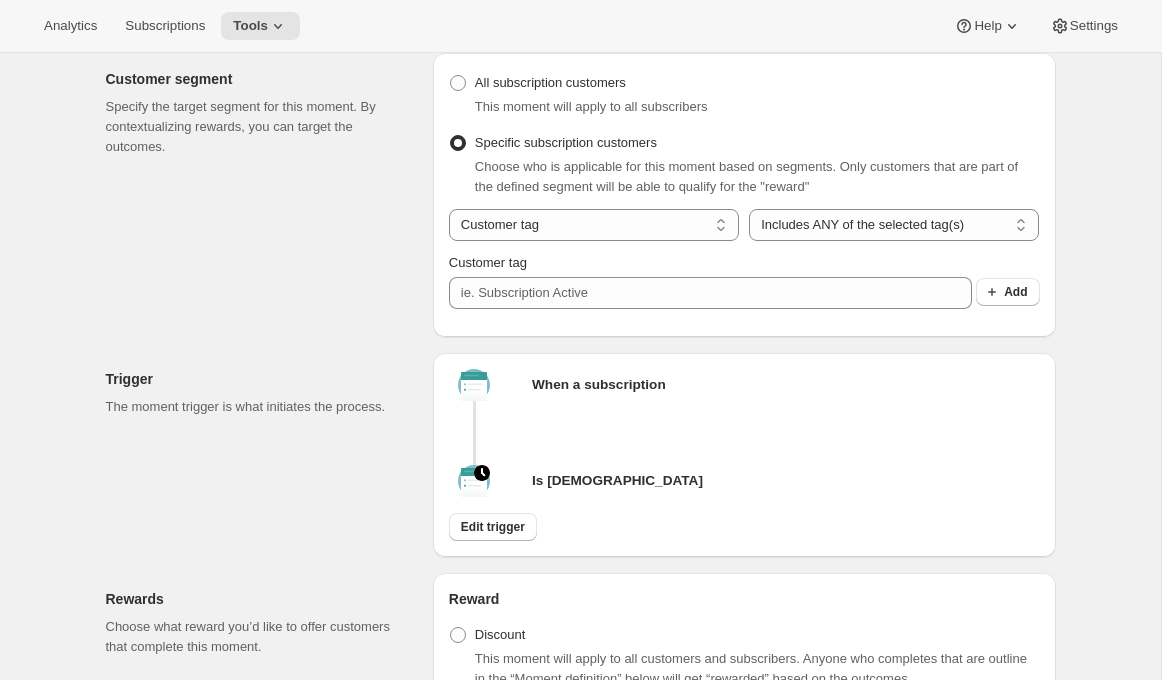 scroll, scrollTop: 177, scrollLeft: 0, axis: vertical 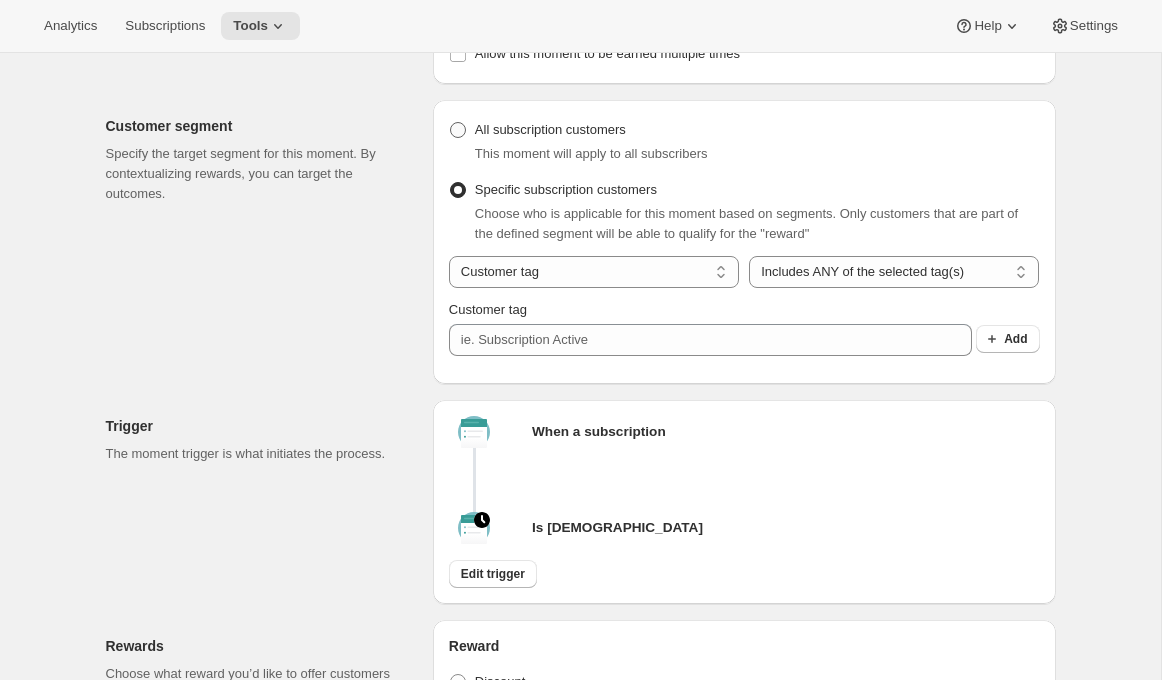 click on "All subscription customers" at bounding box center (550, 129) 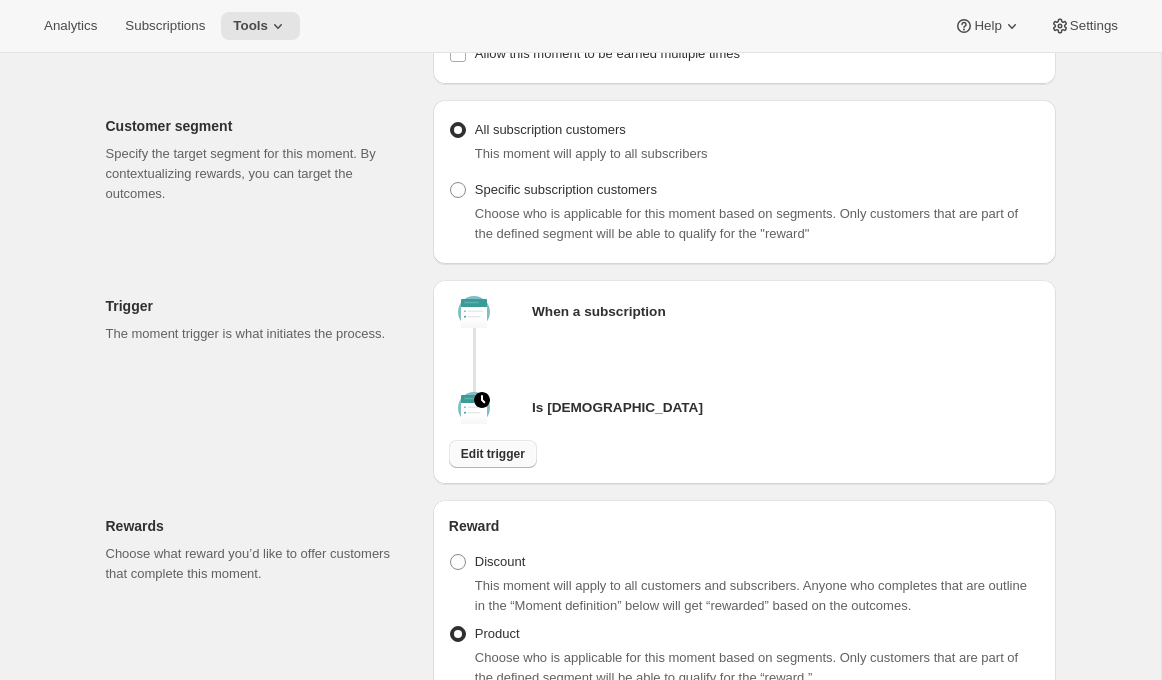 click on "Edit trigger" at bounding box center [493, 454] 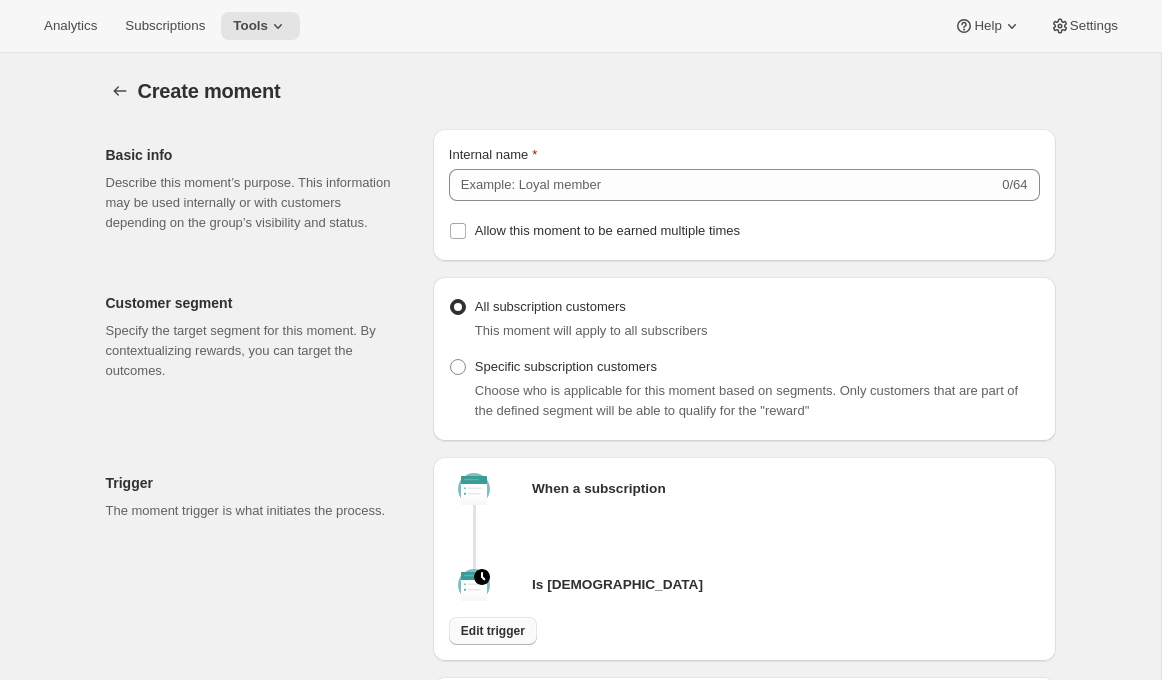 select on "years" 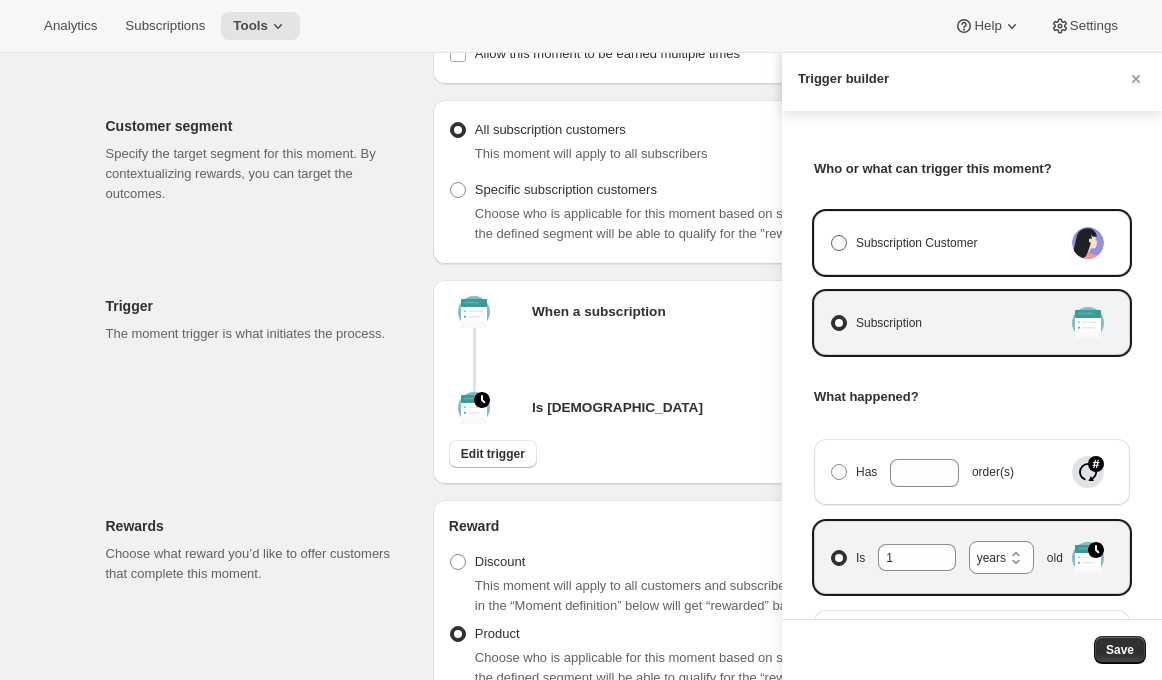 click on "Subscription Customer" at bounding box center (916, 243) 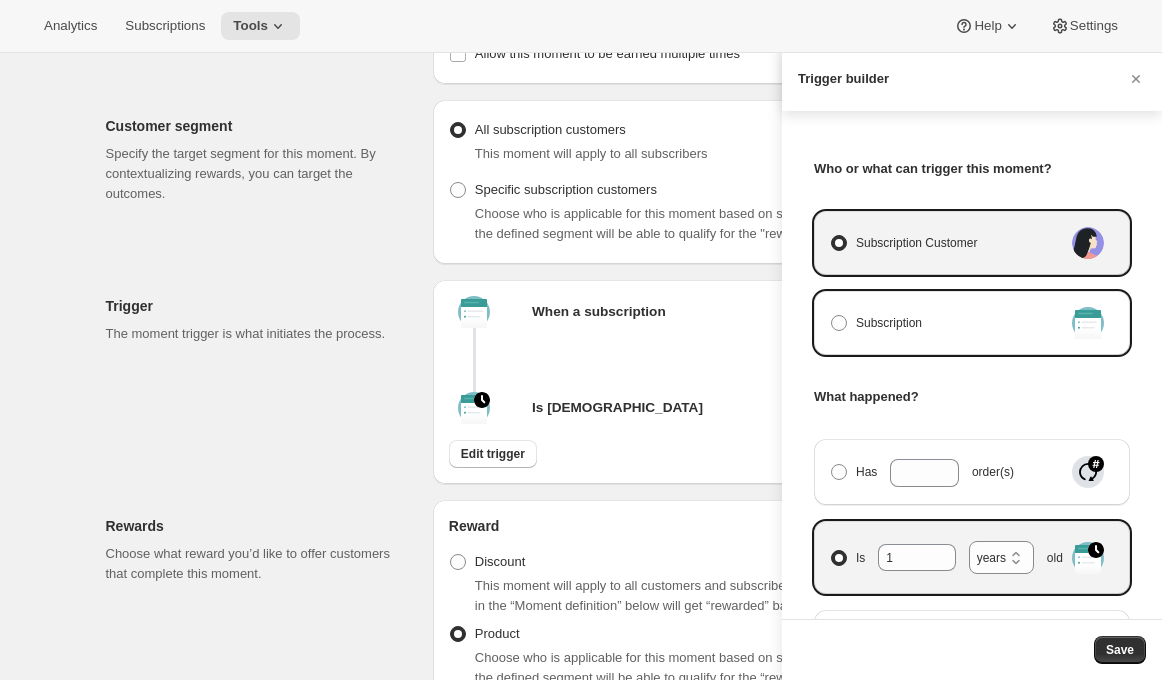 select on "days" 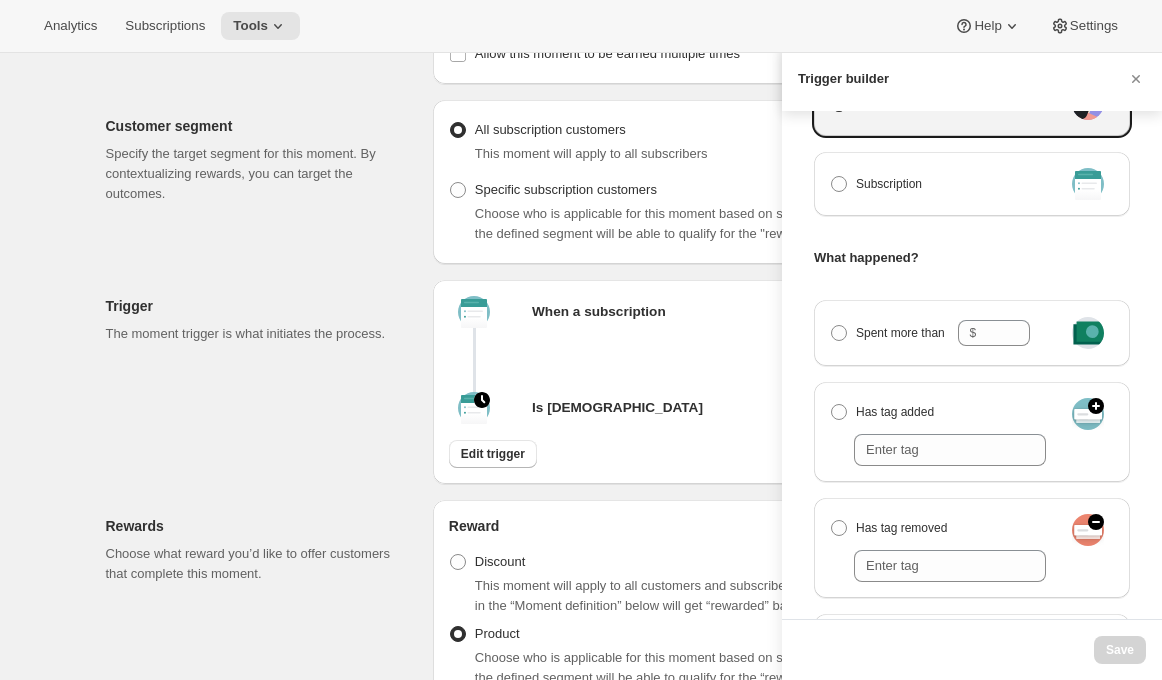 scroll, scrollTop: 200, scrollLeft: 0, axis: vertical 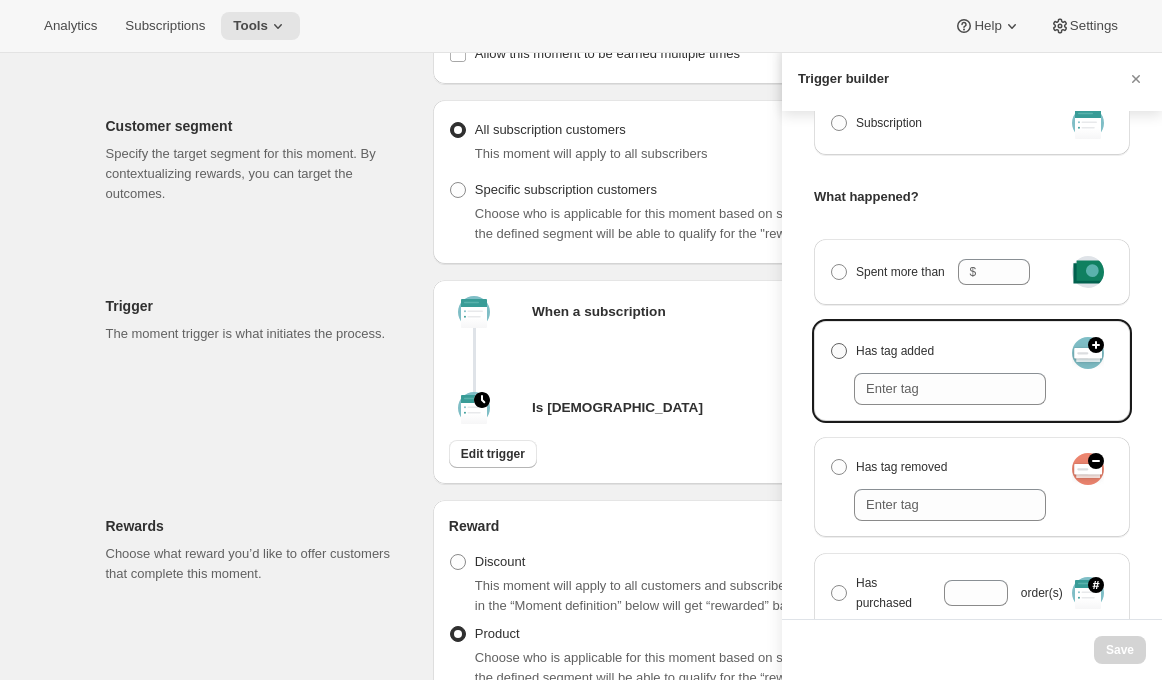 click on "Has tag added" at bounding box center [895, 351] 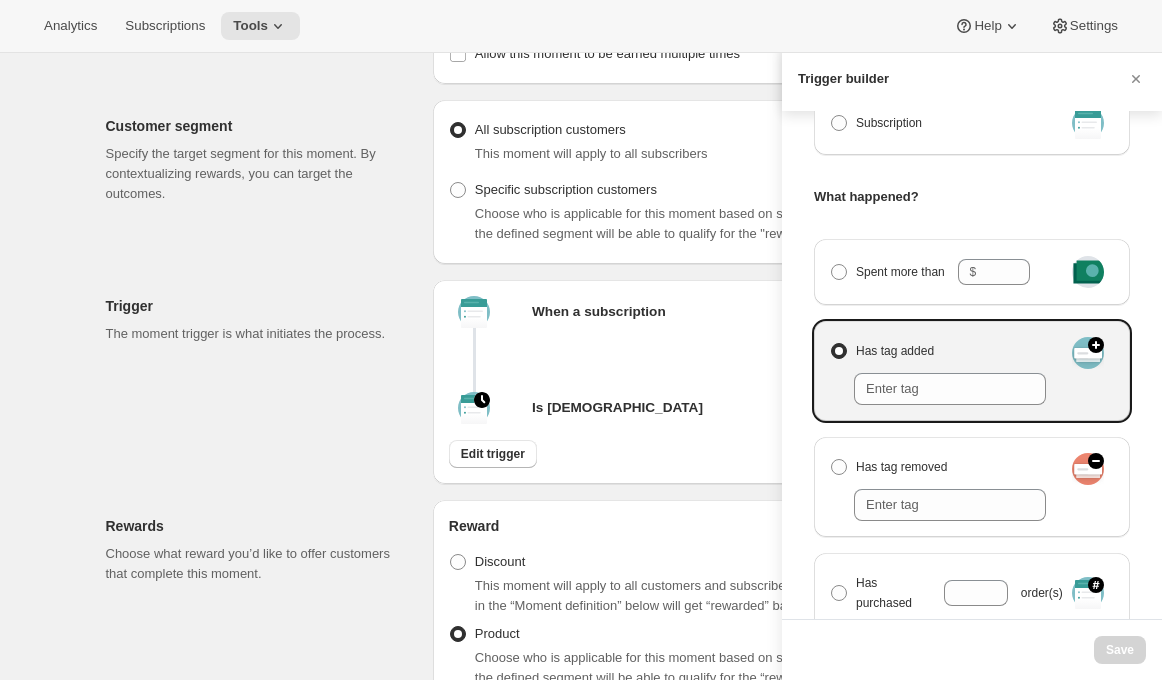 radio on "true" 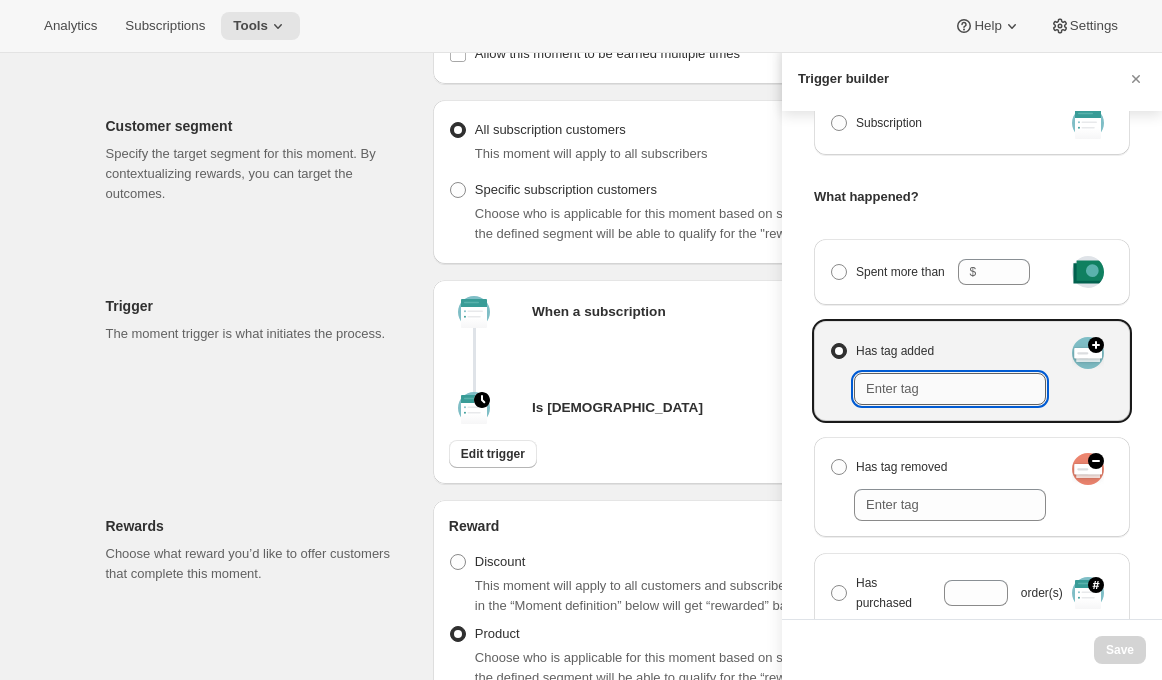 click at bounding box center [950, 389] 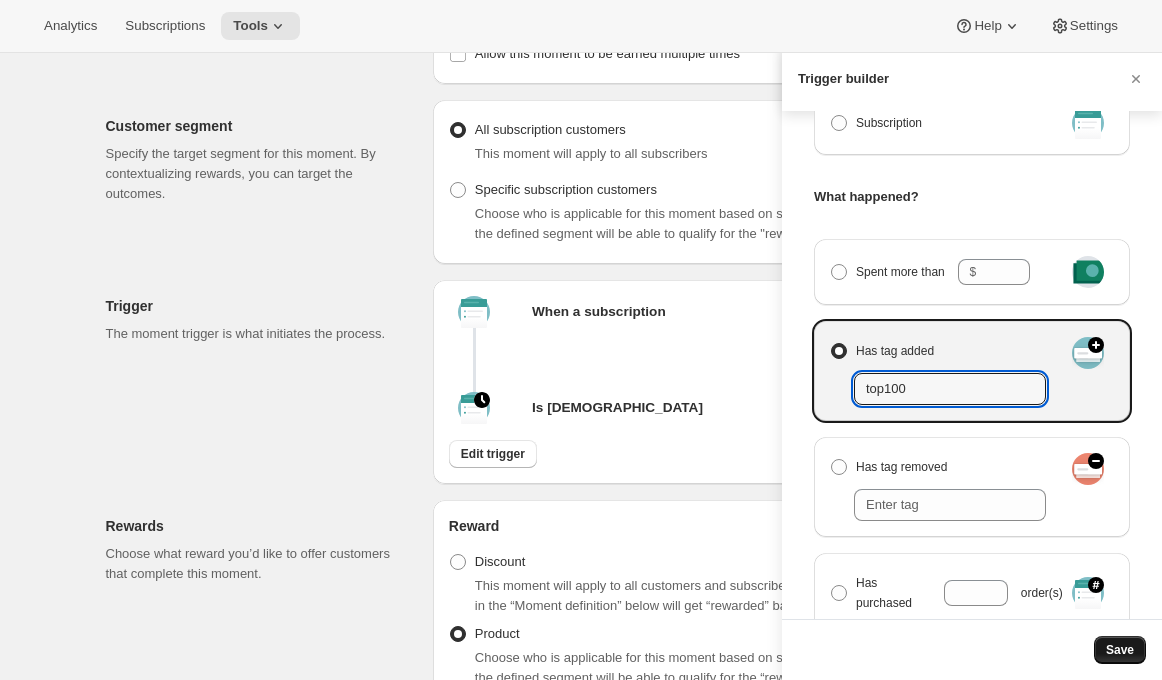 type on "top100" 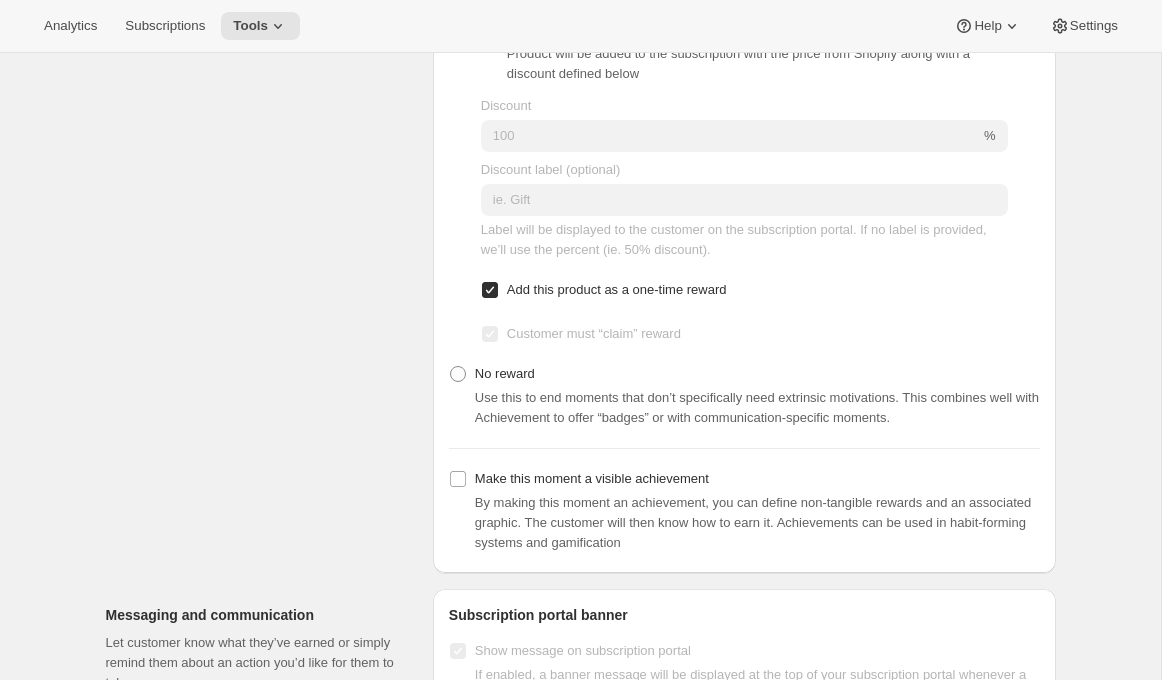 scroll, scrollTop: 1191, scrollLeft: 0, axis: vertical 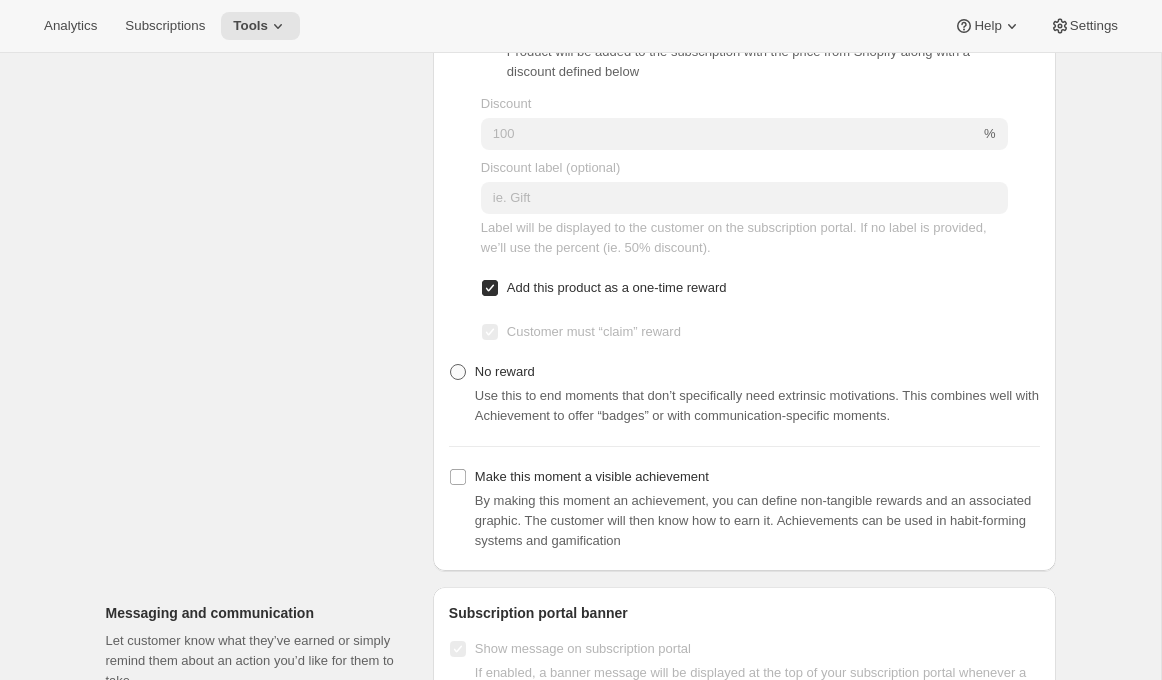 click on "No reward" at bounding box center (505, 371) 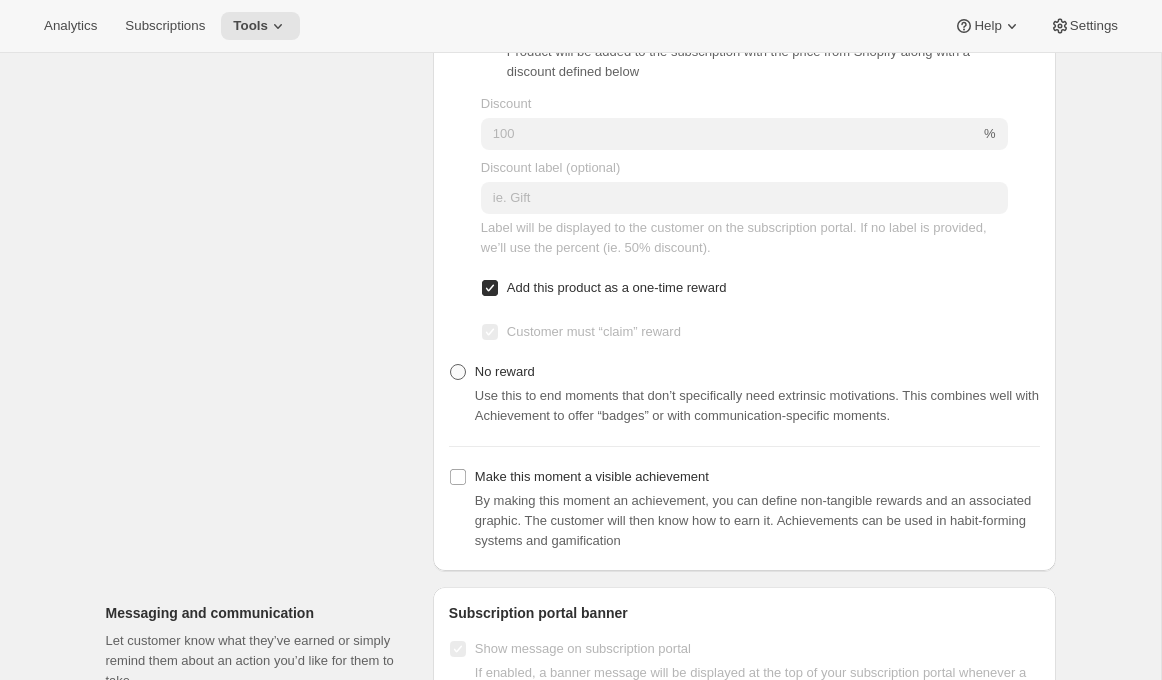 radio on "true" 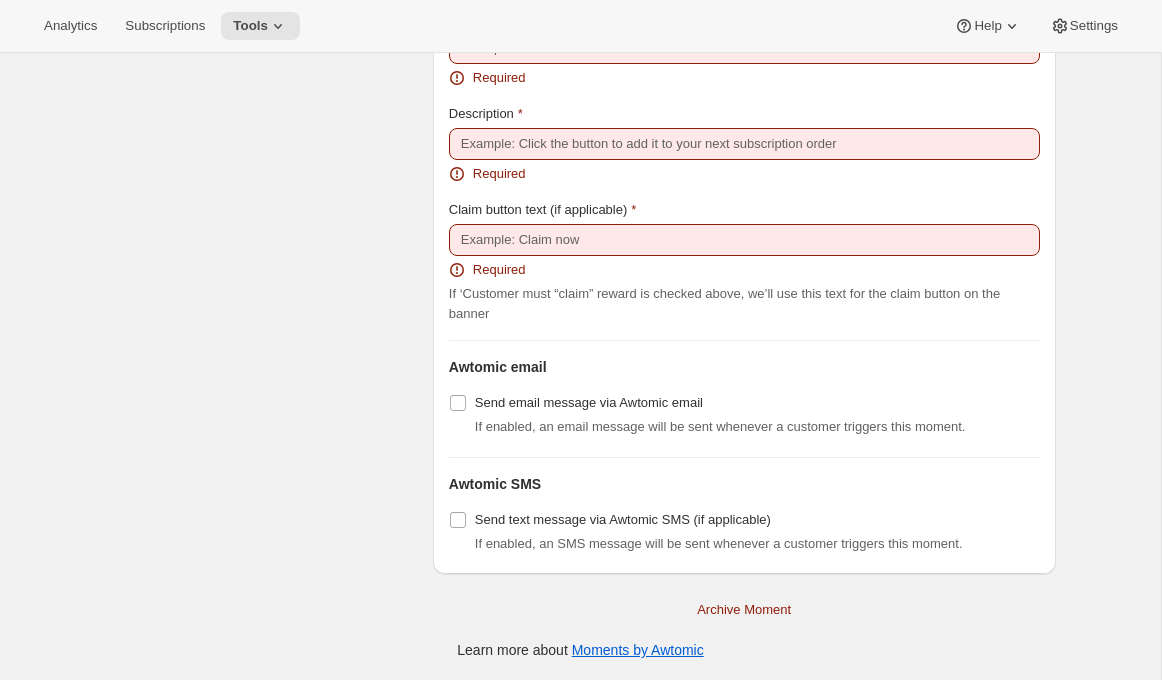 scroll, scrollTop: 1470, scrollLeft: 0, axis: vertical 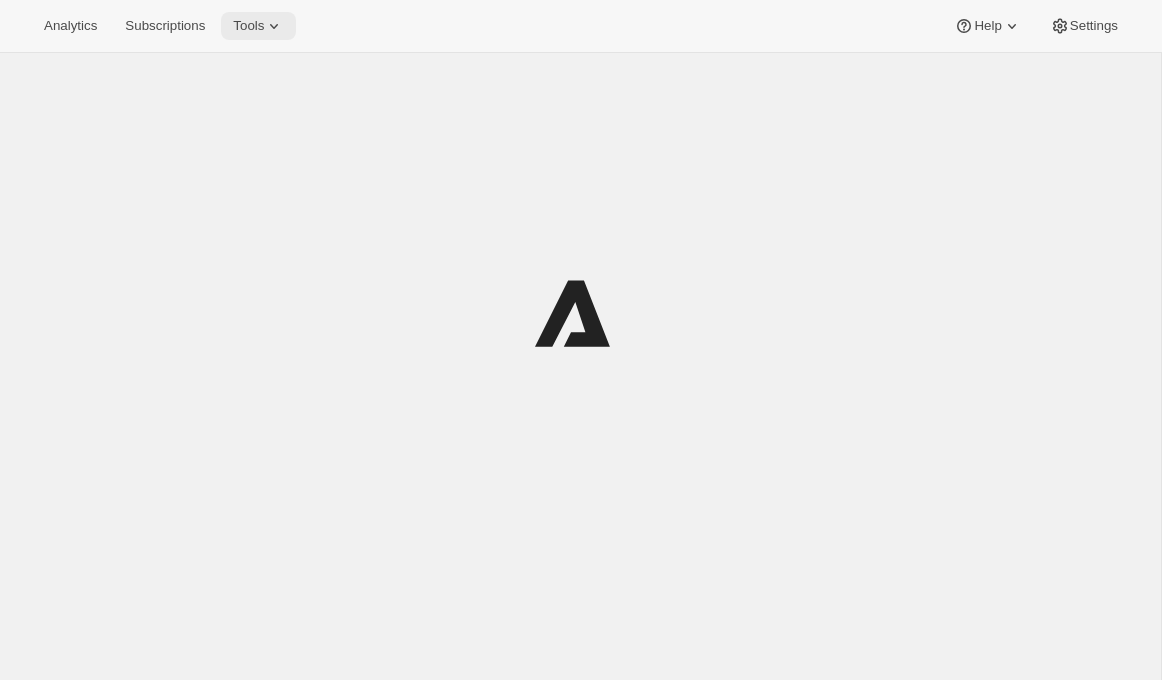 click on "Tools" at bounding box center [248, 26] 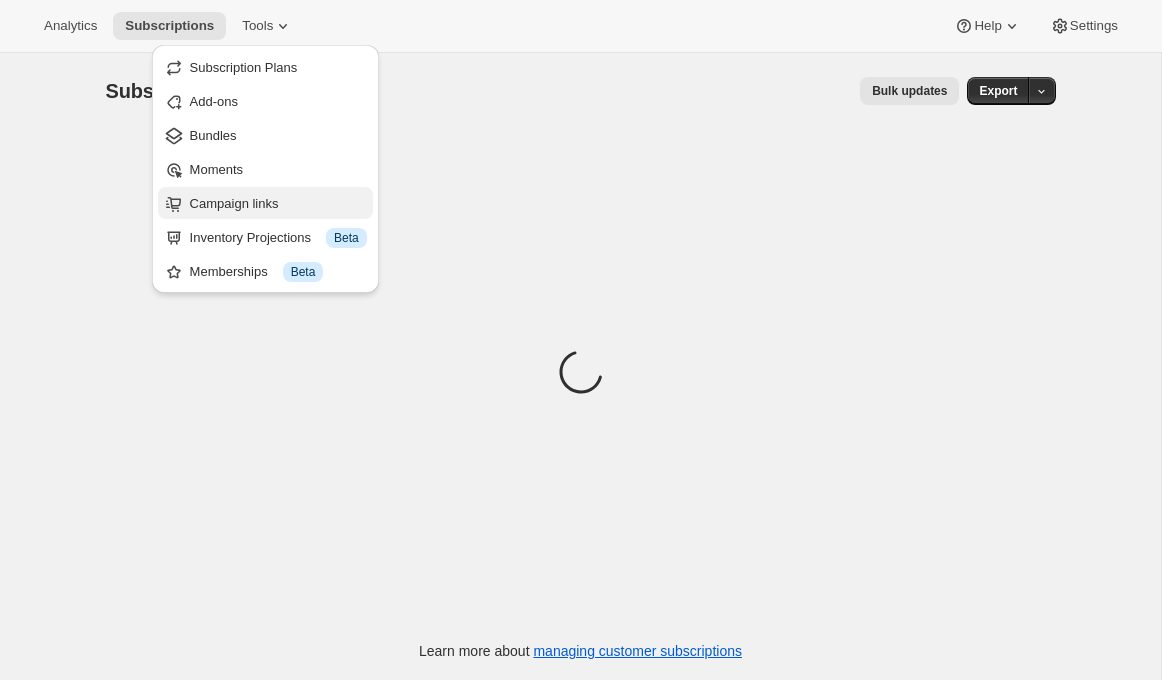 click on "Campaign links" at bounding box center [234, 203] 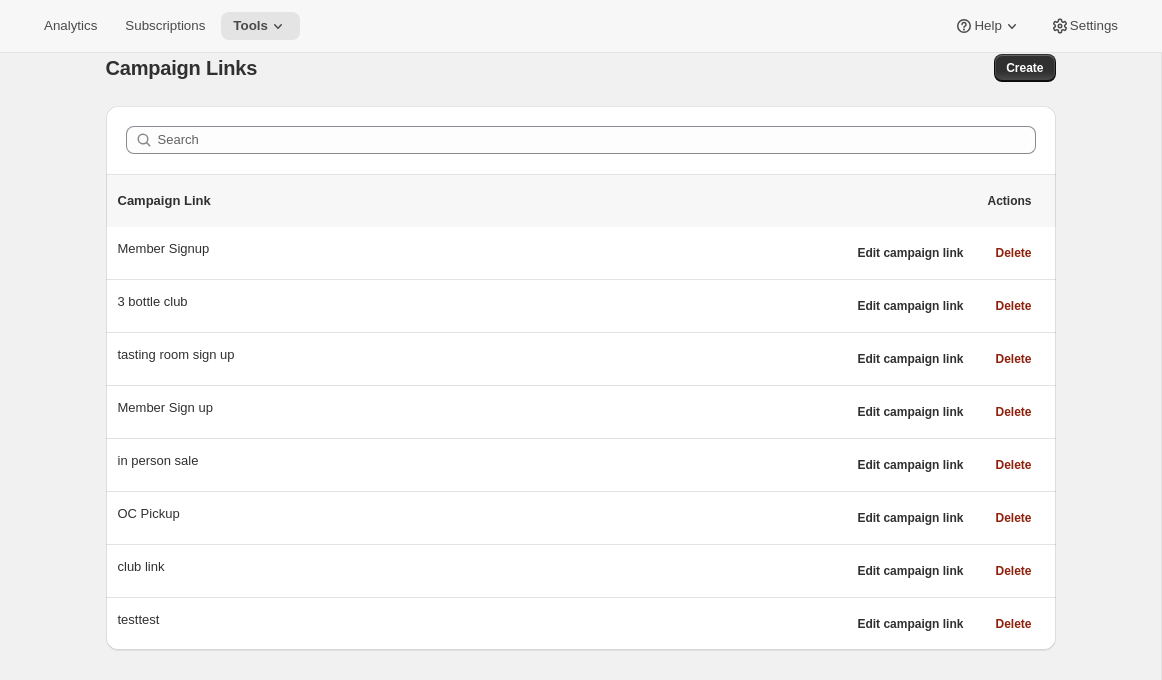 scroll, scrollTop: 0, scrollLeft: 0, axis: both 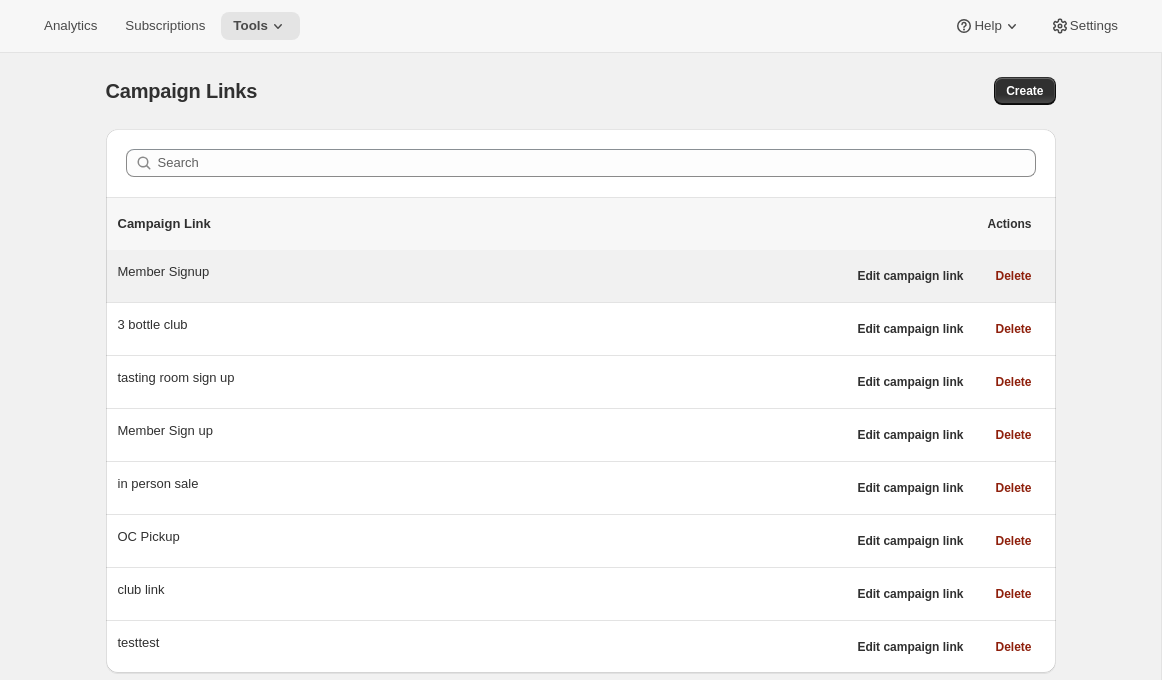 click on "Member Signup" at bounding box center (482, 272) 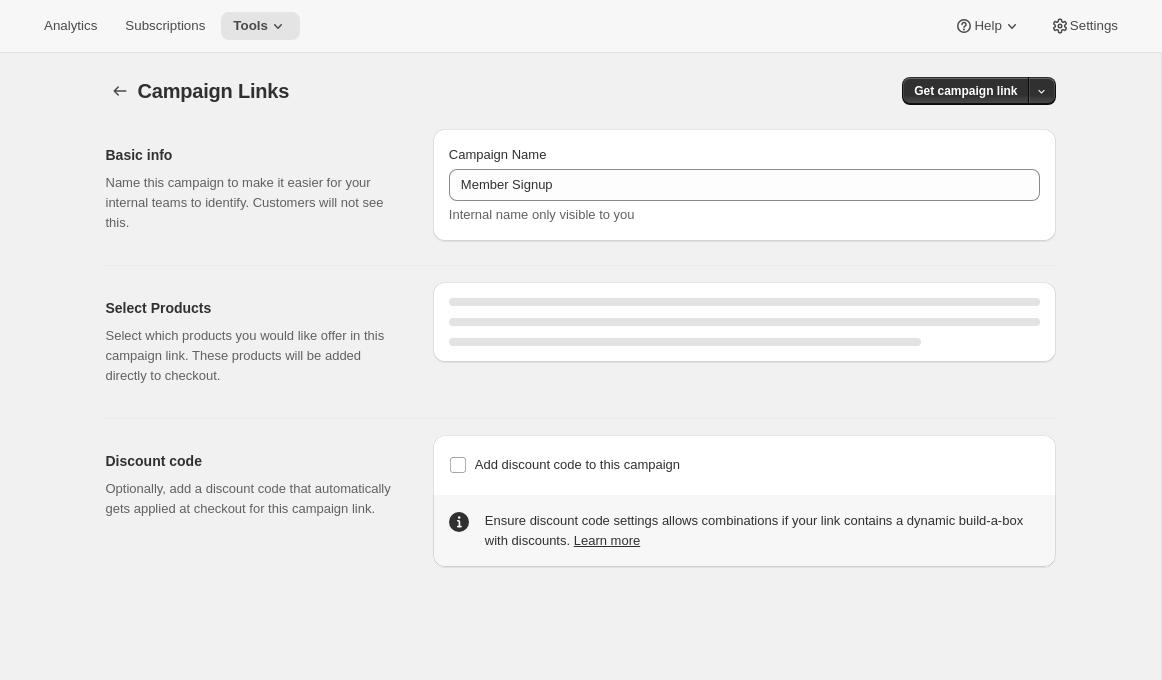 select on "gid://shopify/SellingPlan/7445479460" 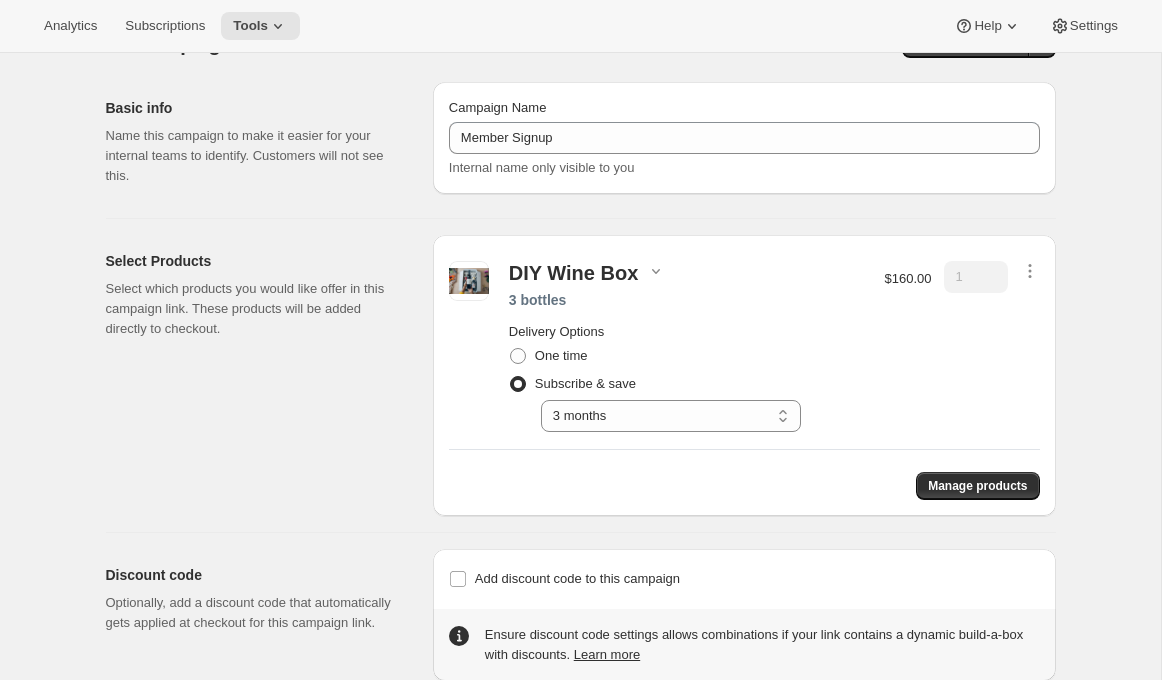 scroll, scrollTop: 45, scrollLeft: 0, axis: vertical 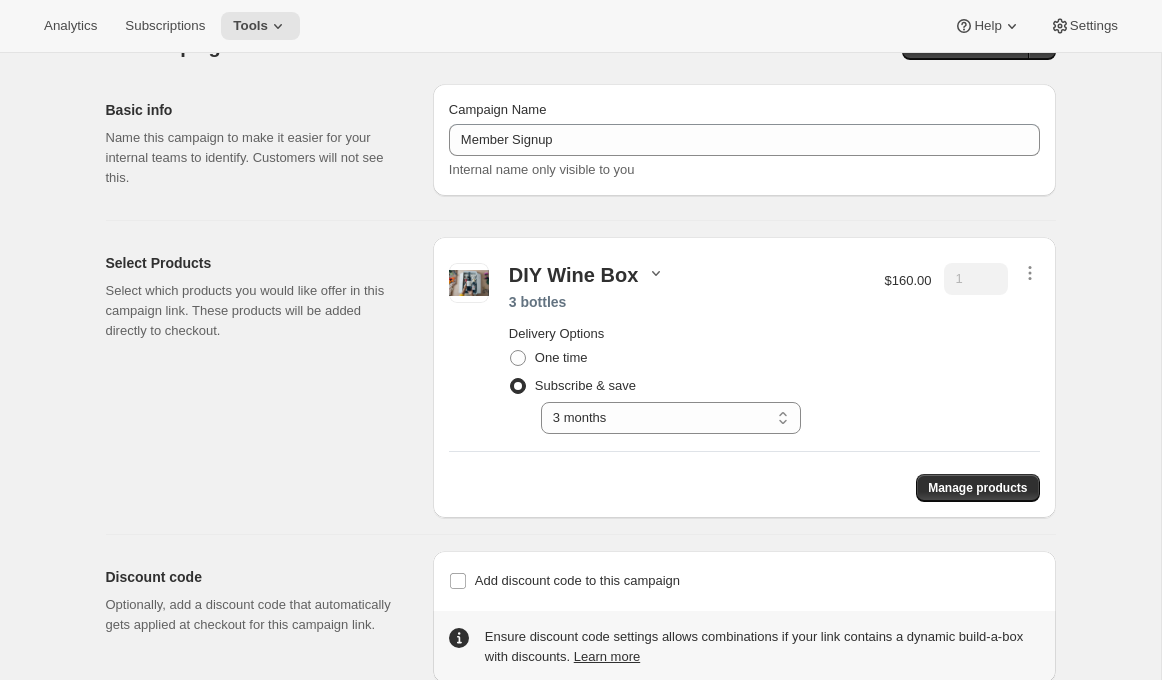click 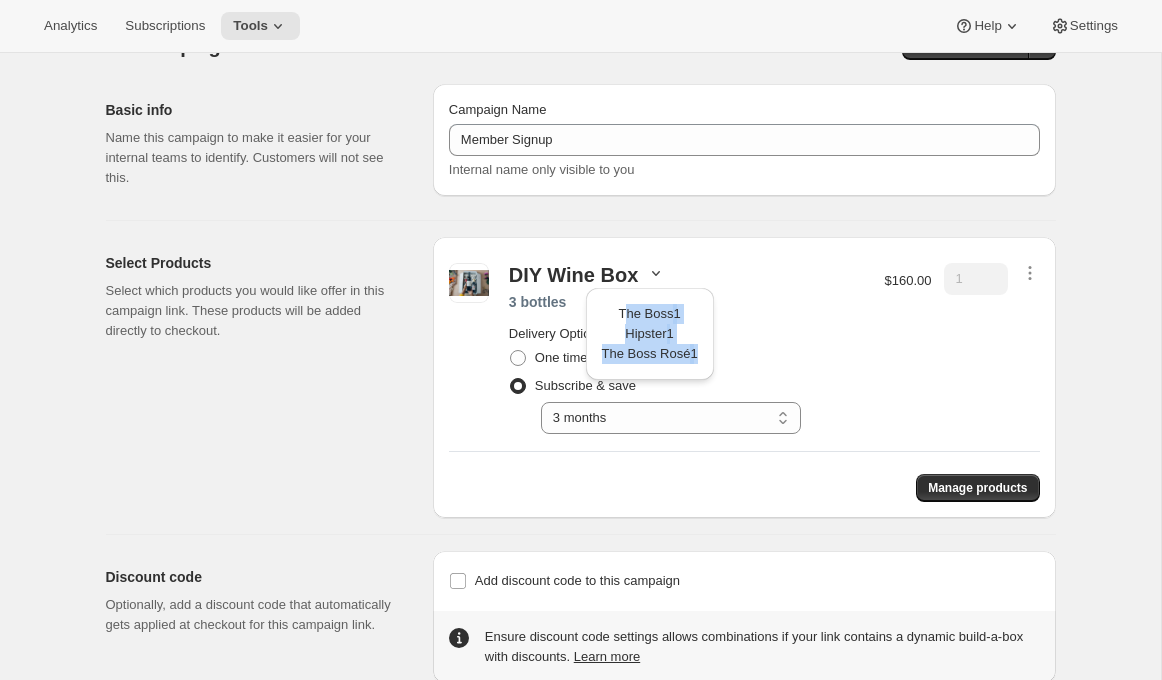 drag, startPoint x: 623, startPoint y: 315, endPoint x: 701, endPoint y: 352, distance: 86.33076 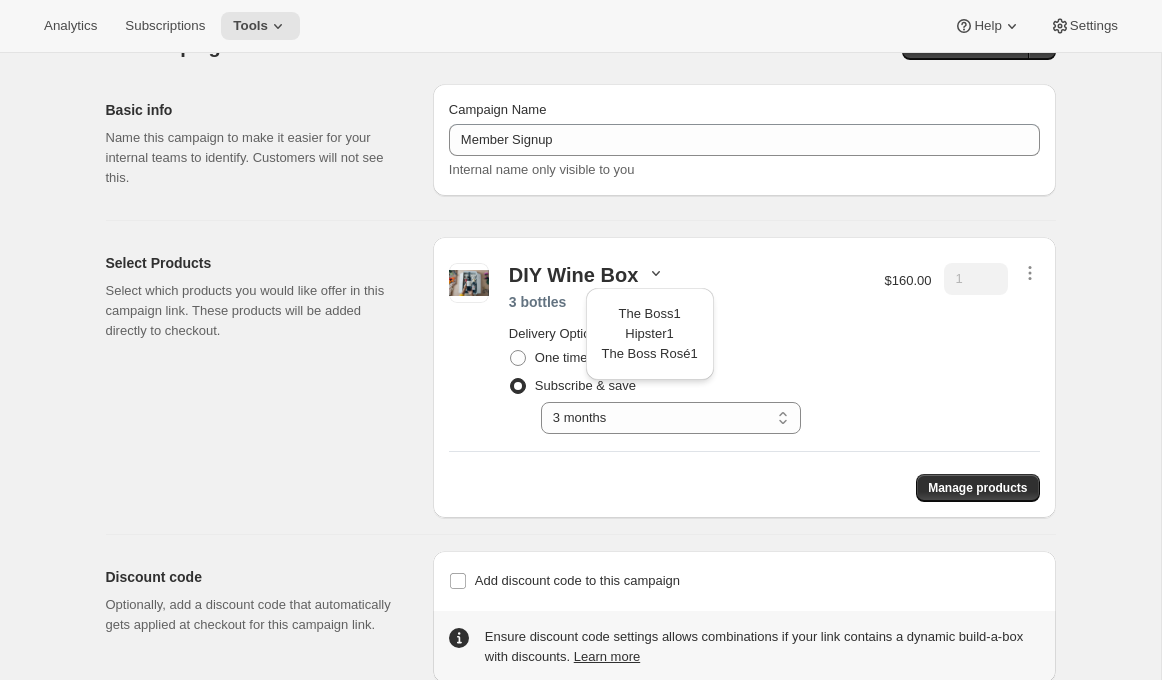 click on "3 bottles" at bounding box center (687, 302) 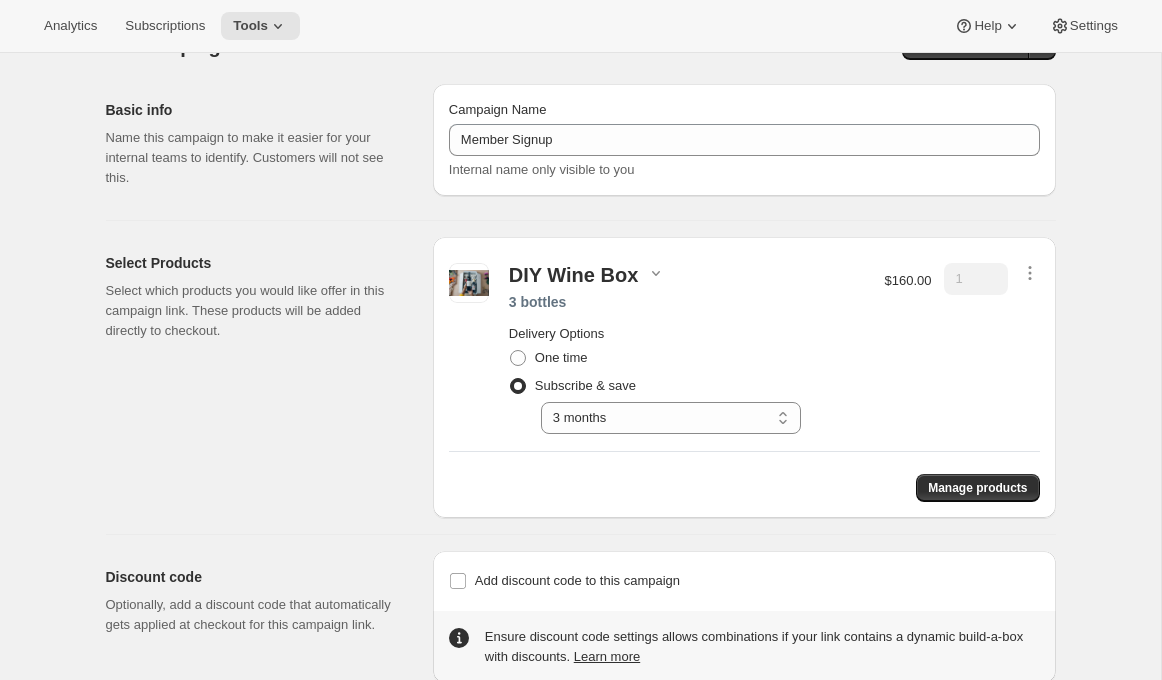 scroll, scrollTop: 0, scrollLeft: 0, axis: both 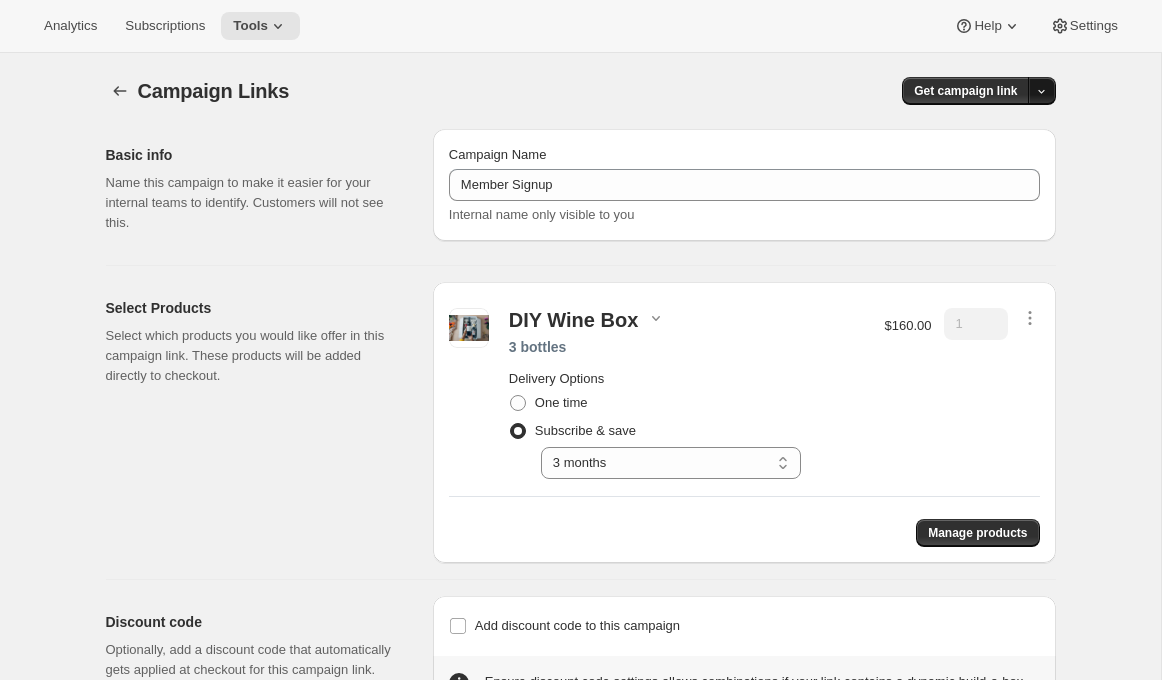 click 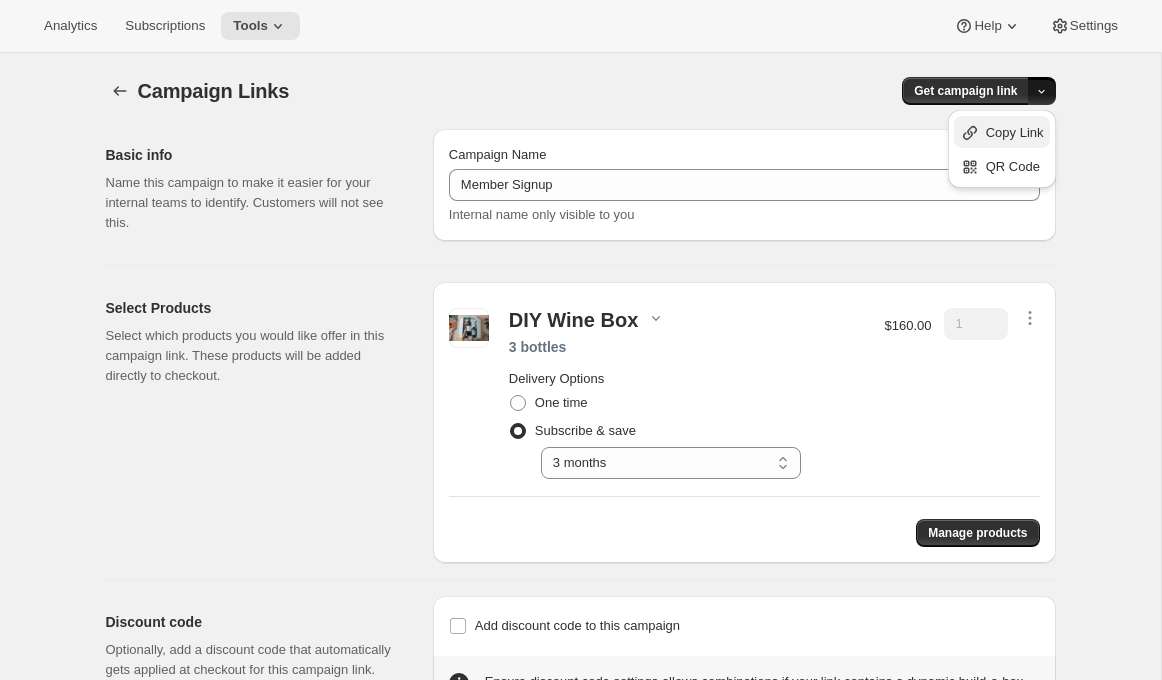 click on "Copy Link" at bounding box center (1015, 133) 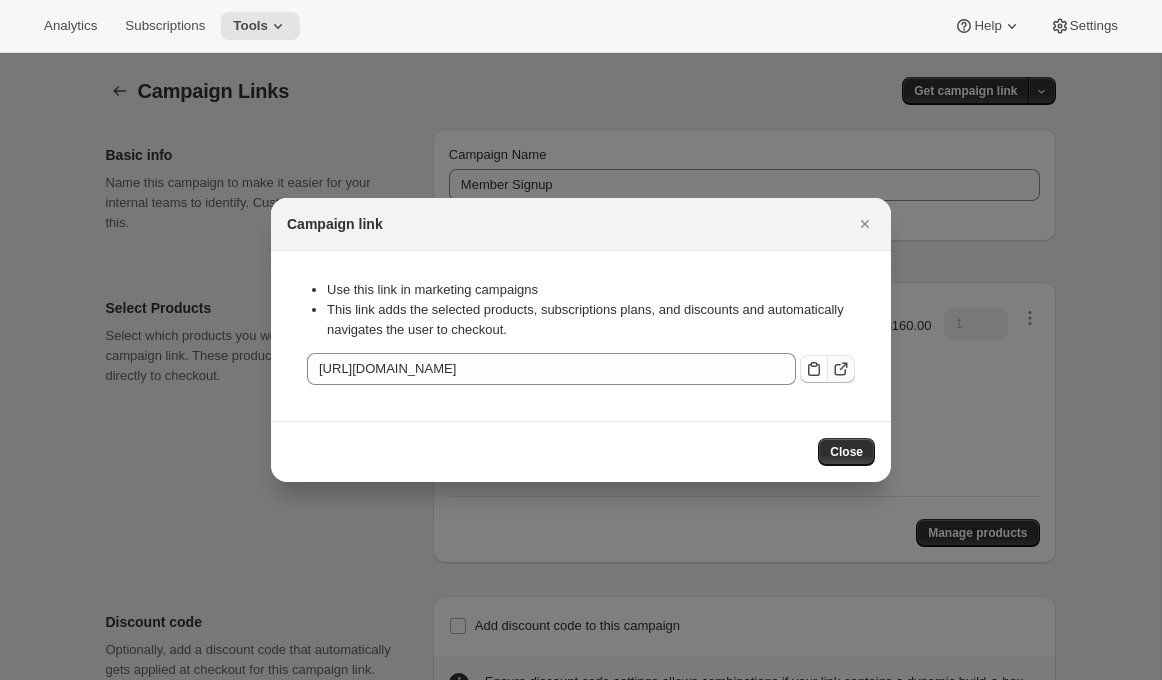 click 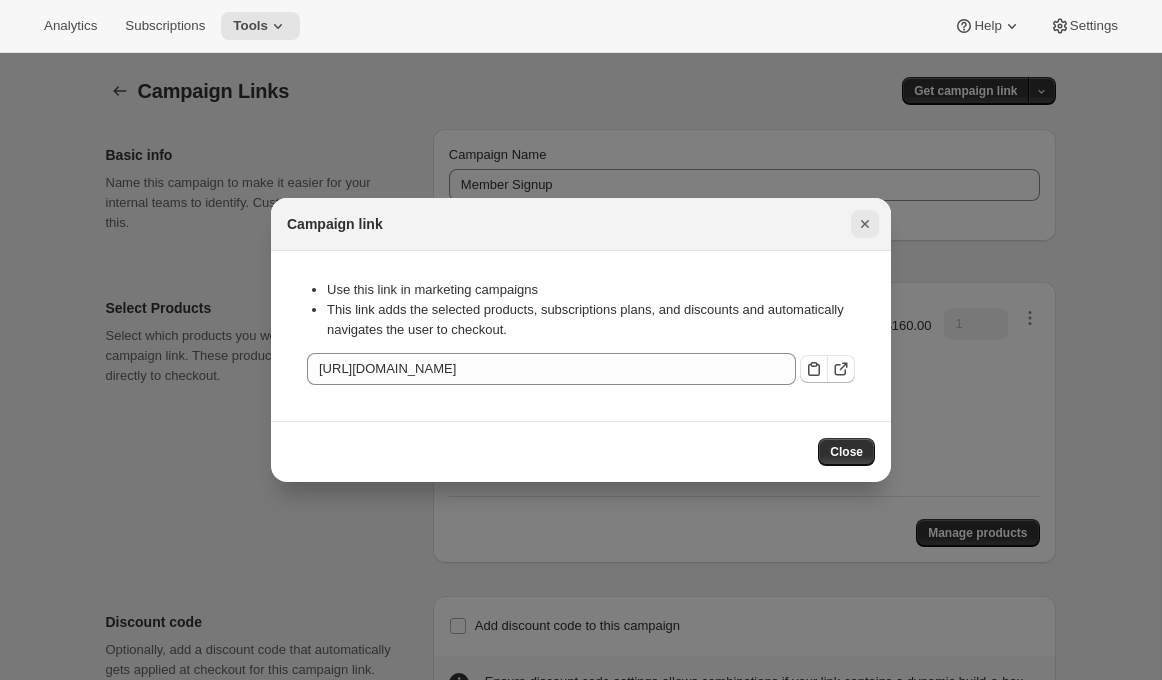 click 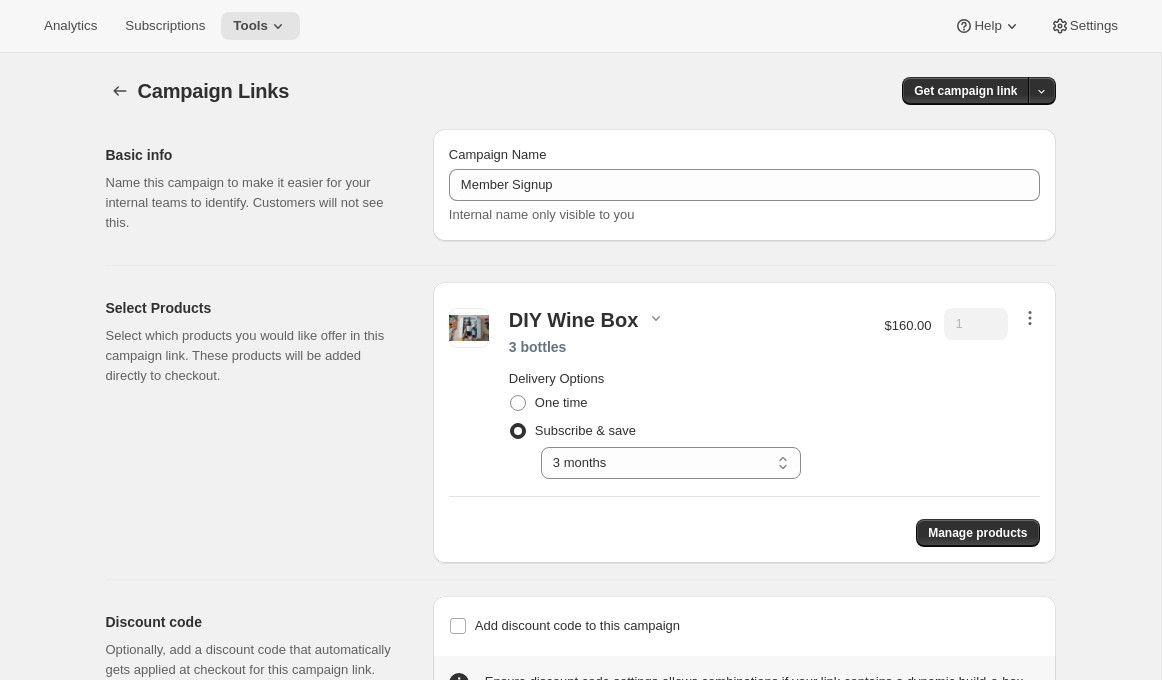click 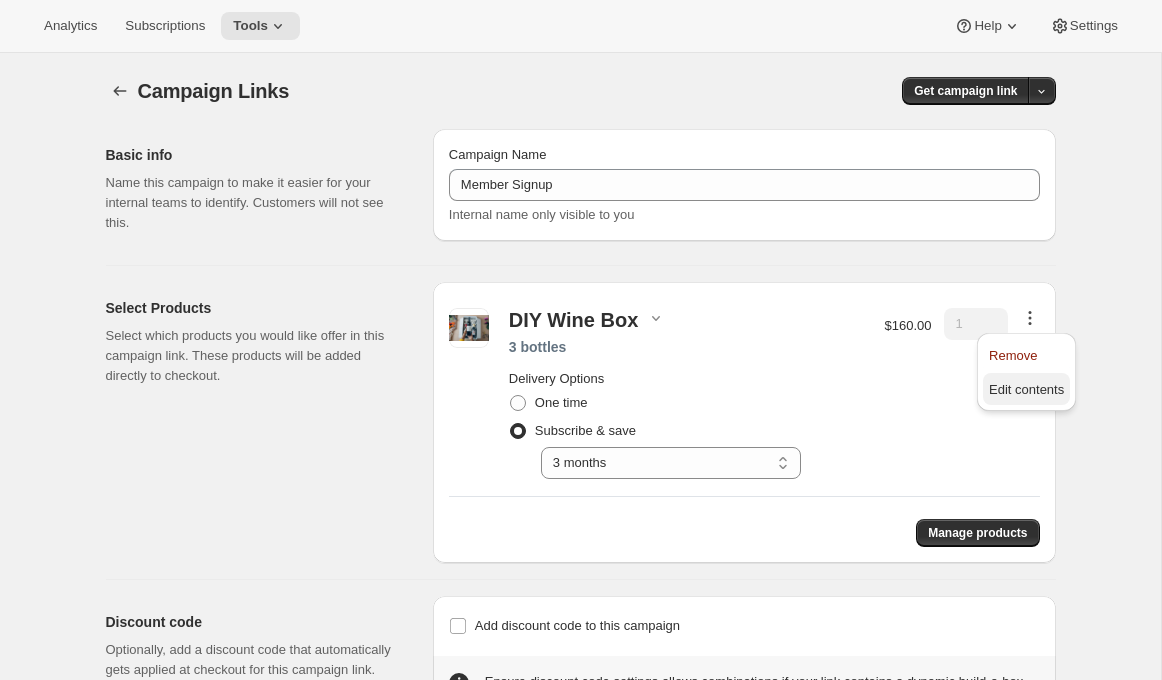 click on "Edit contents" at bounding box center [1026, 389] 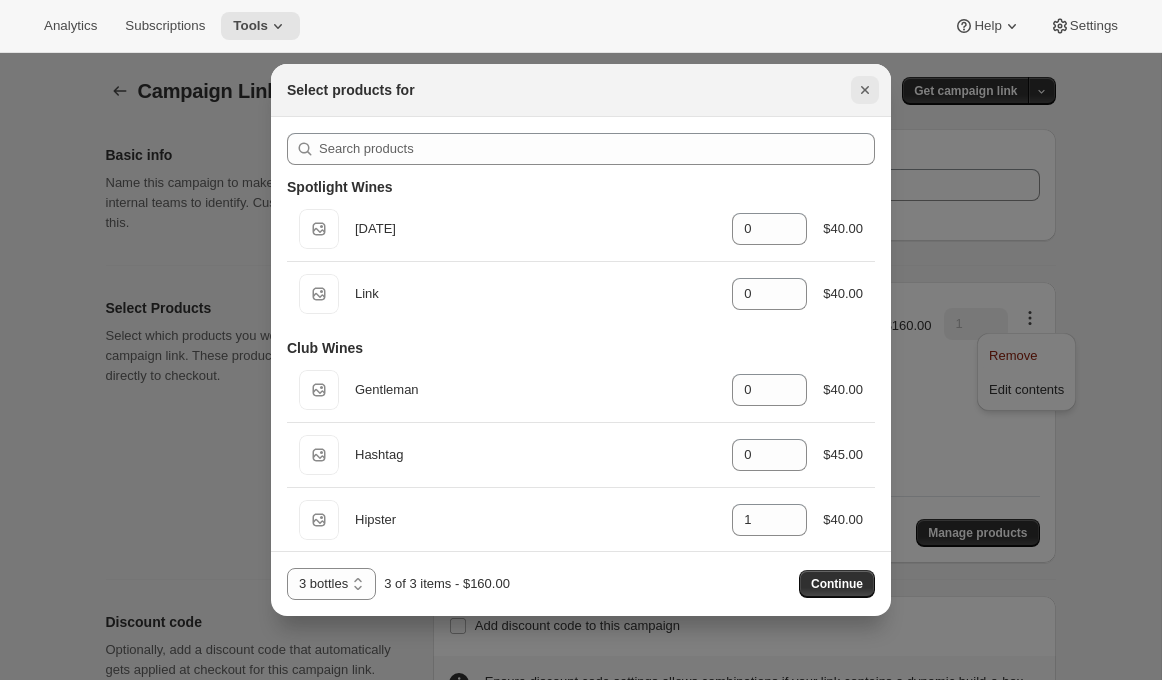 click 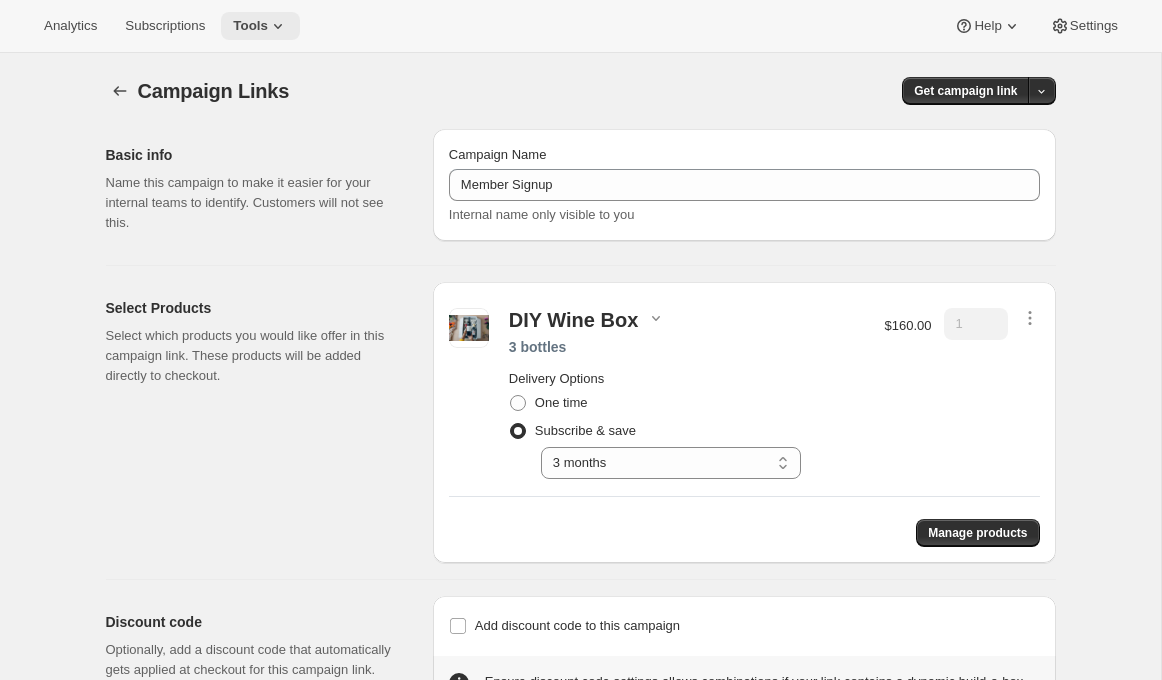 click 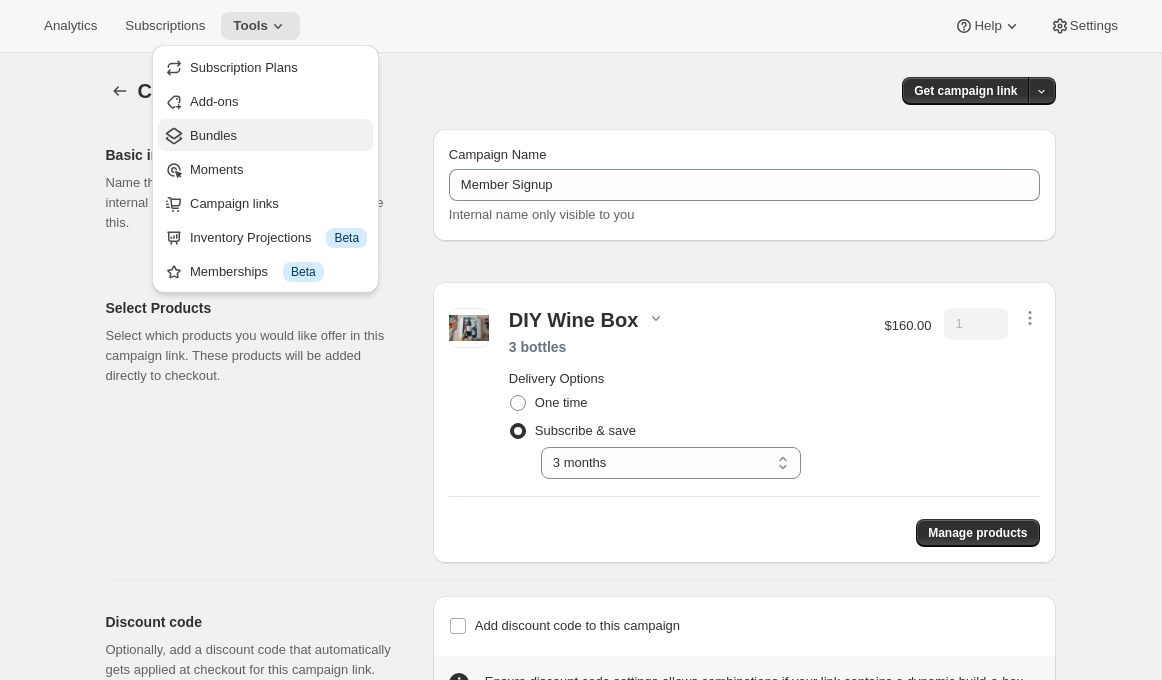 click on "Bundles" at bounding box center (278, 136) 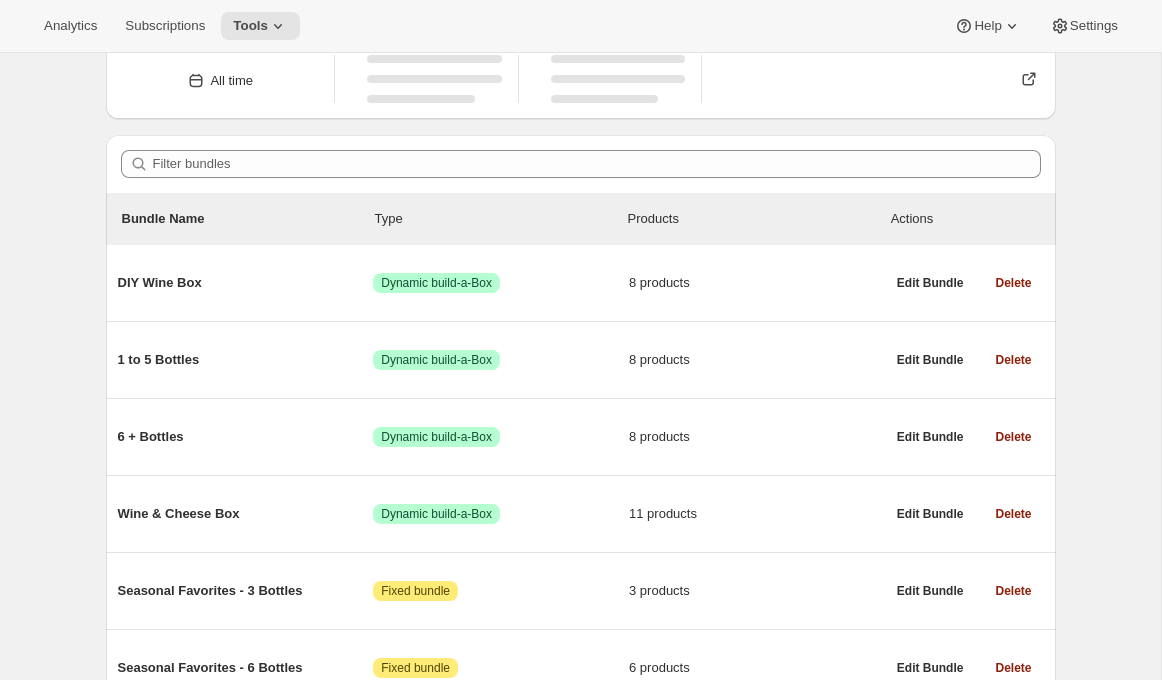 scroll, scrollTop: 113, scrollLeft: 0, axis: vertical 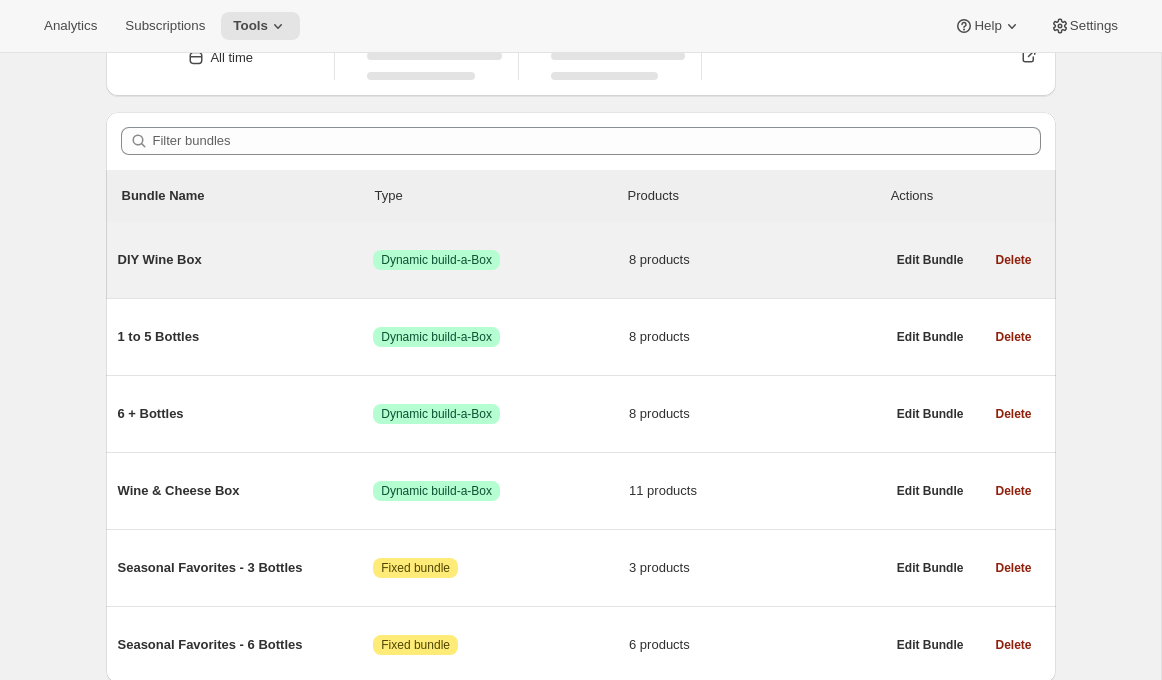 click on "8 products" at bounding box center (757, 260) 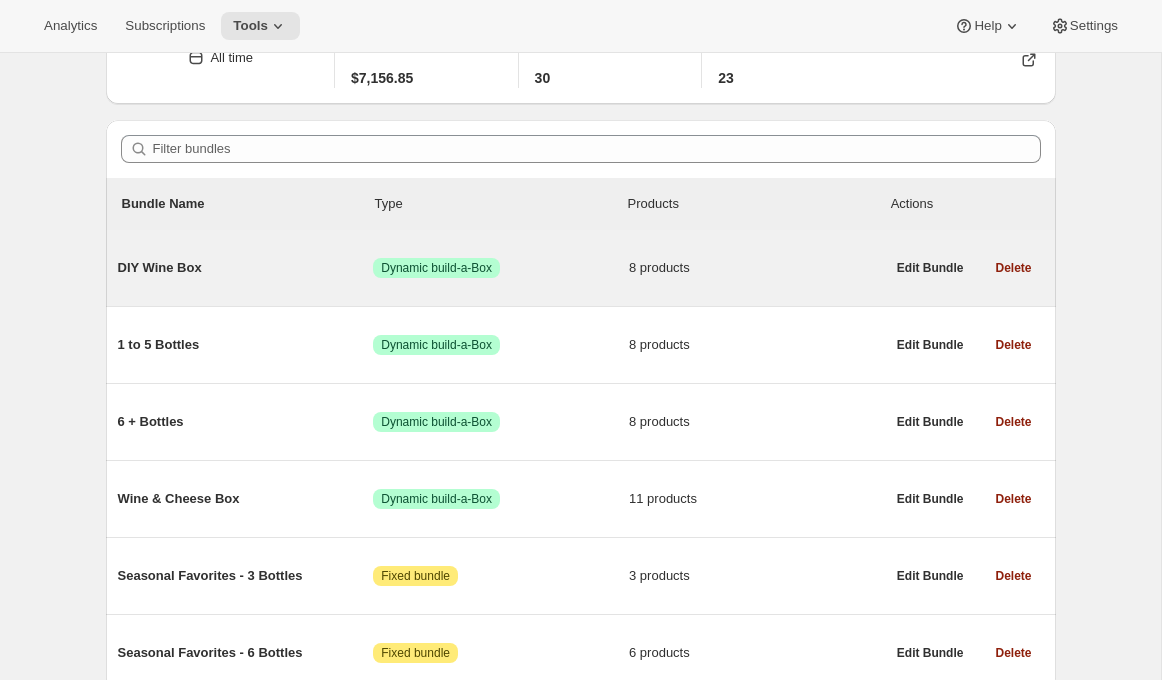 scroll, scrollTop: 0, scrollLeft: 0, axis: both 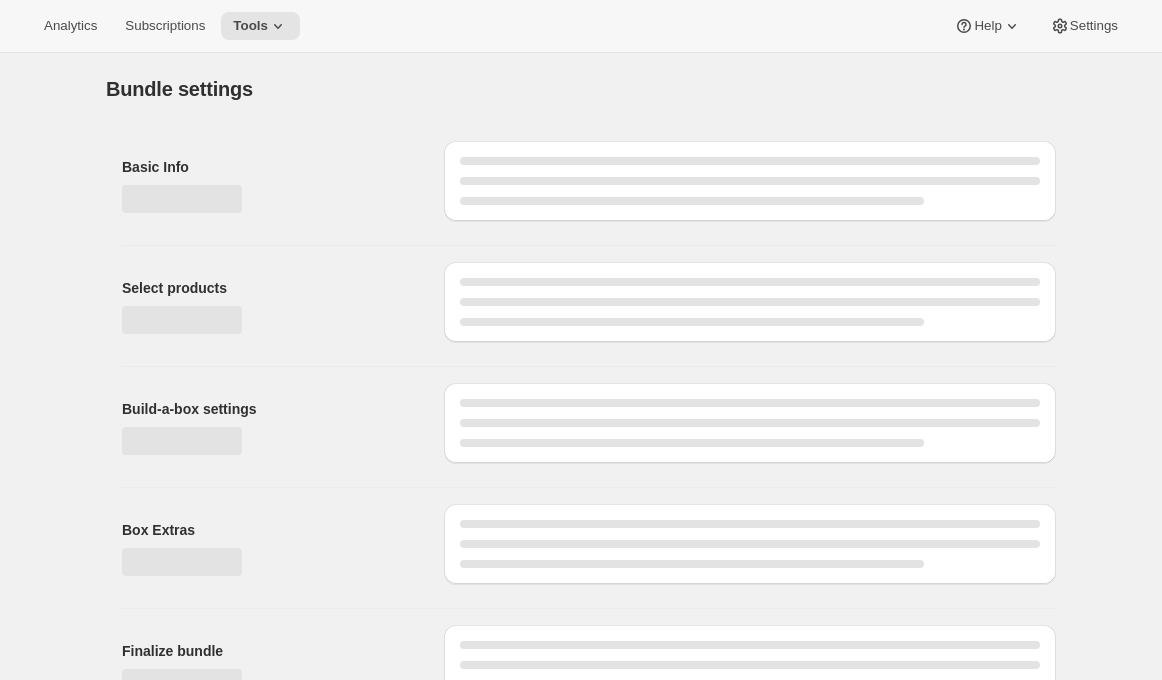 type on "DIY Wine Box" 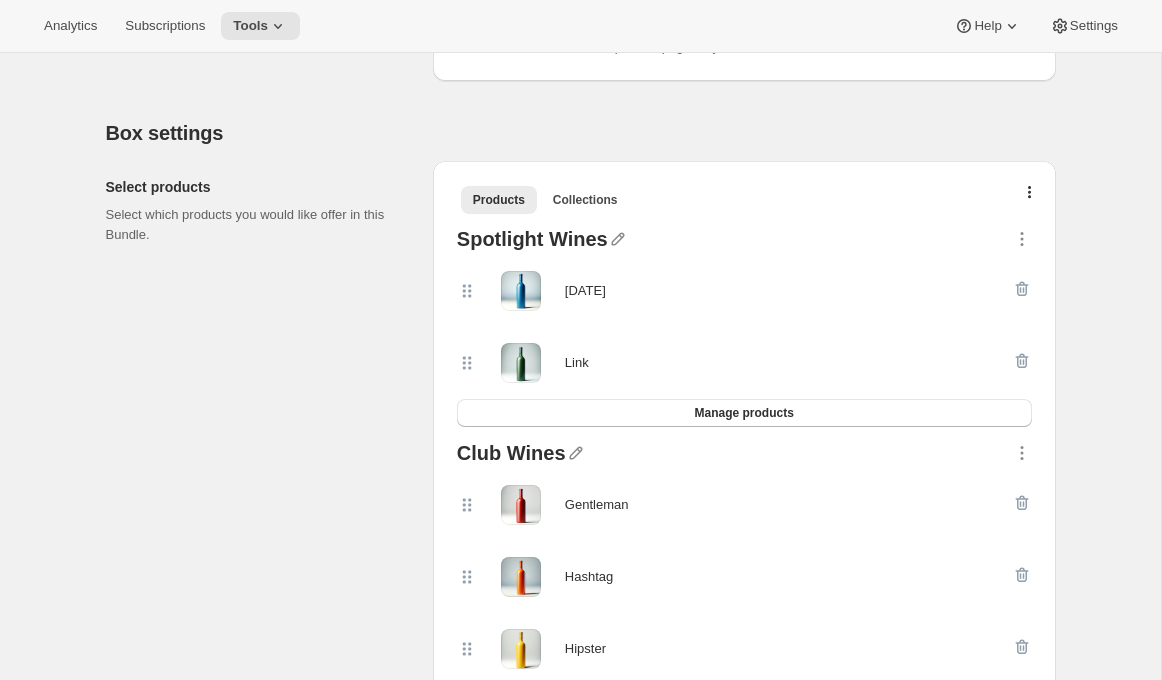 scroll, scrollTop: 350, scrollLeft: 0, axis: vertical 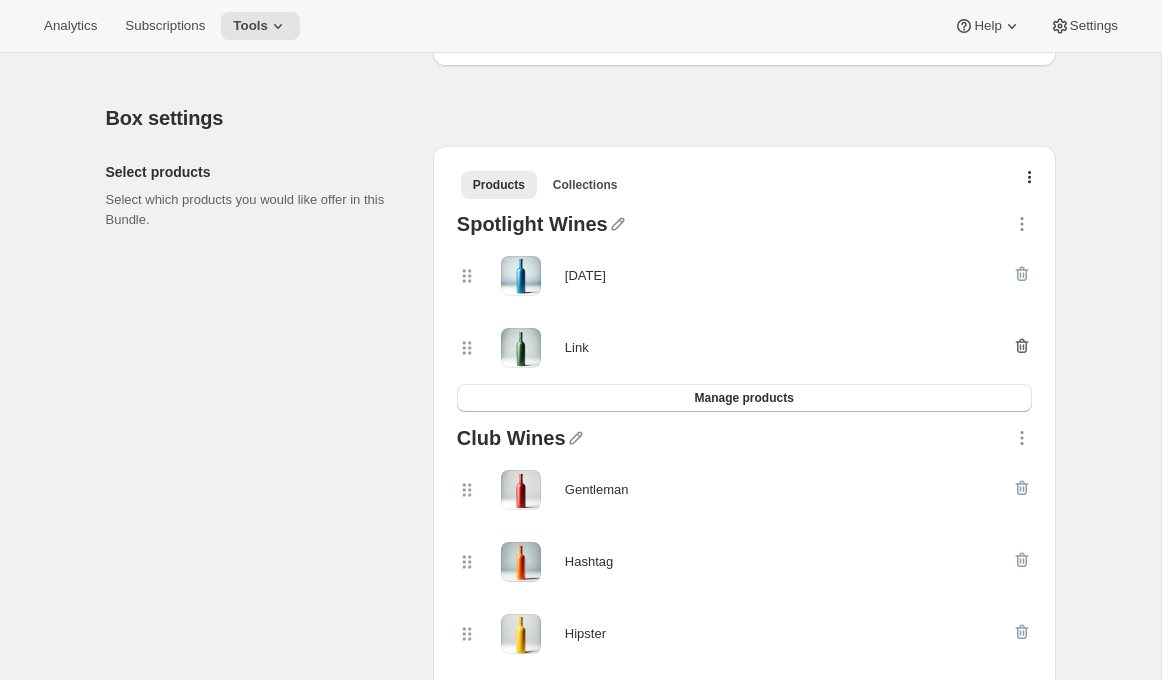 click 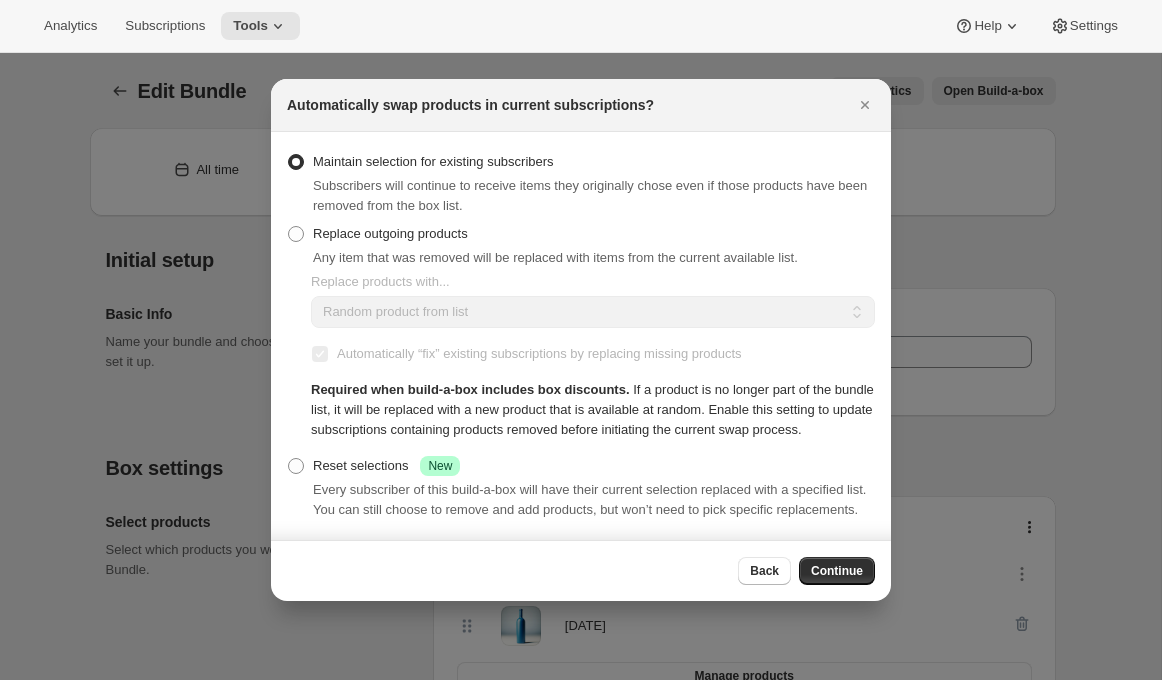 scroll, scrollTop: 350, scrollLeft: 0, axis: vertical 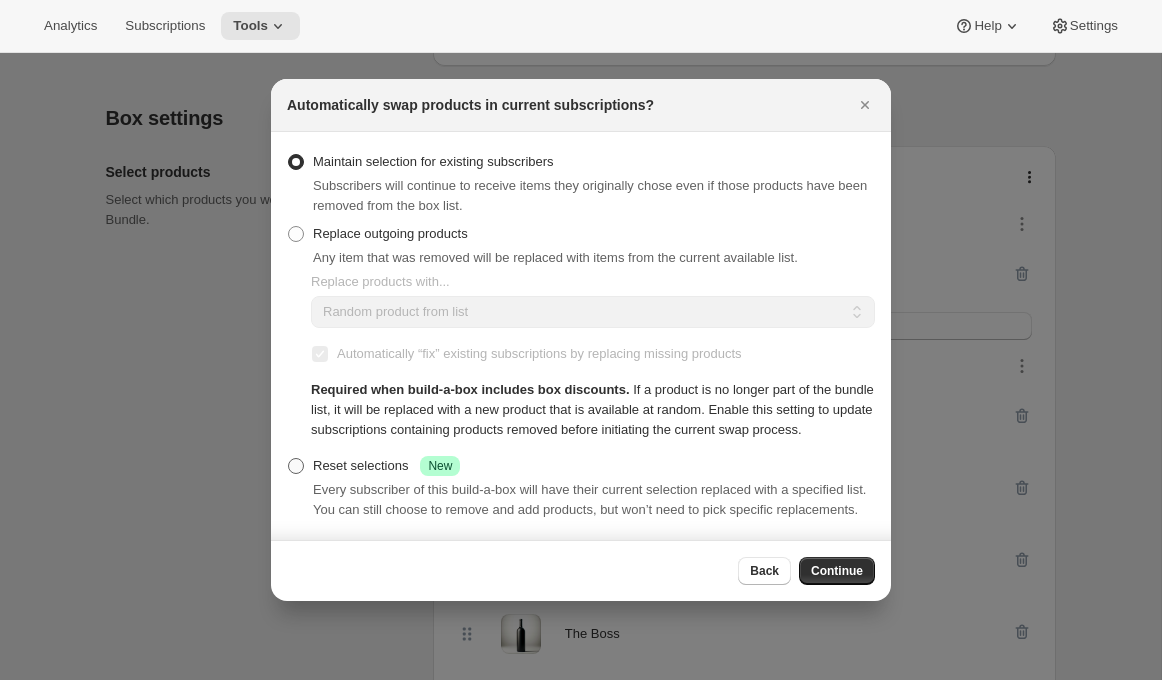 click on "Reset selections Success New" at bounding box center (386, 466) 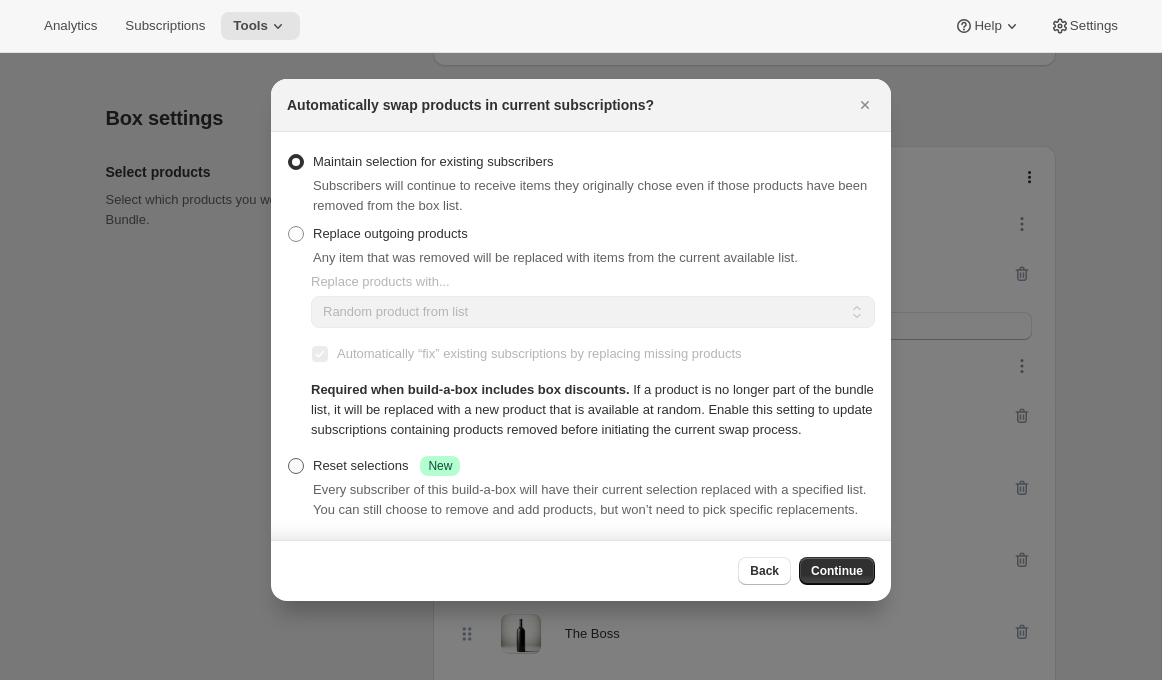 radio on "true" 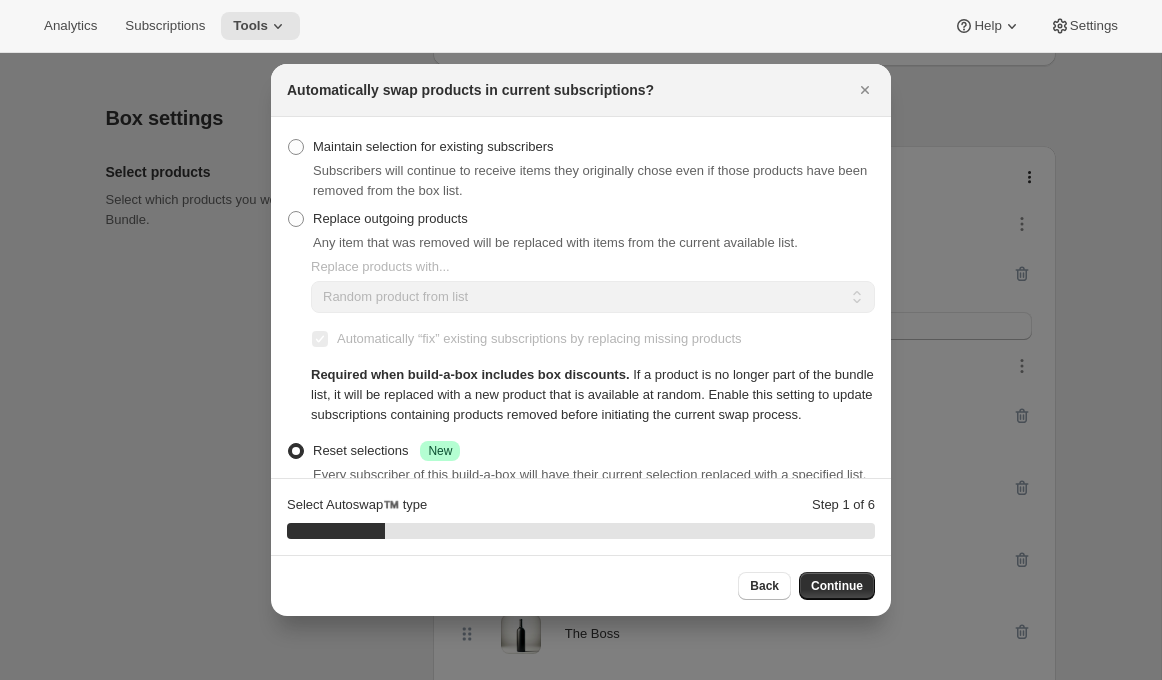scroll, scrollTop: 88, scrollLeft: 0, axis: vertical 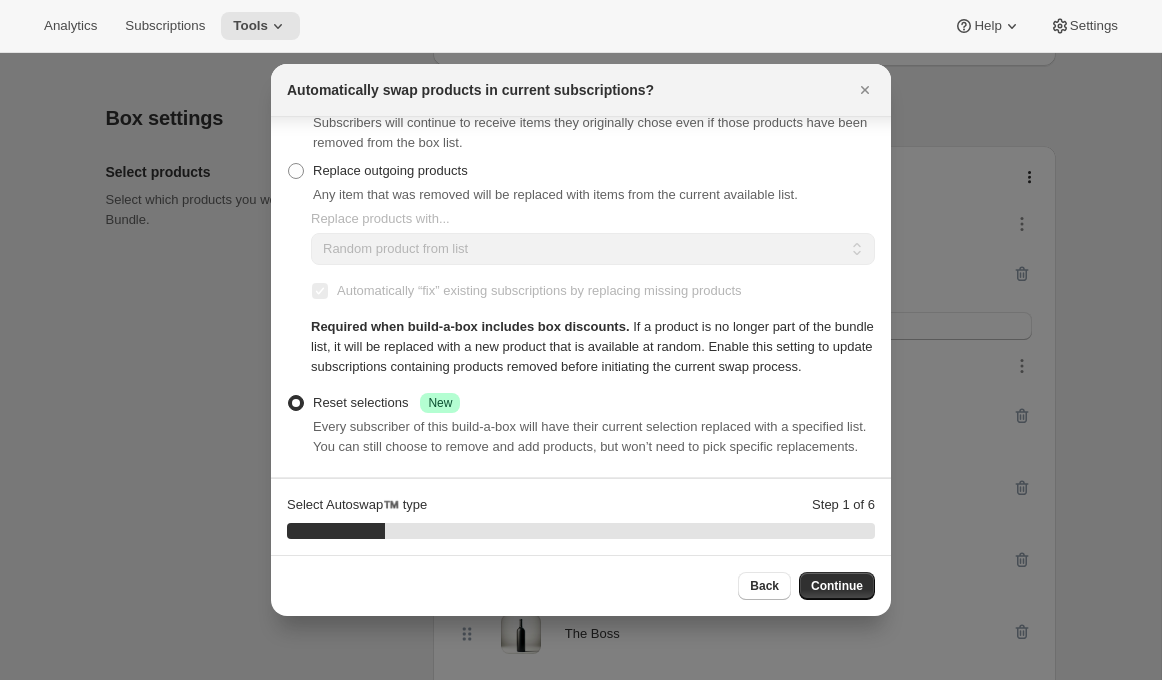 click on "Back Continue" at bounding box center [581, 585] 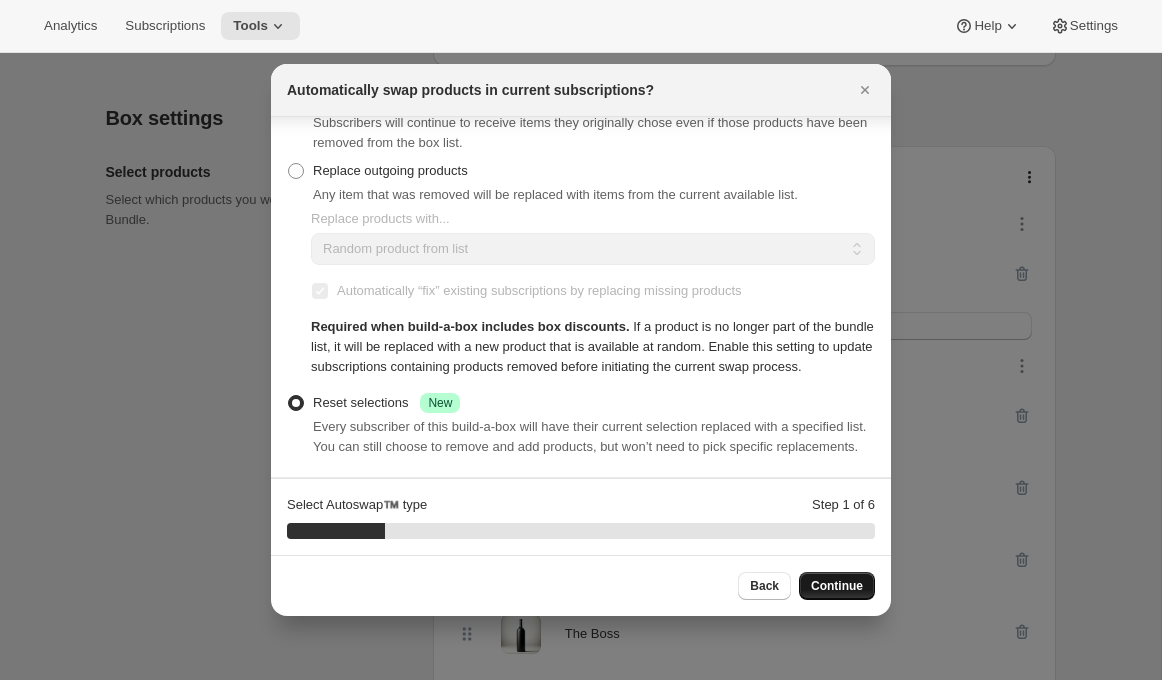 click on "Continue" at bounding box center [837, 586] 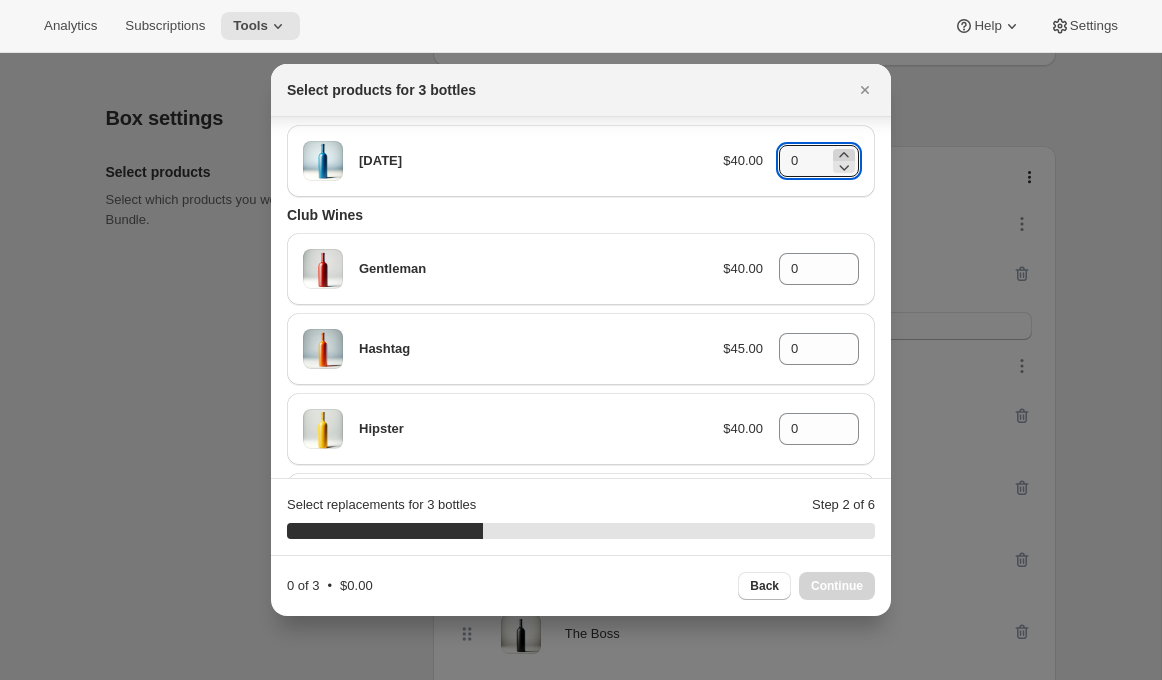 click 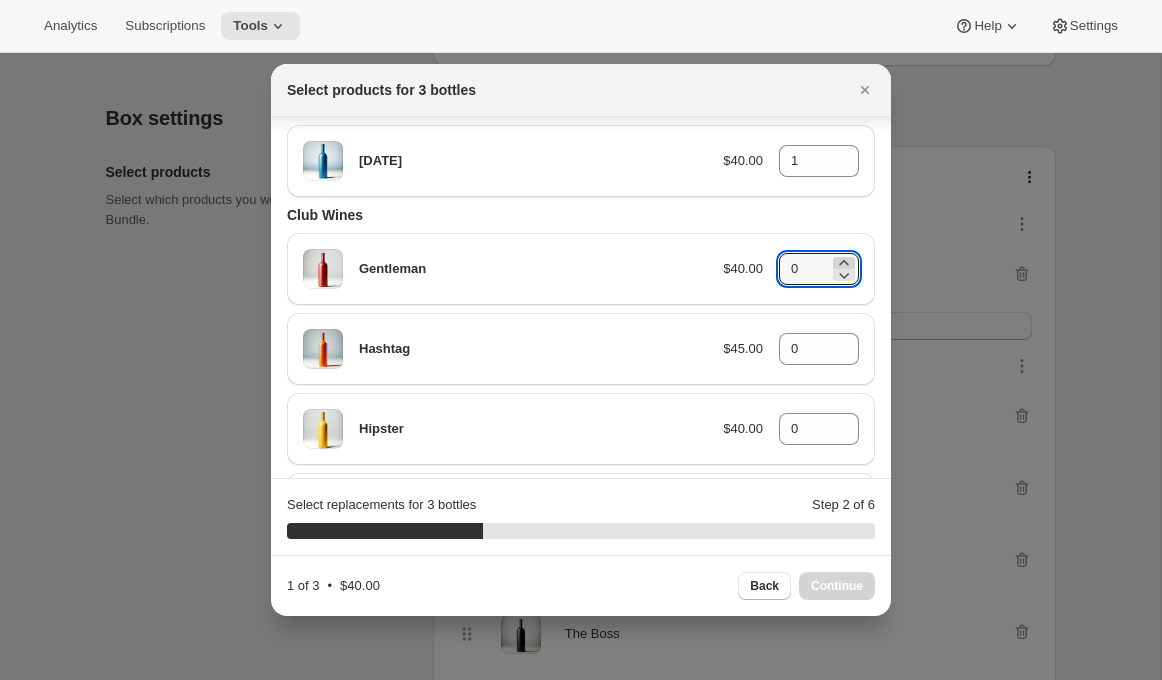 click 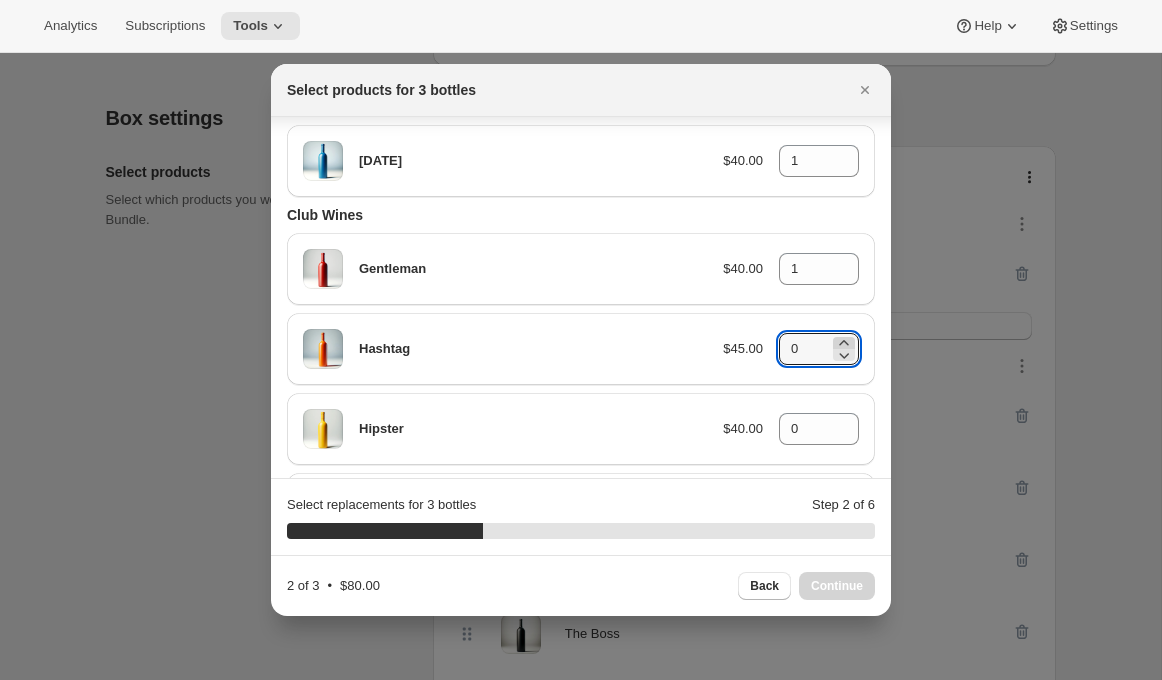 click 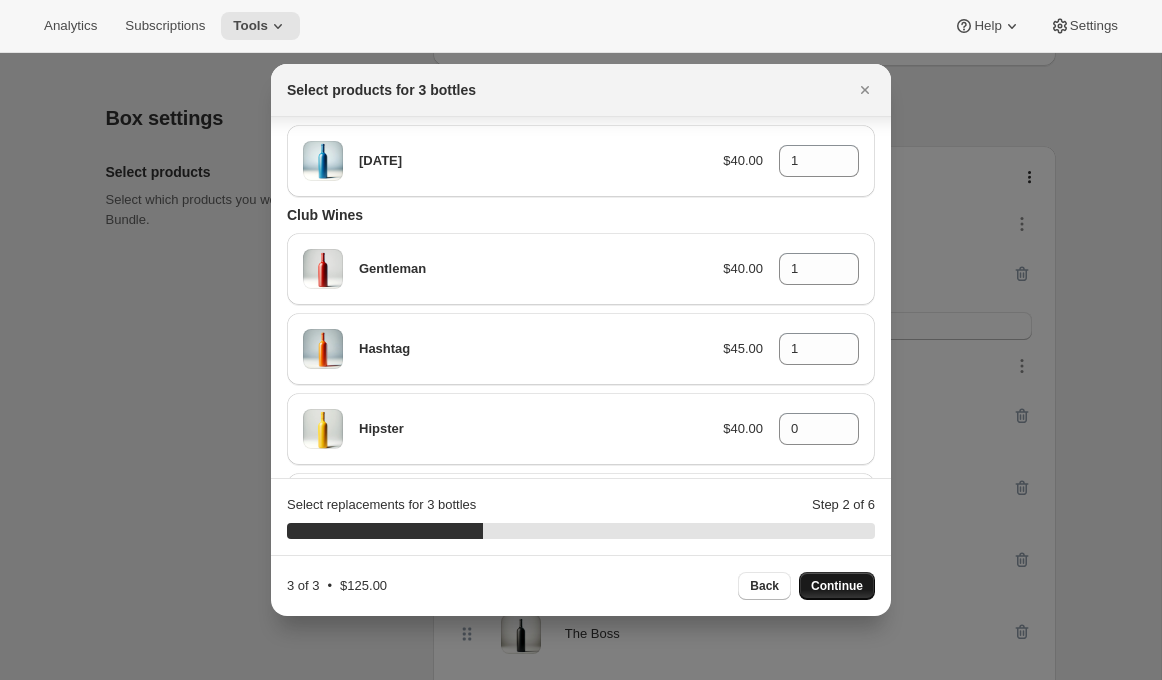 click on "Continue" at bounding box center [837, 586] 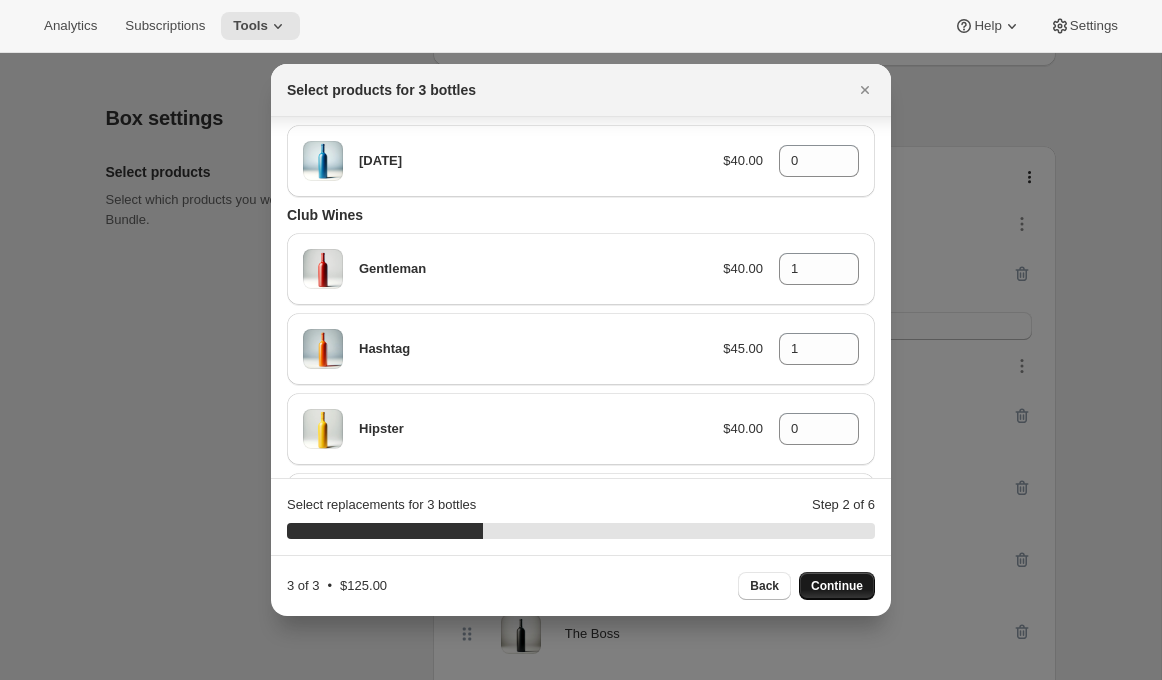 type on "0" 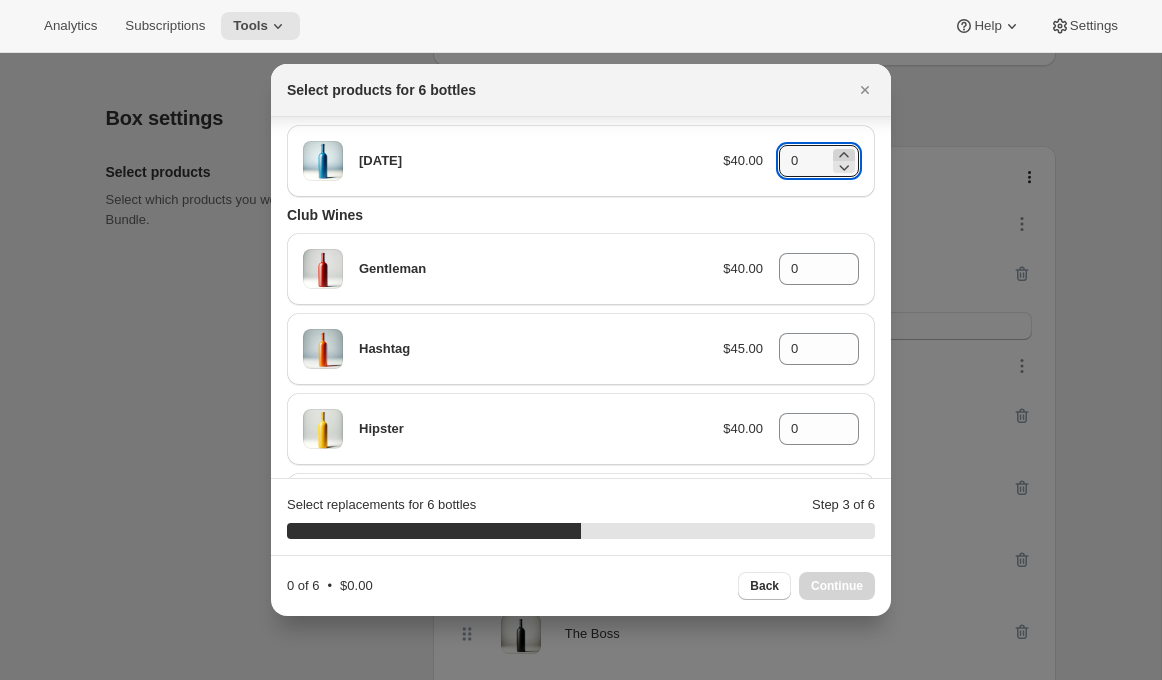 click 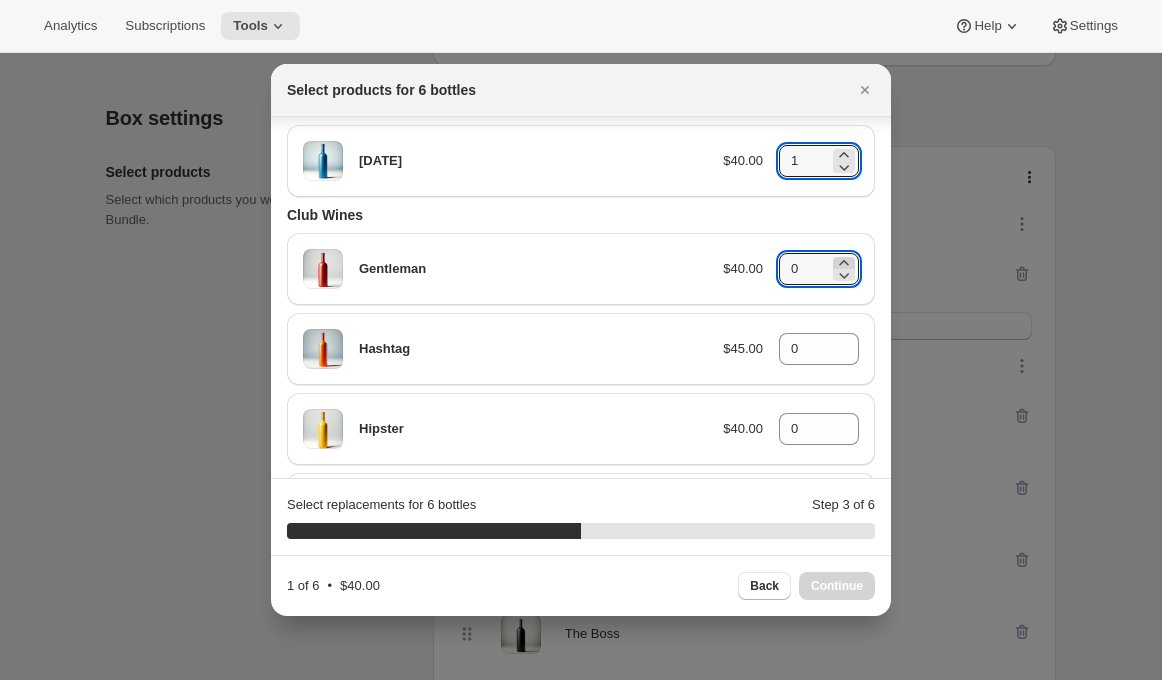 click 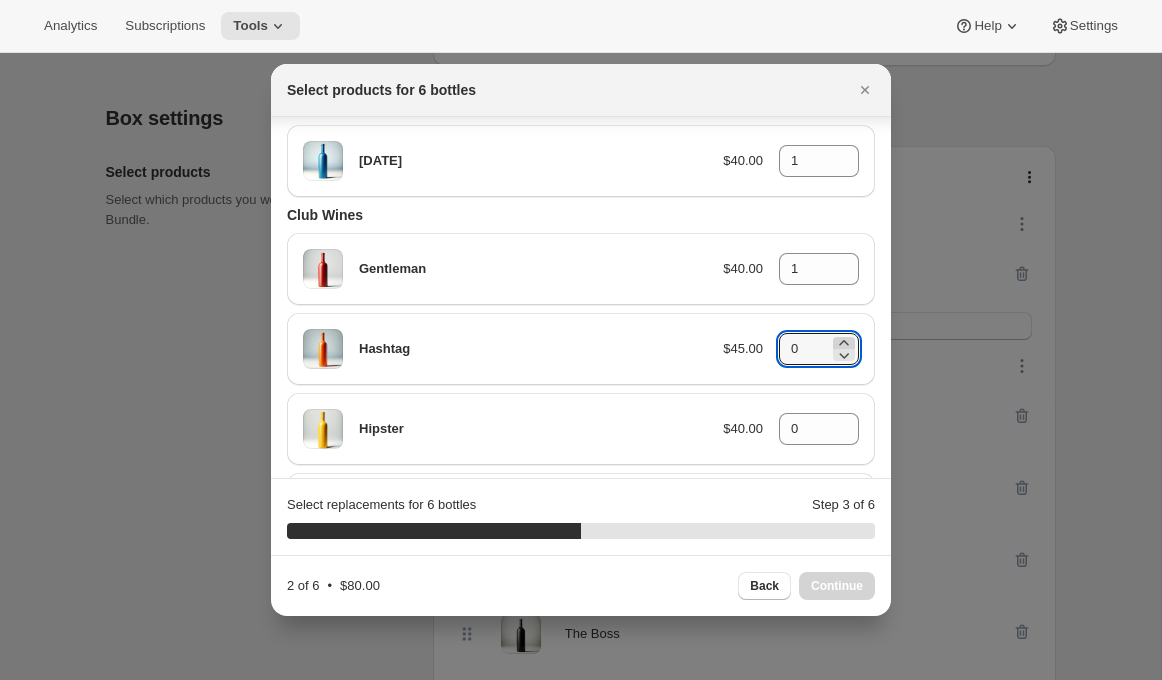 click 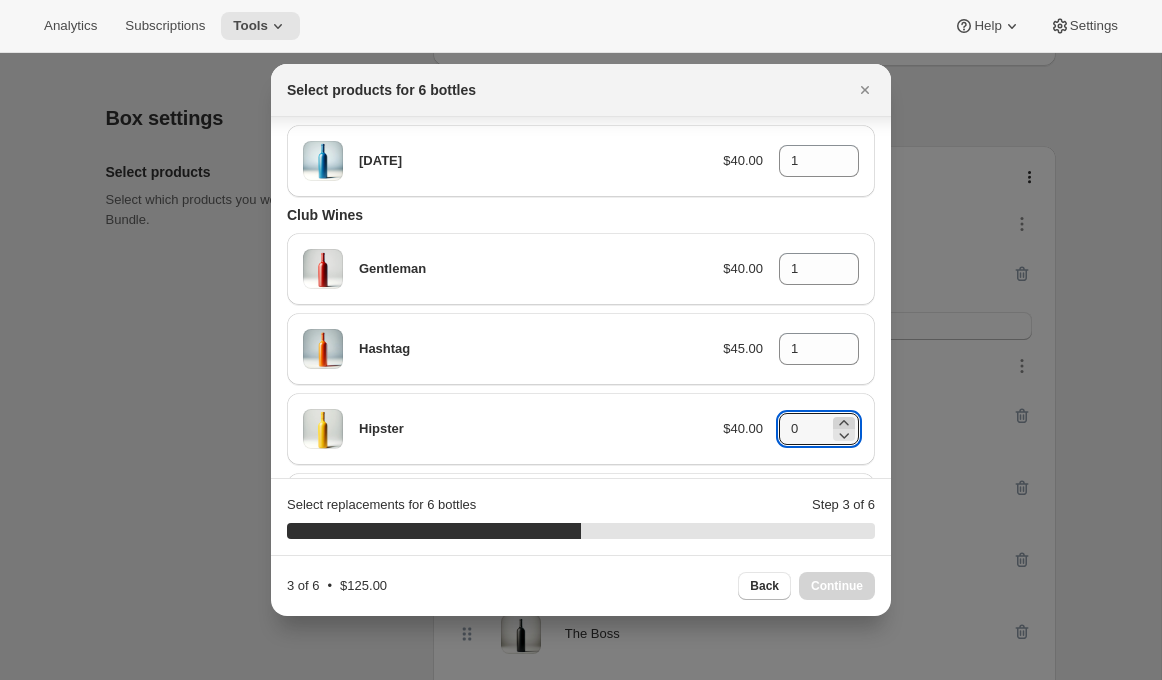 click 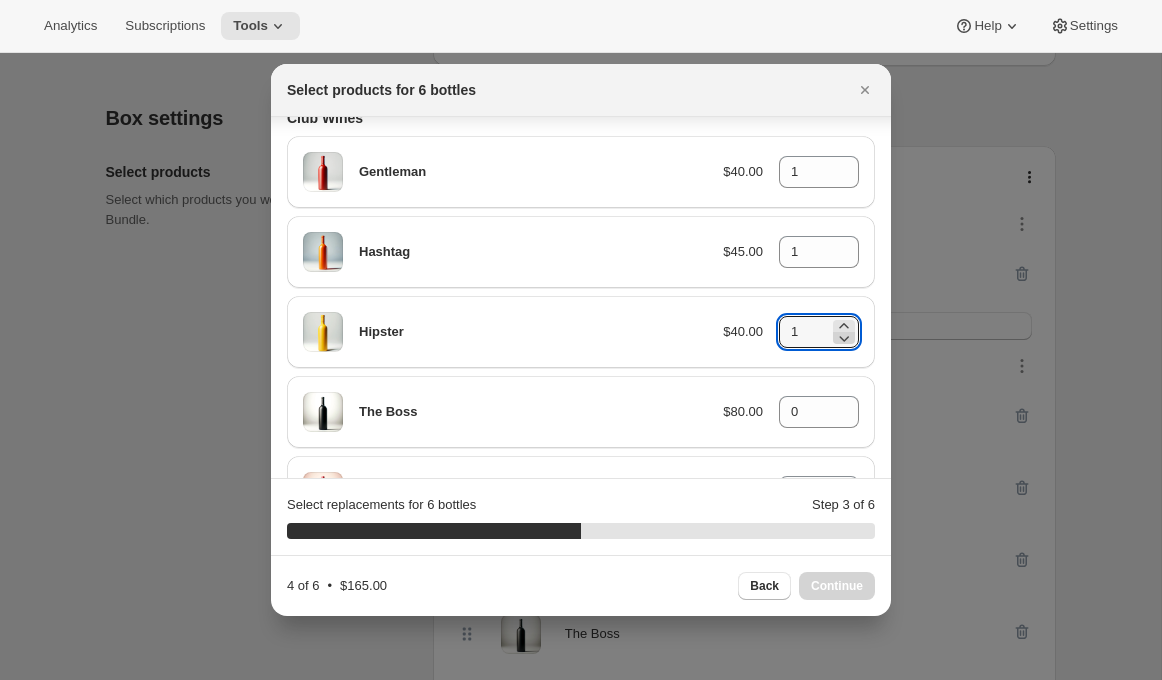 scroll, scrollTop: 203, scrollLeft: 0, axis: vertical 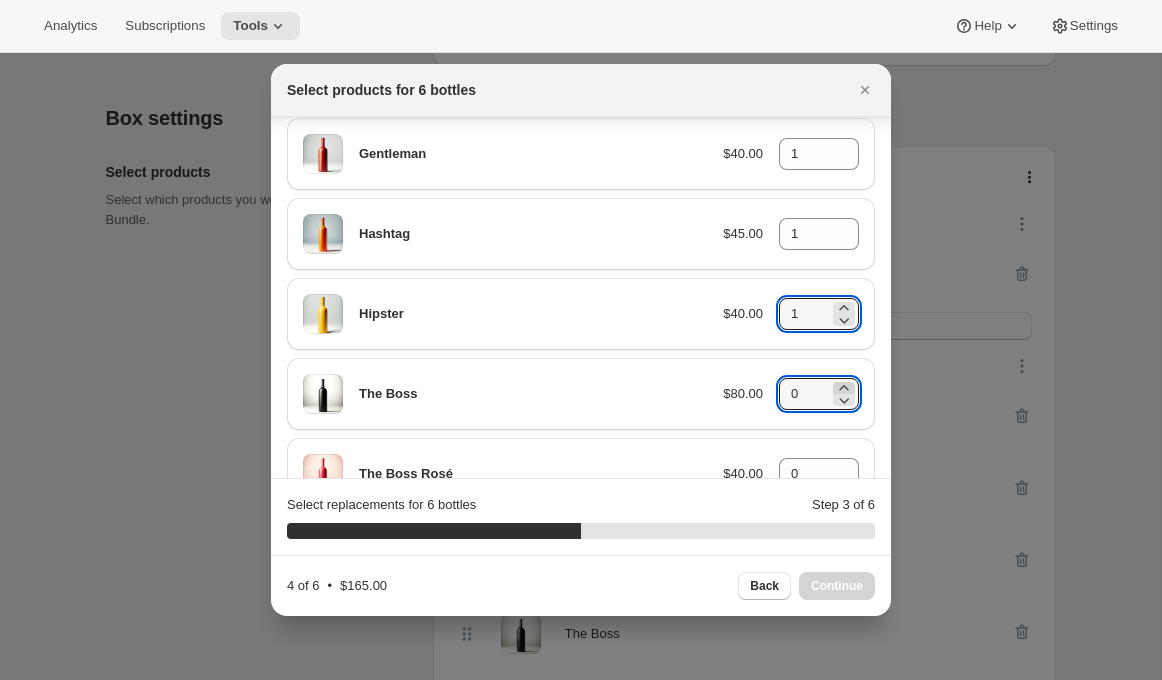 click 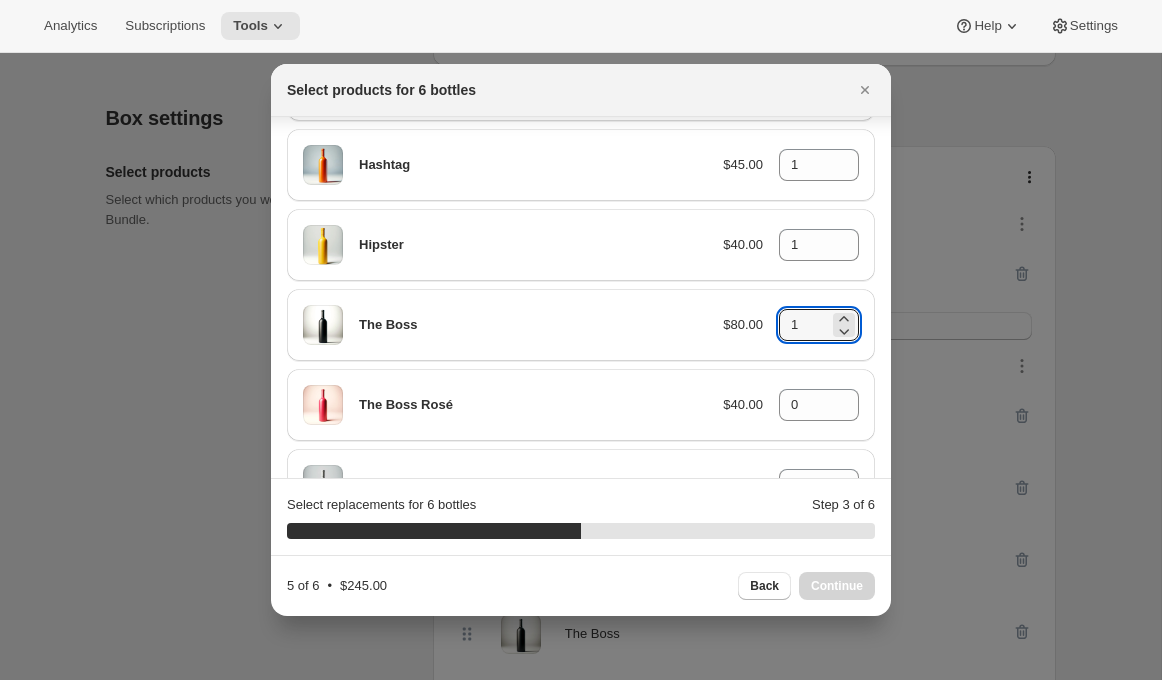 scroll, scrollTop: 276, scrollLeft: 0, axis: vertical 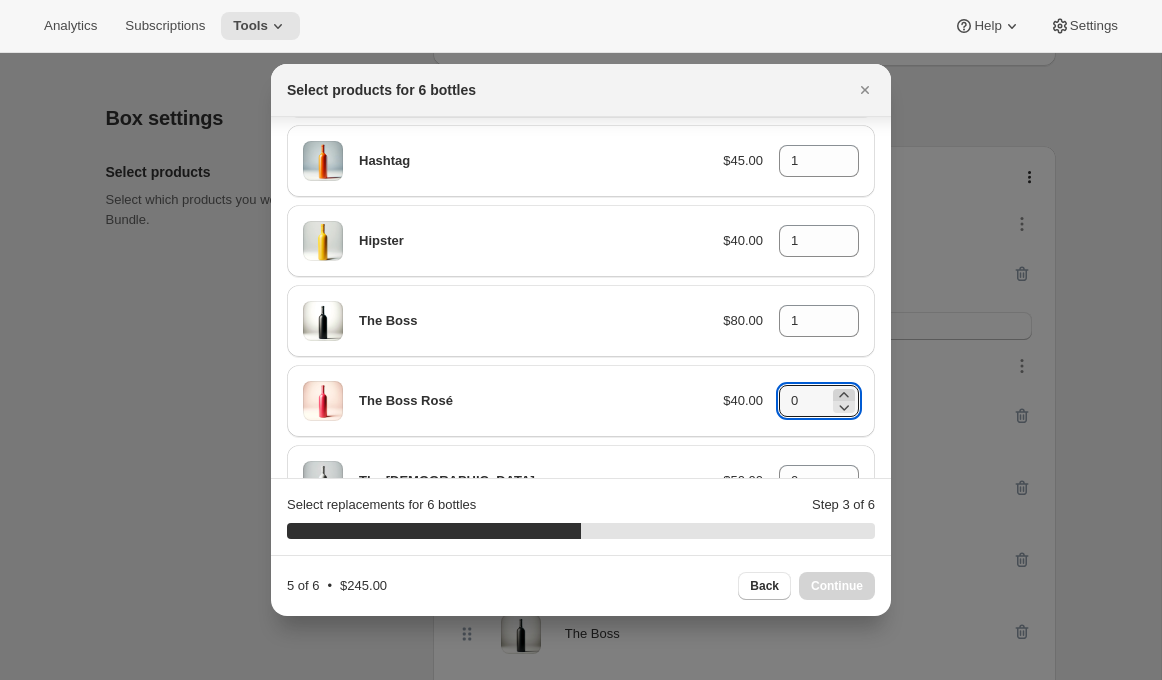 click 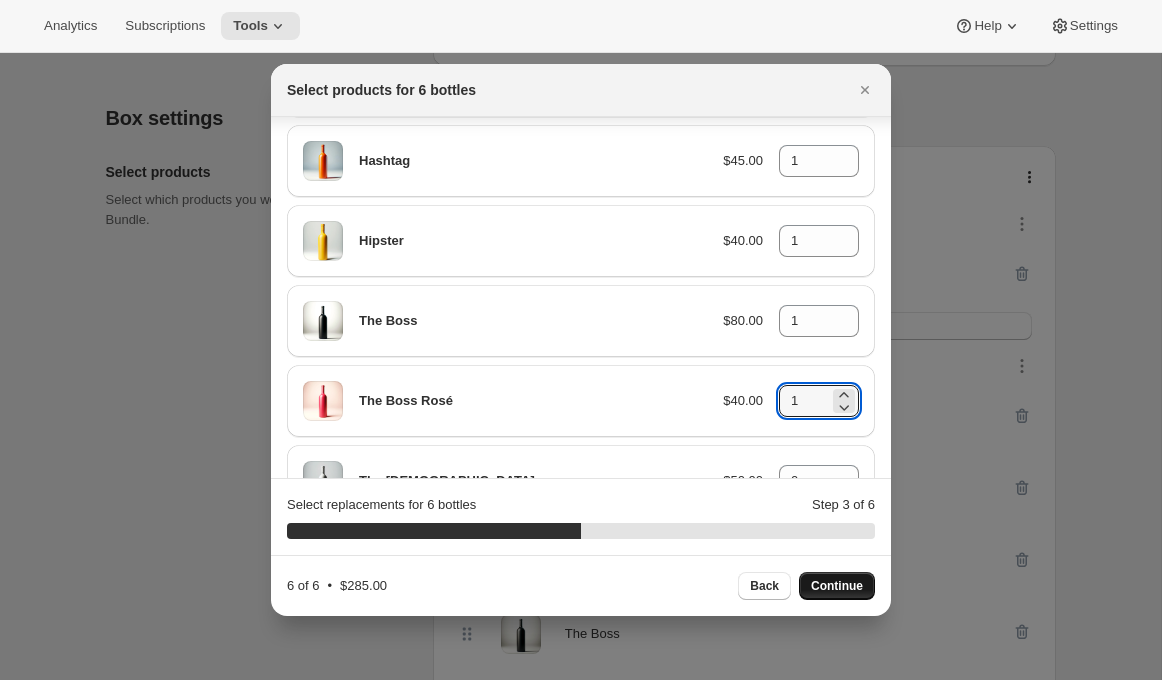 click on "Continue" at bounding box center (837, 586) 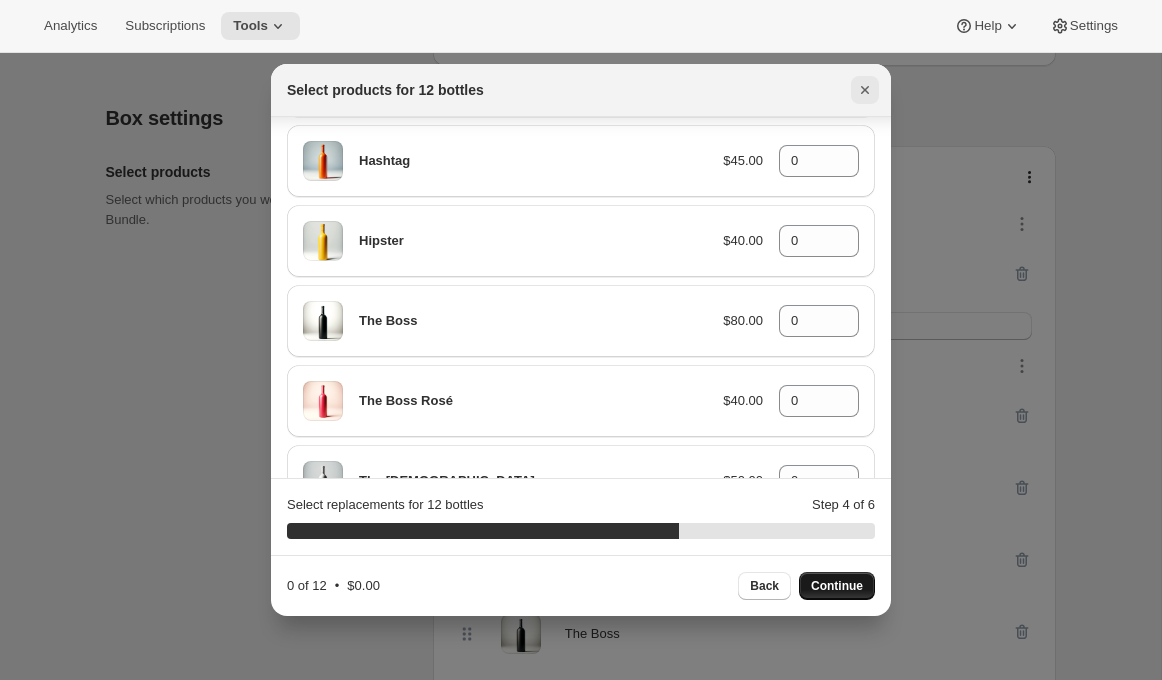 click 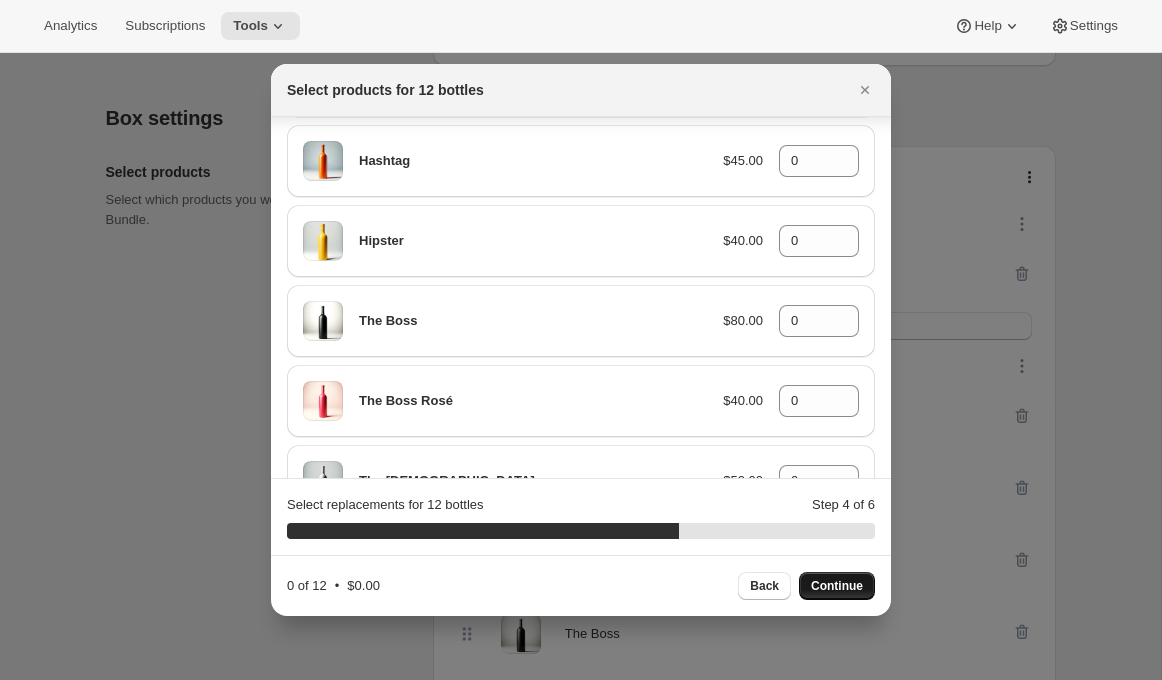 scroll, scrollTop: 350, scrollLeft: 0, axis: vertical 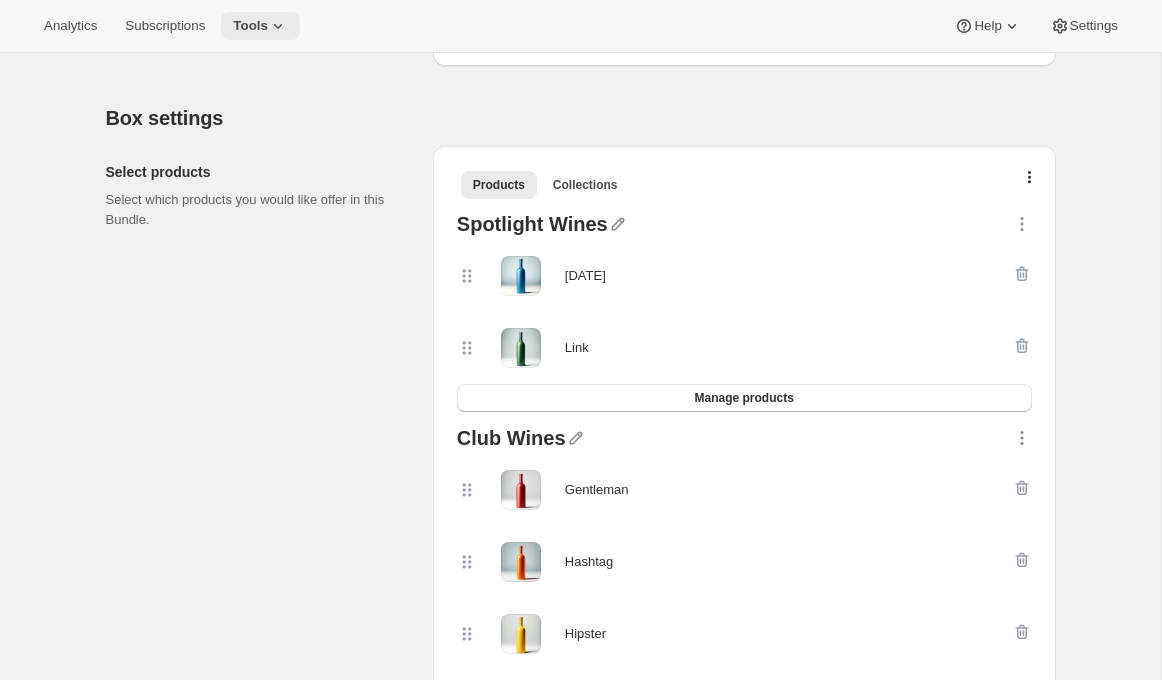 click on "Tools" at bounding box center (260, 26) 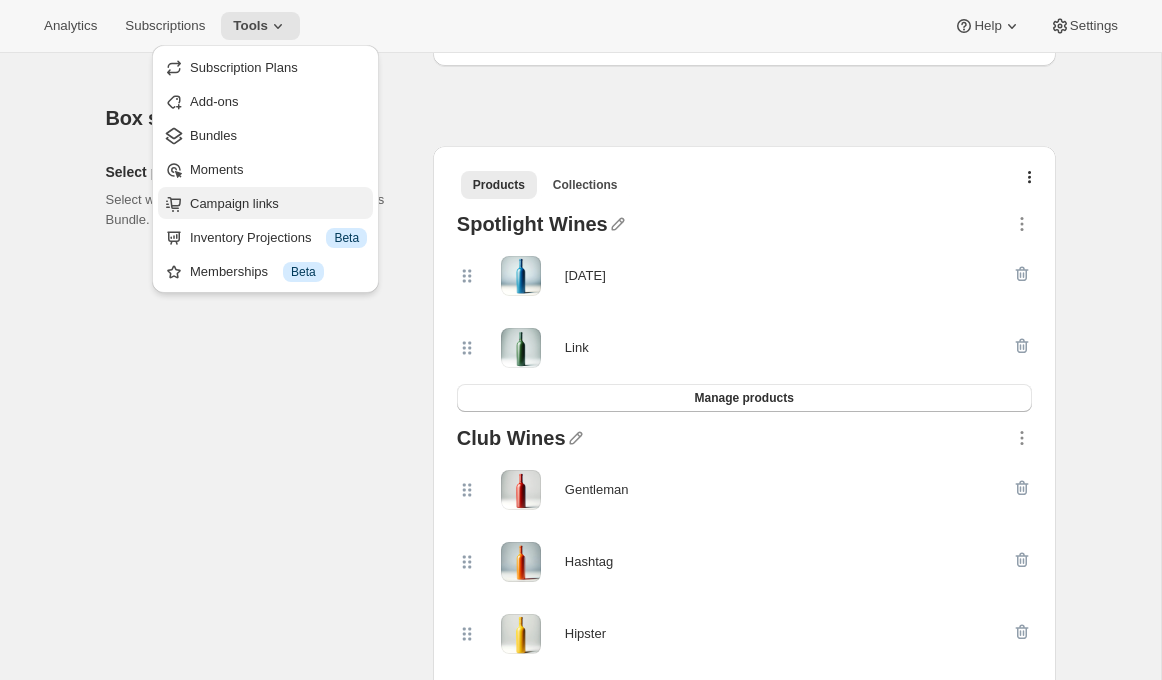 click on "Campaign links" at bounding box center (234, 203) 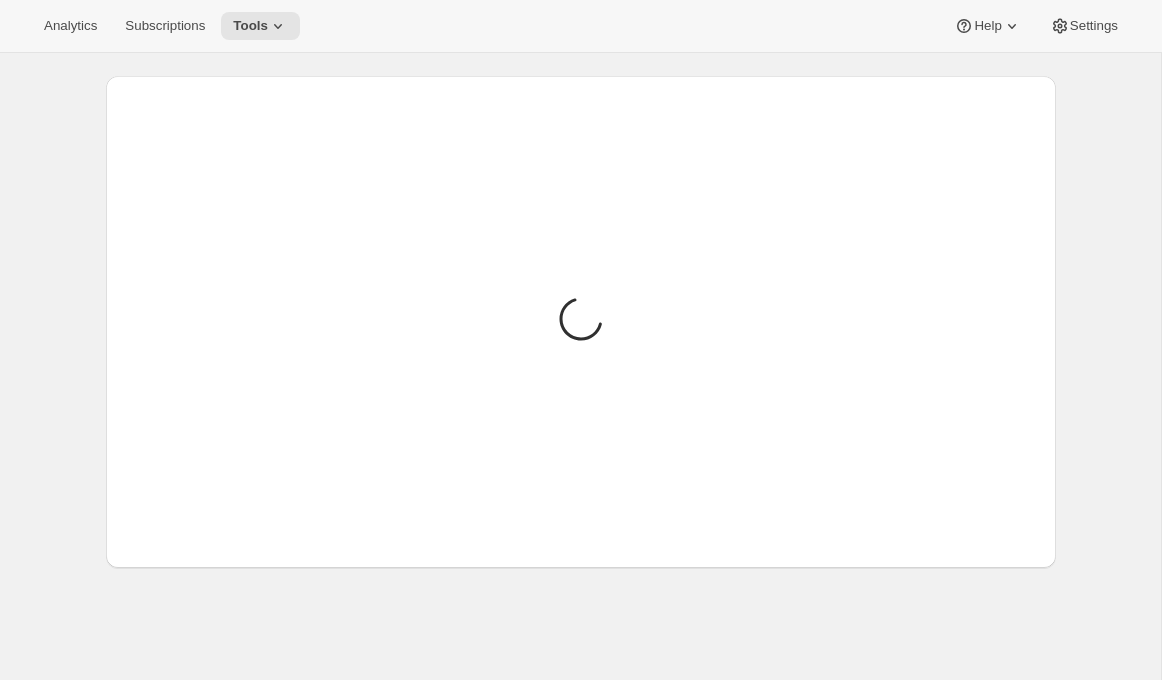 scroll, scrollTop: 0, scrollLeft: 0, axis: both 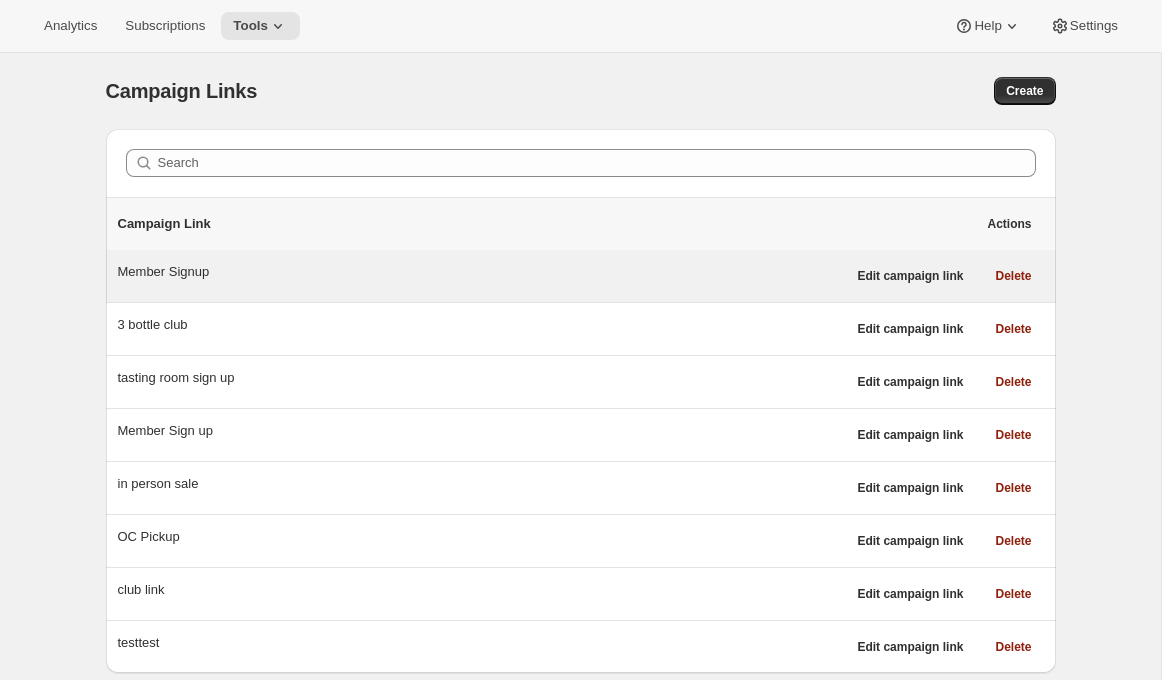 click on "Member Signup" at bounding box center (482, 276) 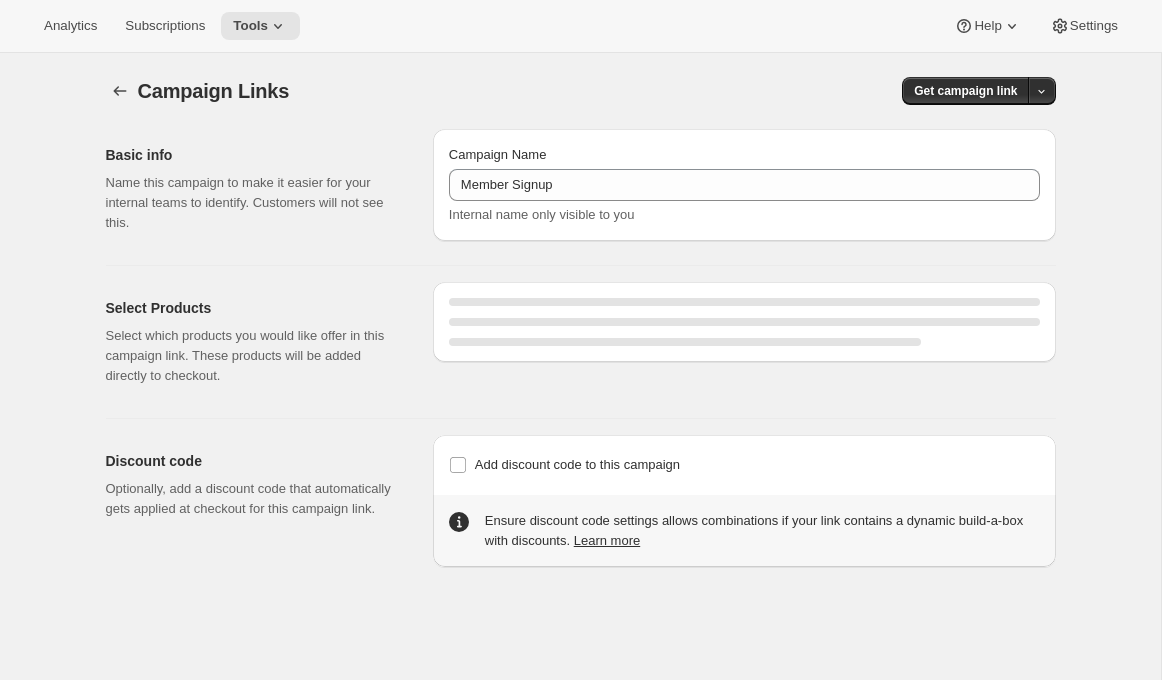 select on "gid://shopify/SellingPlan/7445479460" 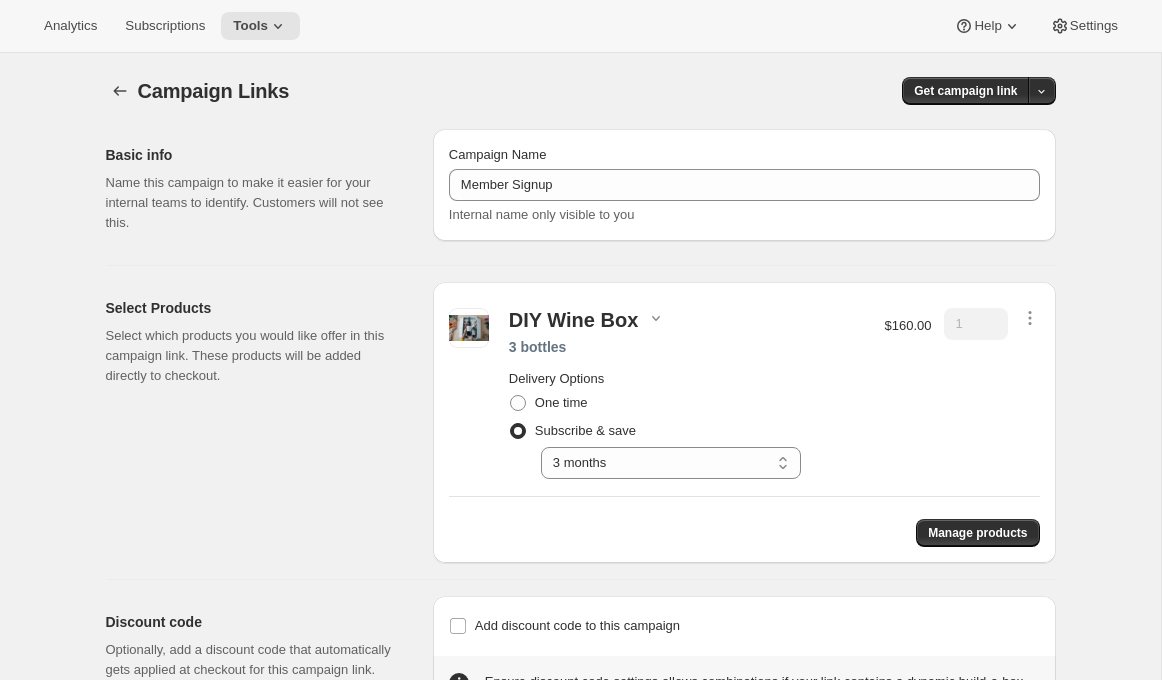 click on "DIY Wine Box 3 bottles Delivery Options One time Subscribe & save Select  12 months  6 months  4 months  3 months  3 months $160.00 1" at bounding box center (744, 393) 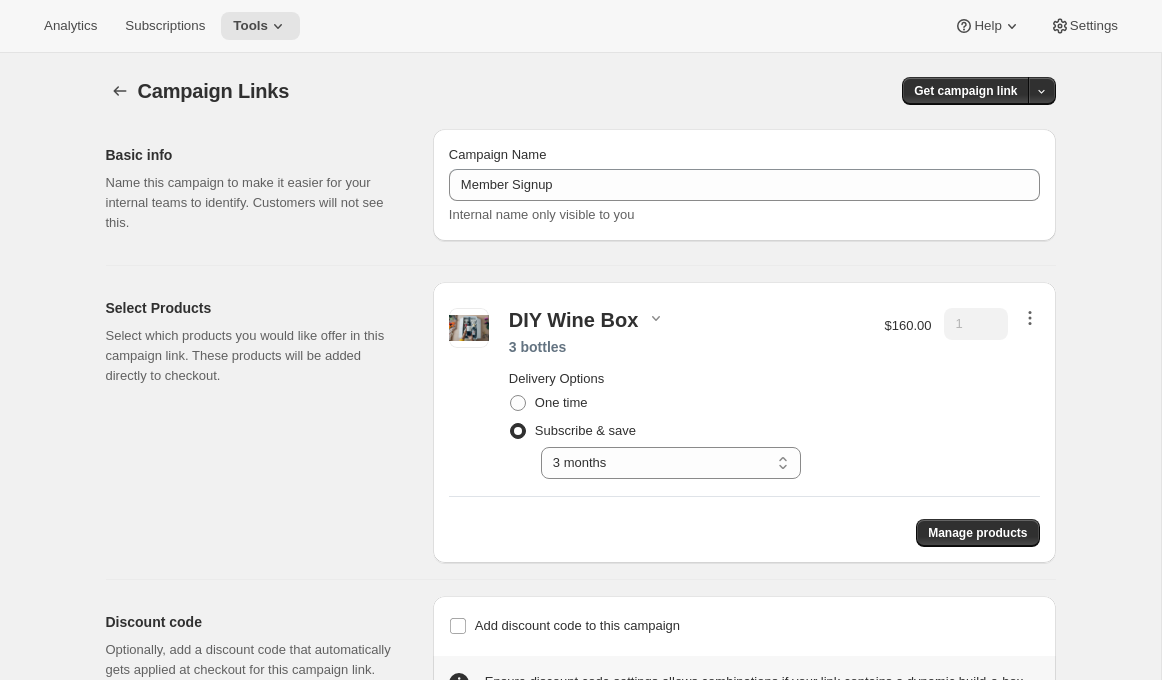 click 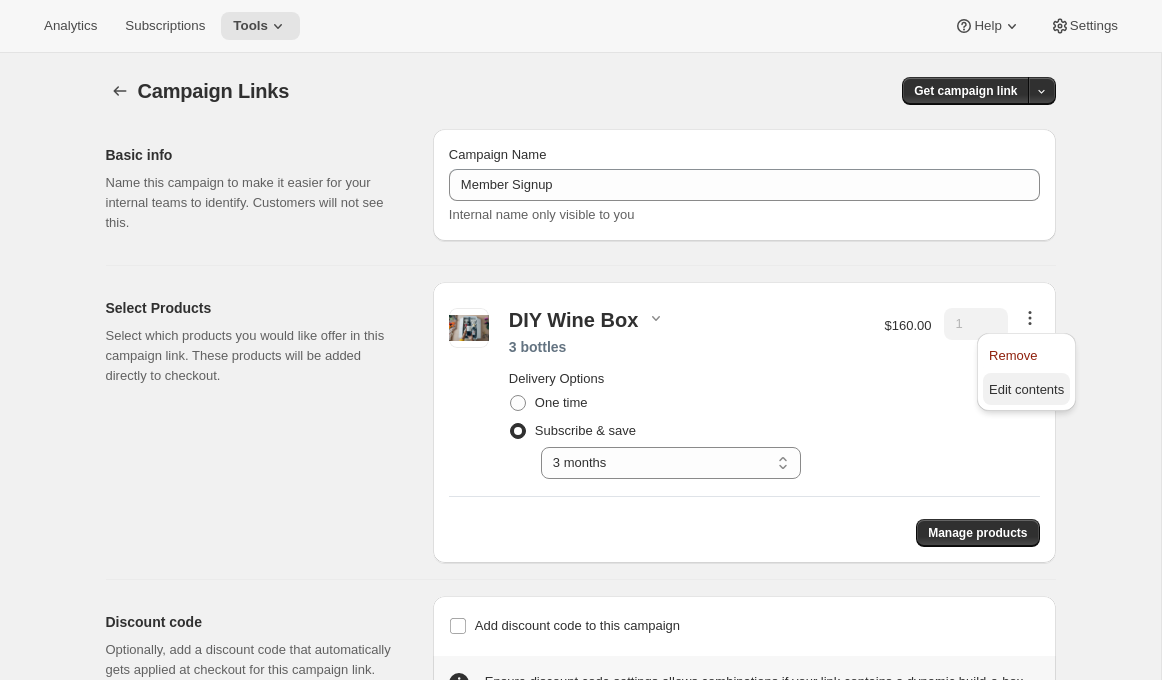 click on "Edit contents" at bounding box center (1026, 390) 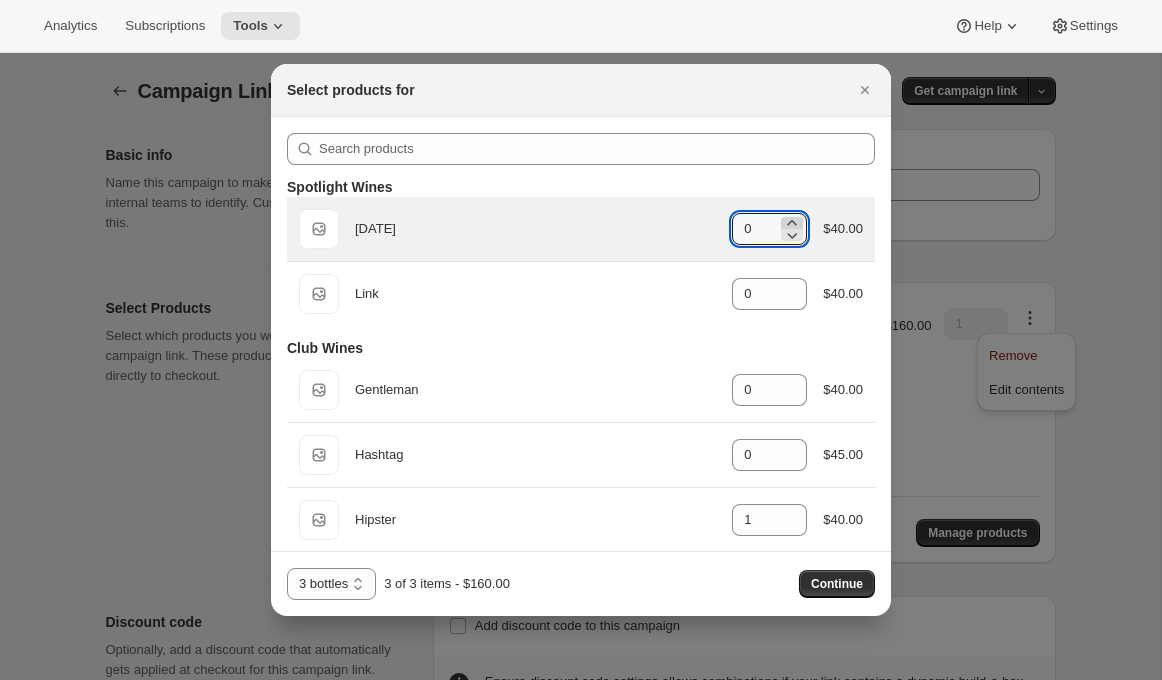 click 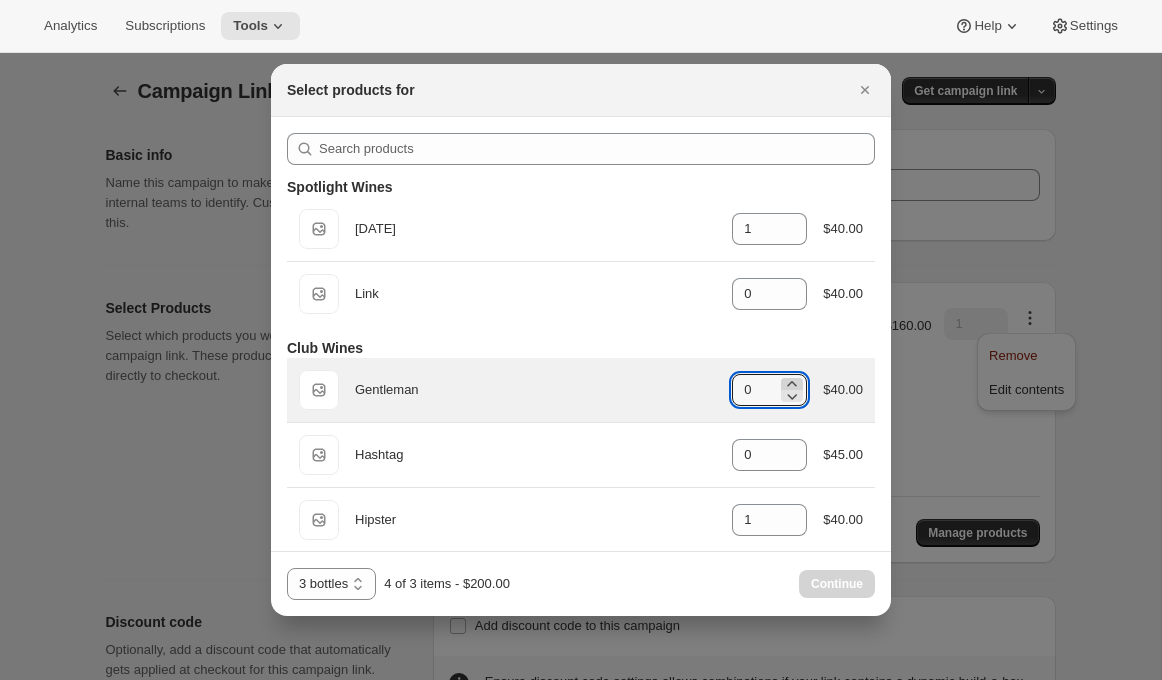 click 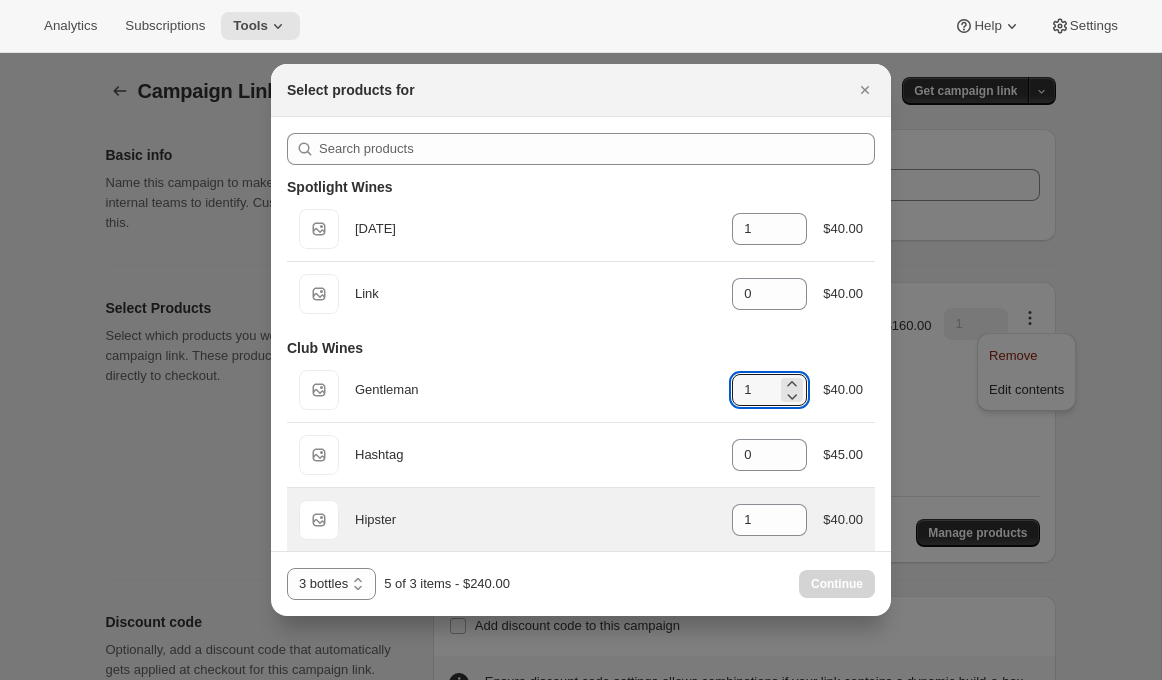 scroll, scrollTop: 15, scrollLeft: 0, axis: vertical 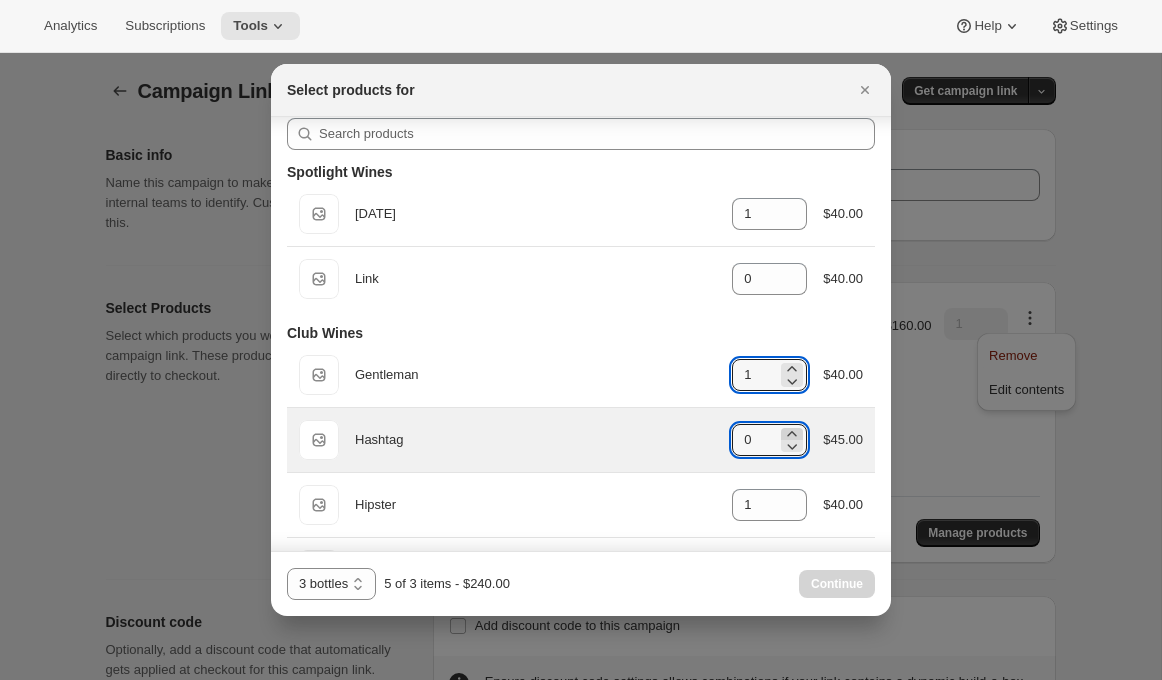 click 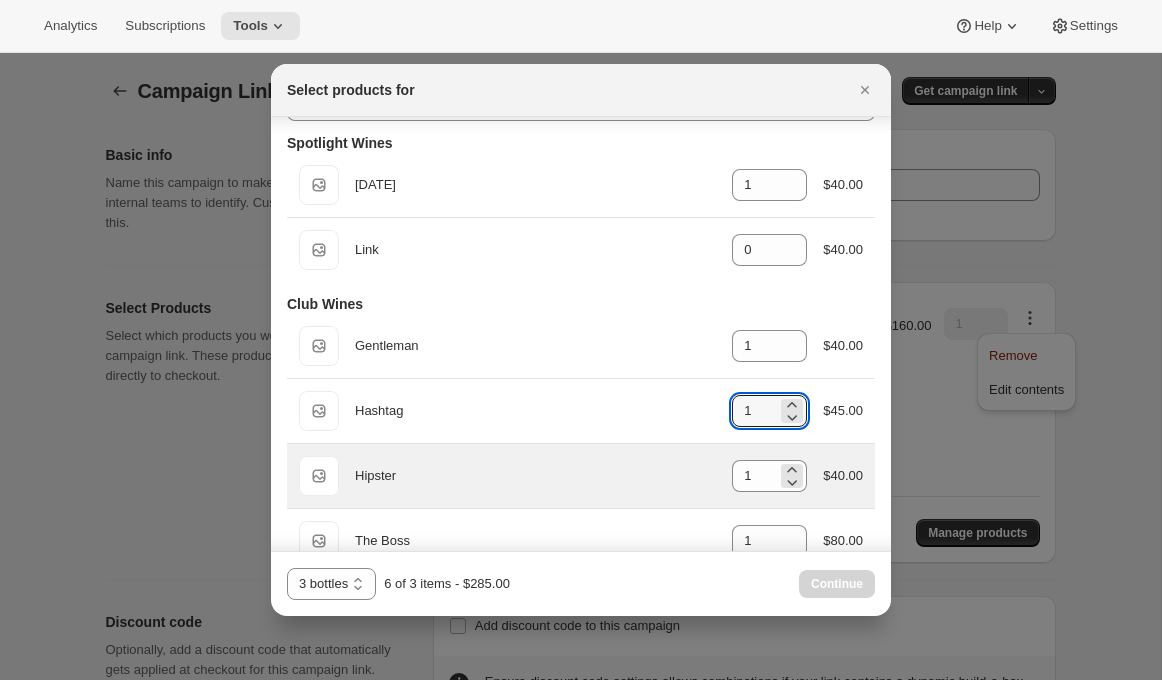scroll, scrollTop: 46, scrollLeft: 0, axis: vertical 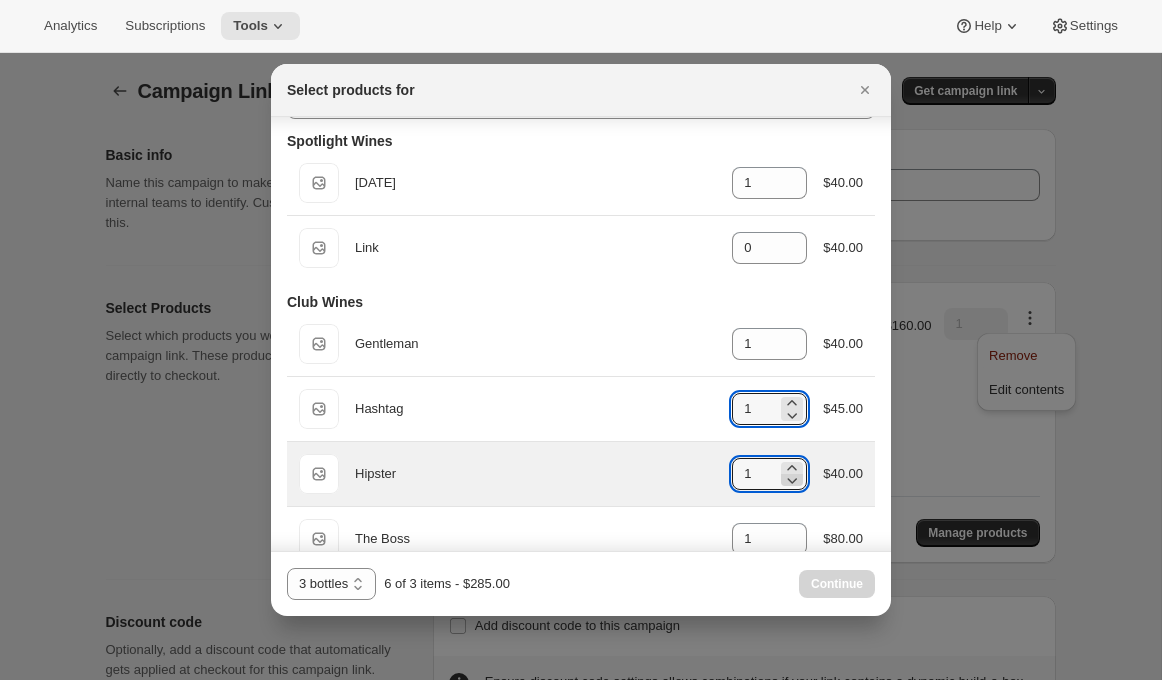 click 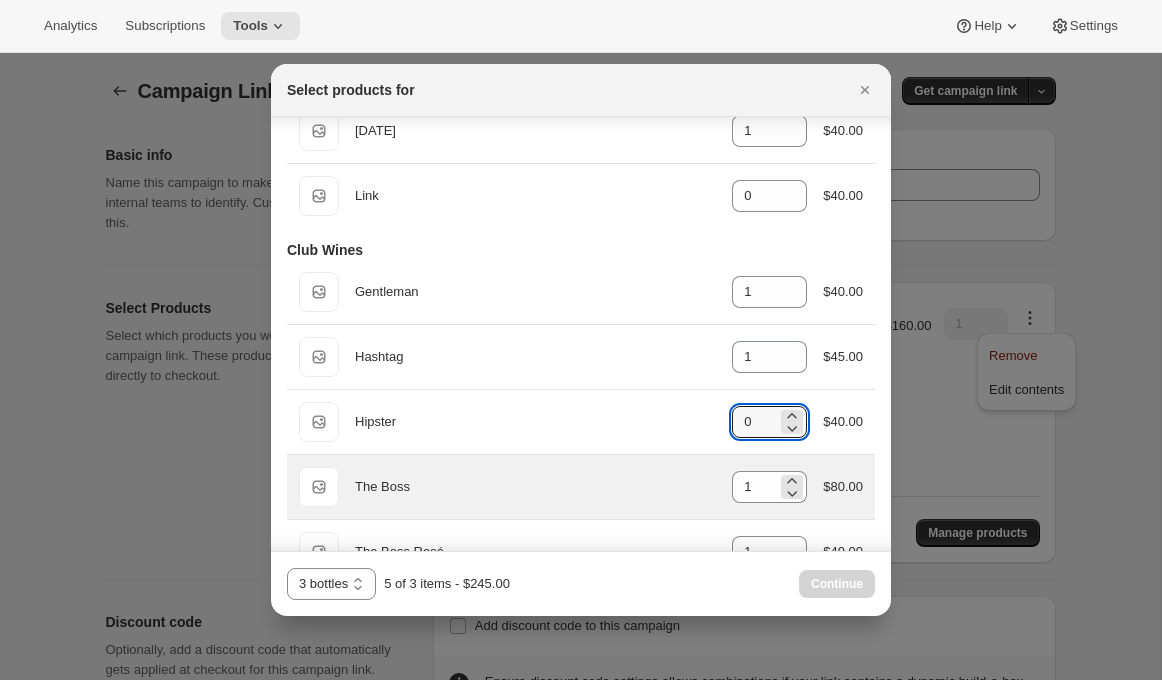 scroll, scrollTop: 99, scrollLeft: 0, axis: vertical 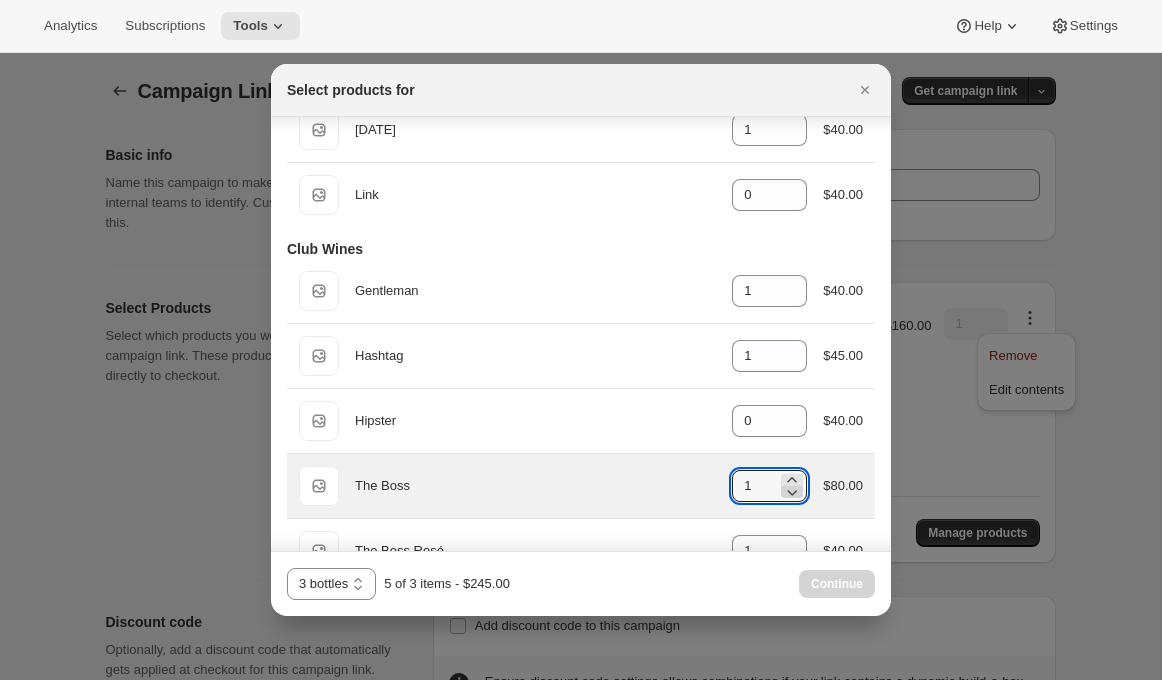 click 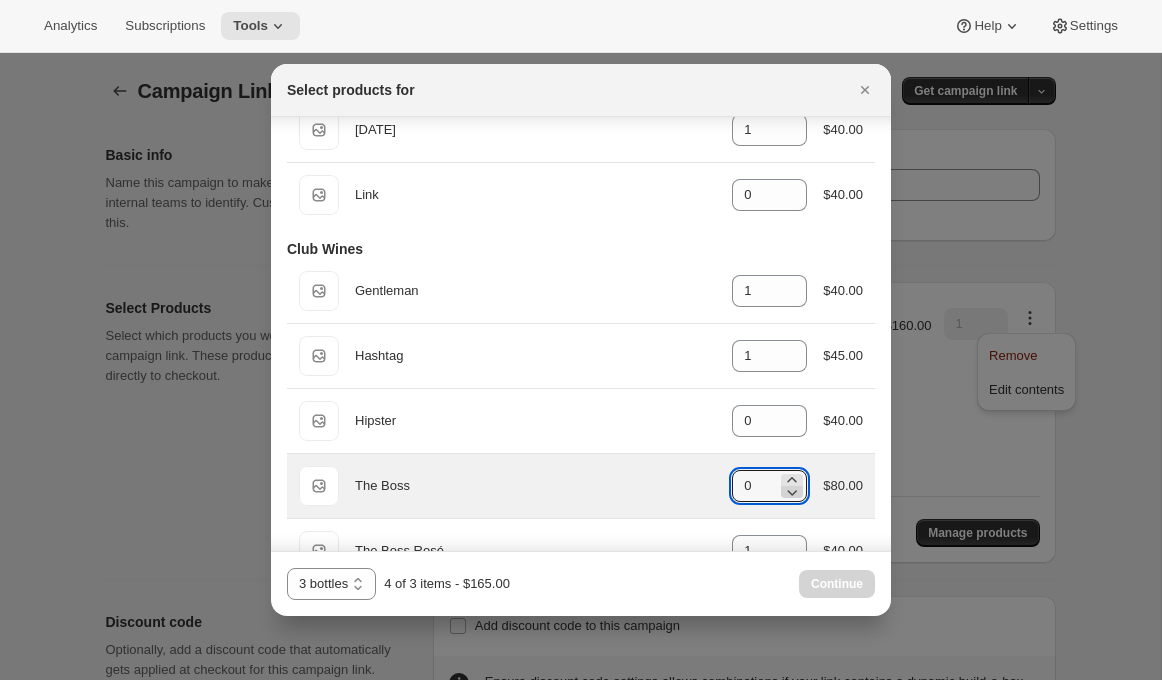scroll, scrollTop: 158, scrollLeft: 0, axis: vertical 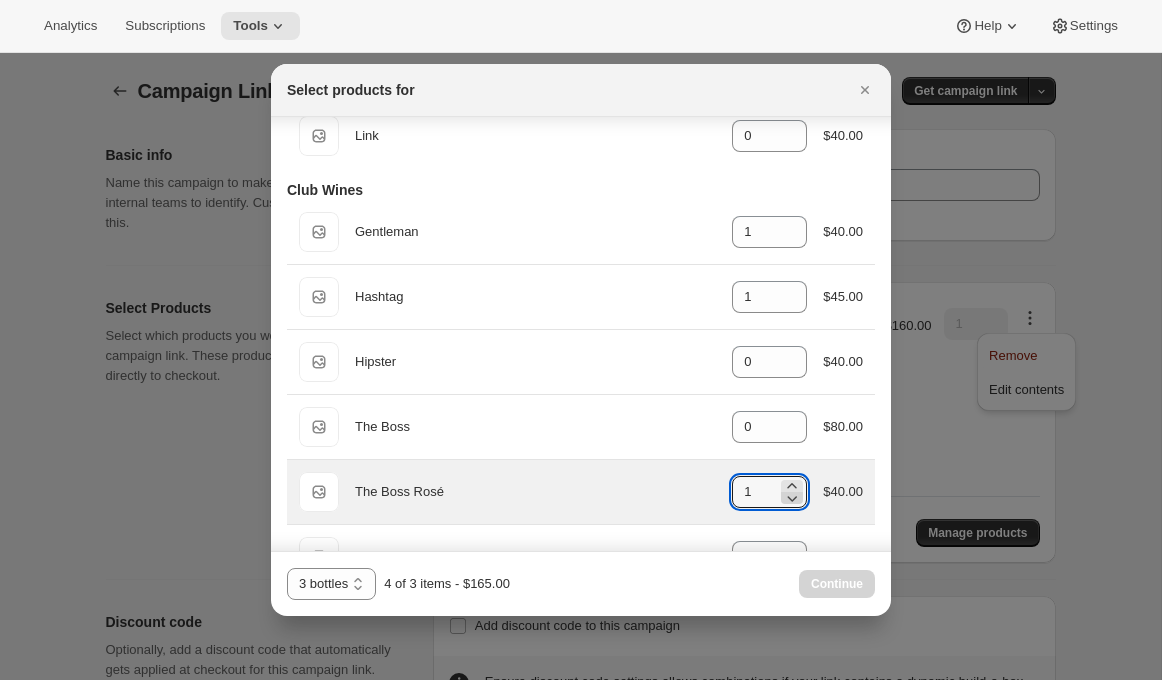 click 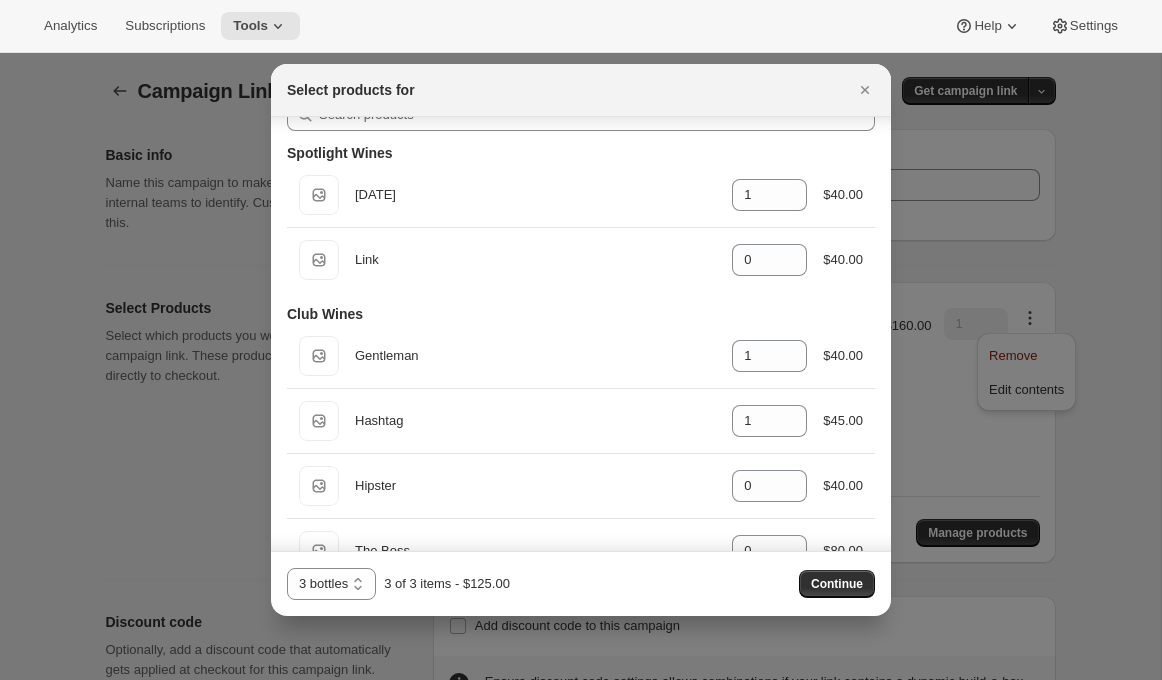 scroll, scrollTop: 0, scrollLeft: 0, axis: both 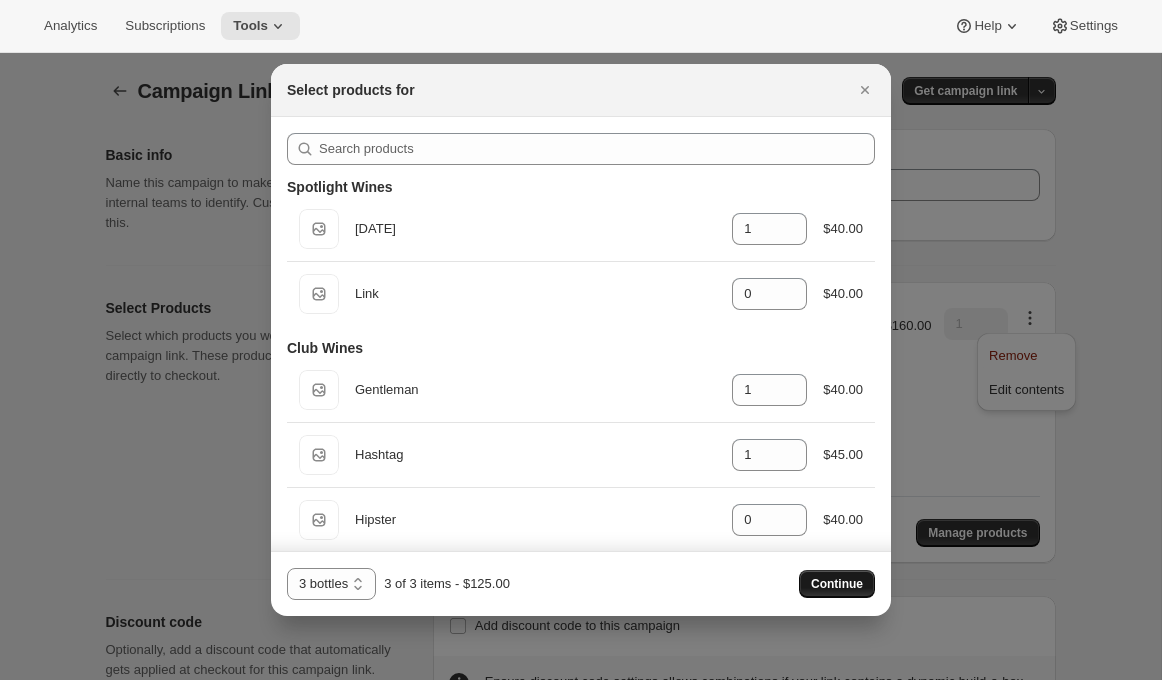 click on "Continue" at bounding box center (837, 584) 